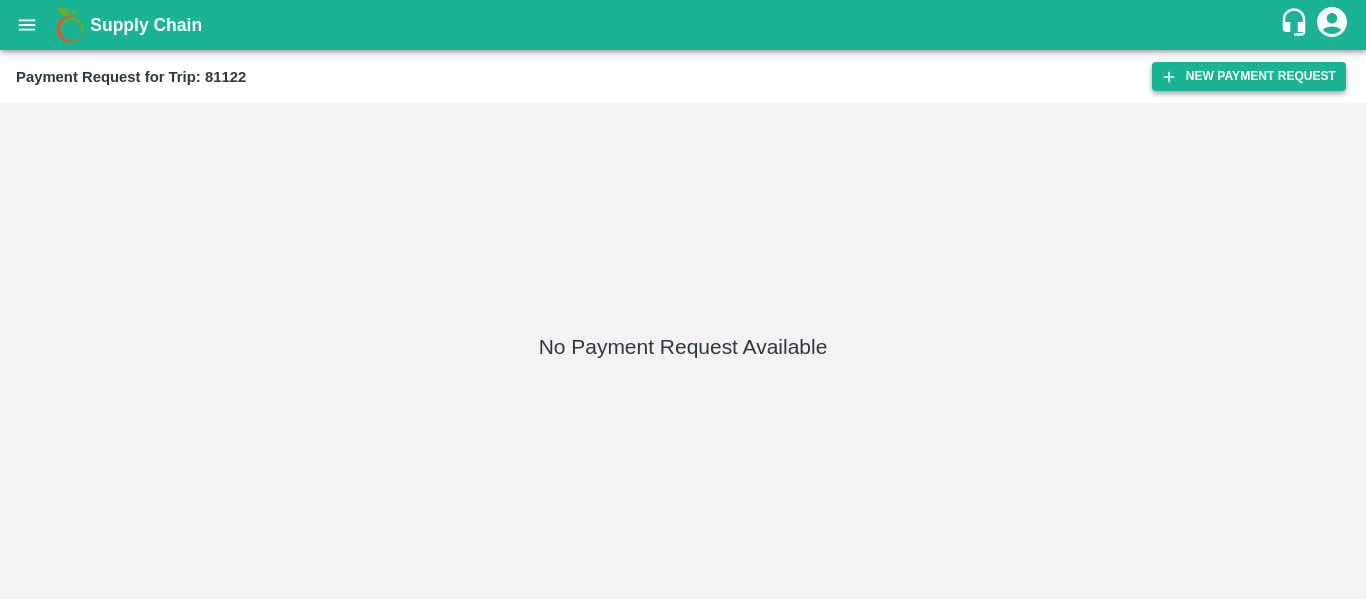 scroll, scrollTop: 0, scrollLeft: 0, axis: both 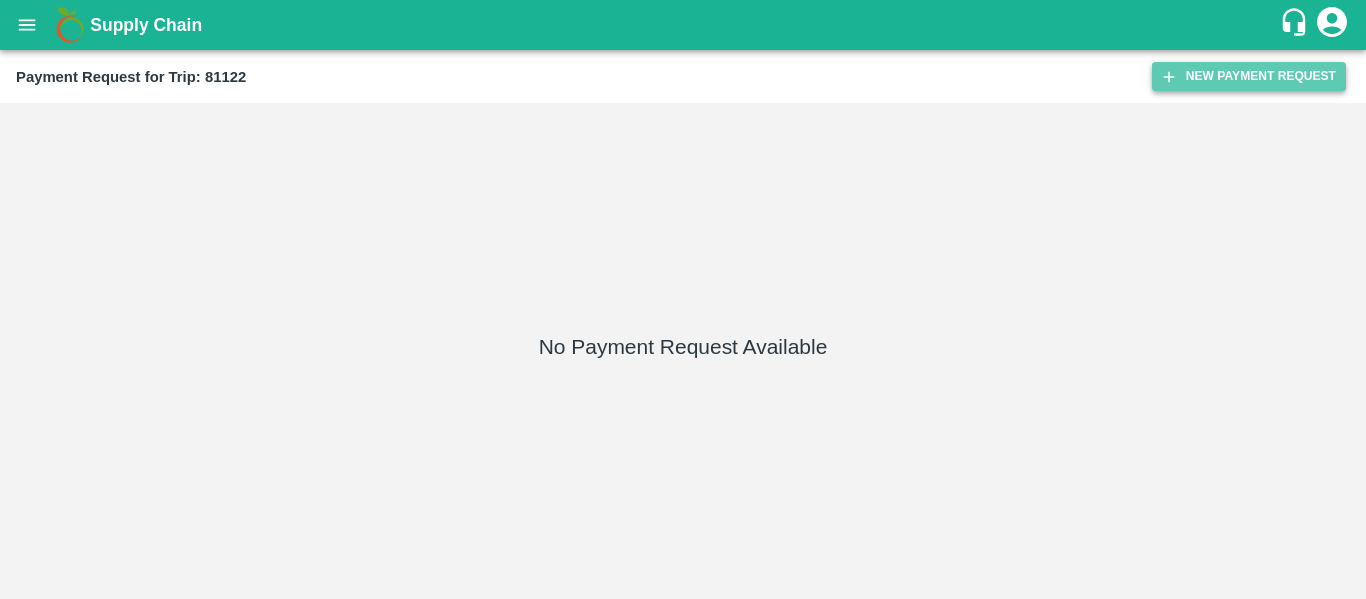 click on "New Payment Request" at bounding box center [1249, 76] 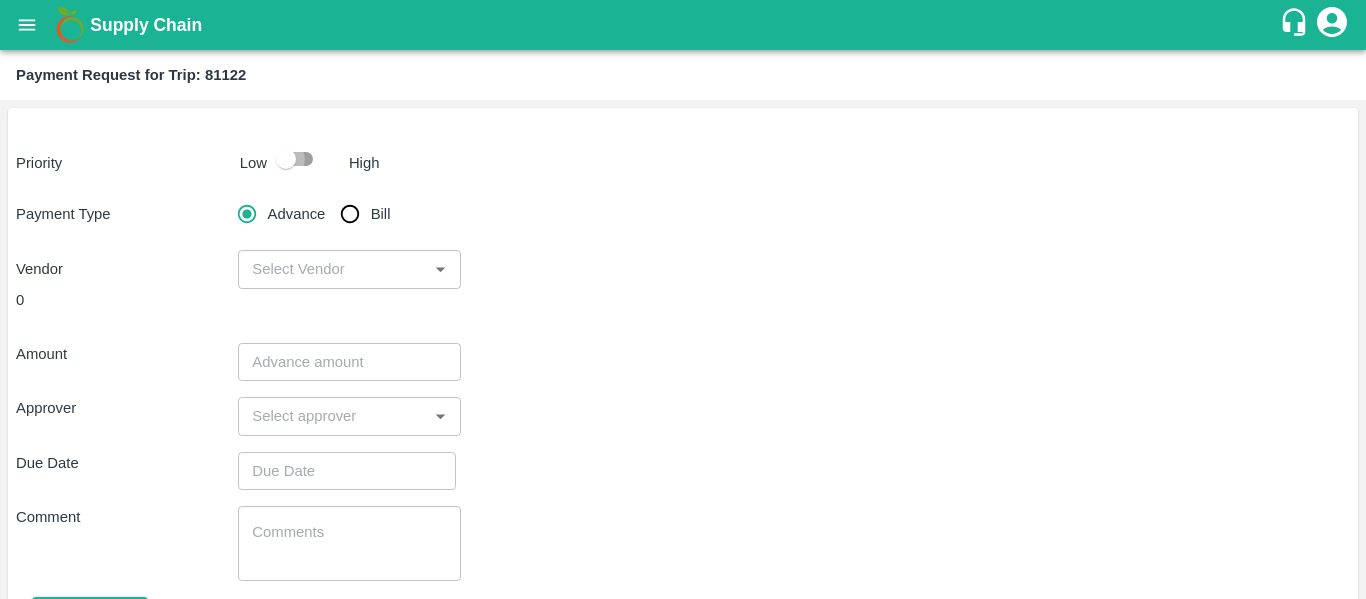 click at bounding box center [286, 159] 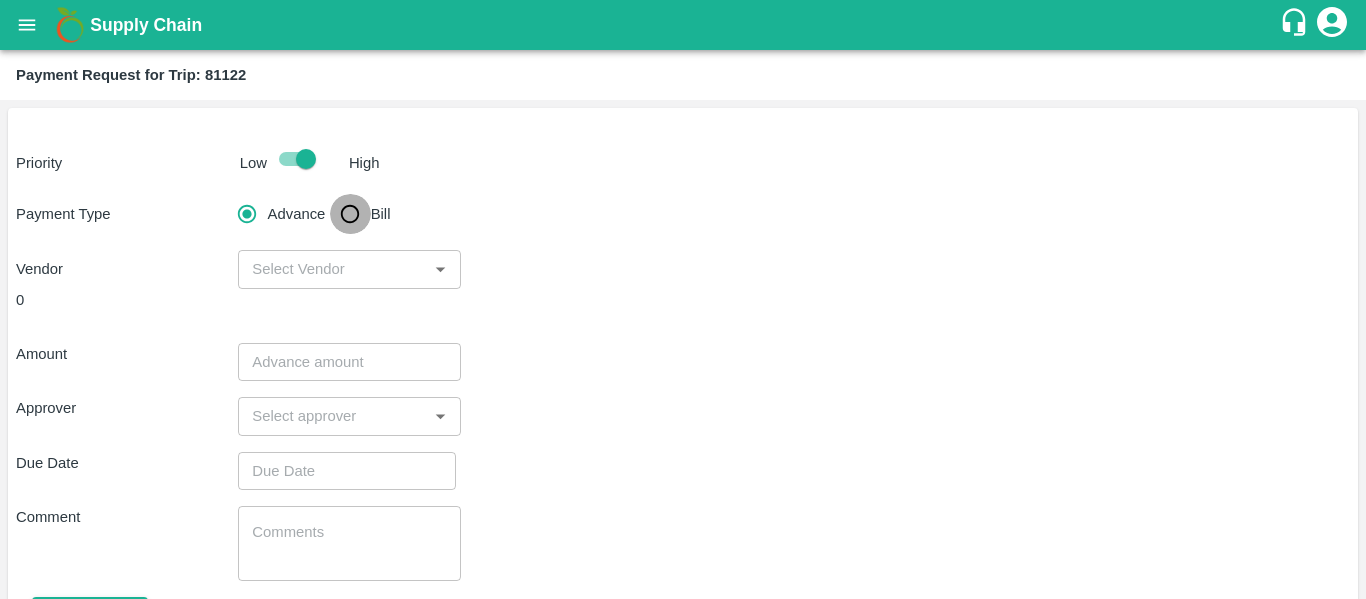 click on "Bill" at bounding box center (350, 214) 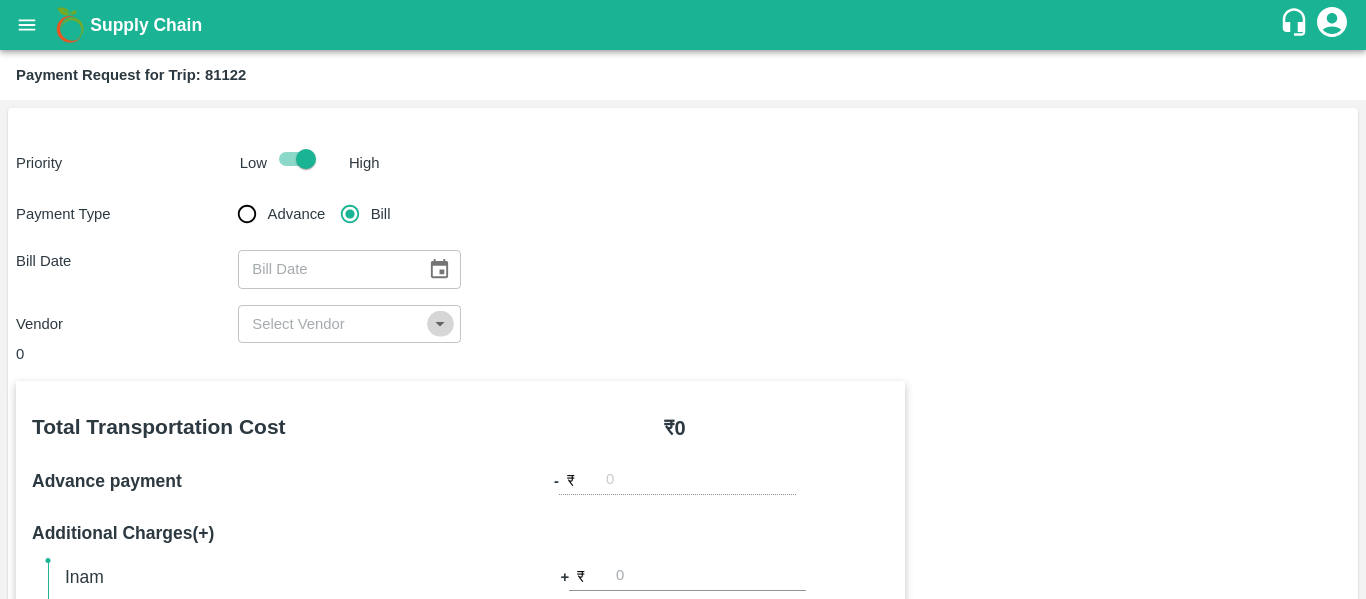 click 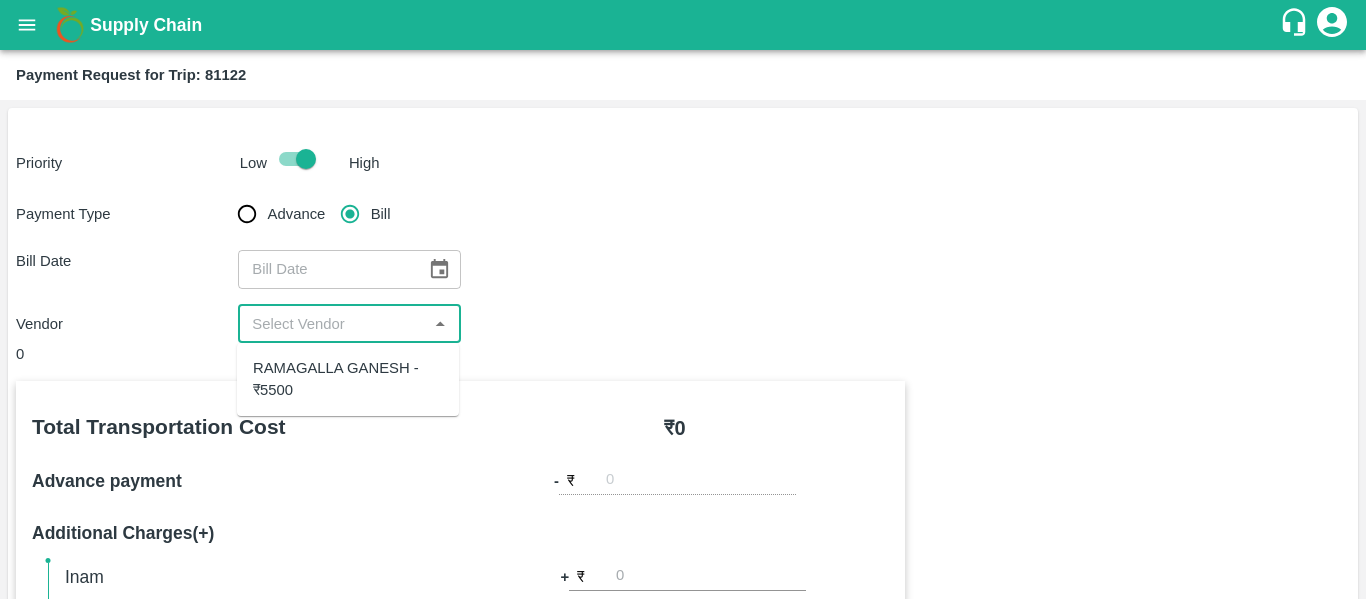 click on "RAMAGALLA GANESH - ₹5500" at bounding box center [348, 379] 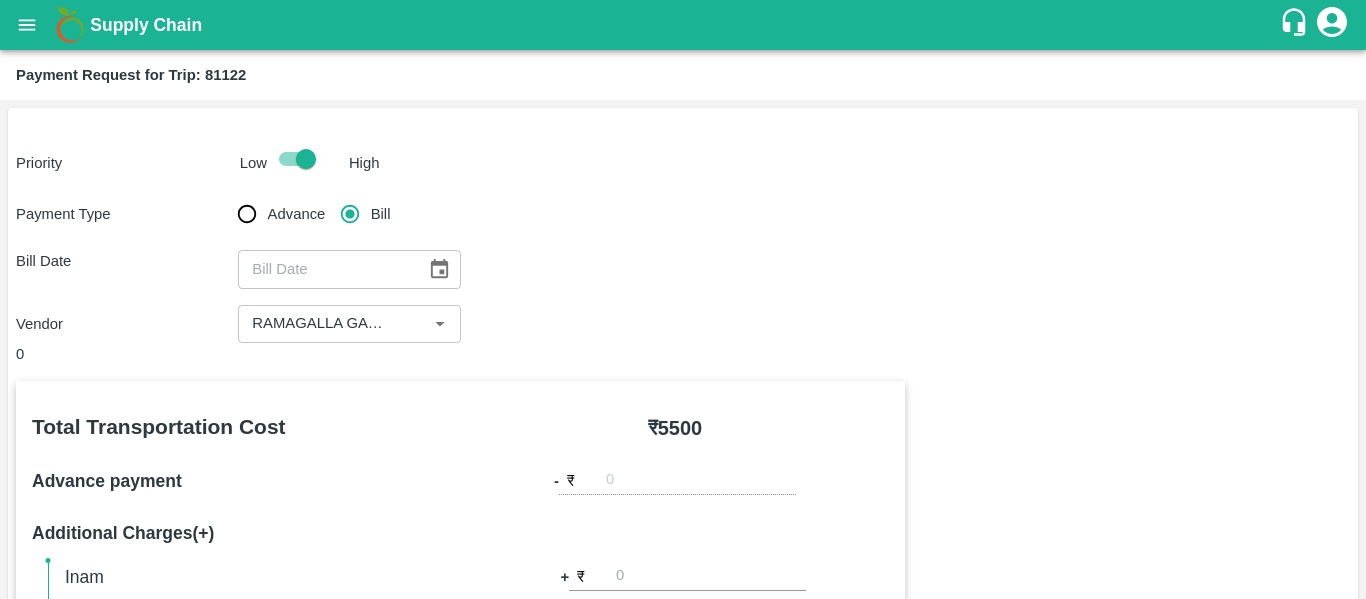 click on "Payment Request for Trip: 81122" at bounding box center [131, 75] 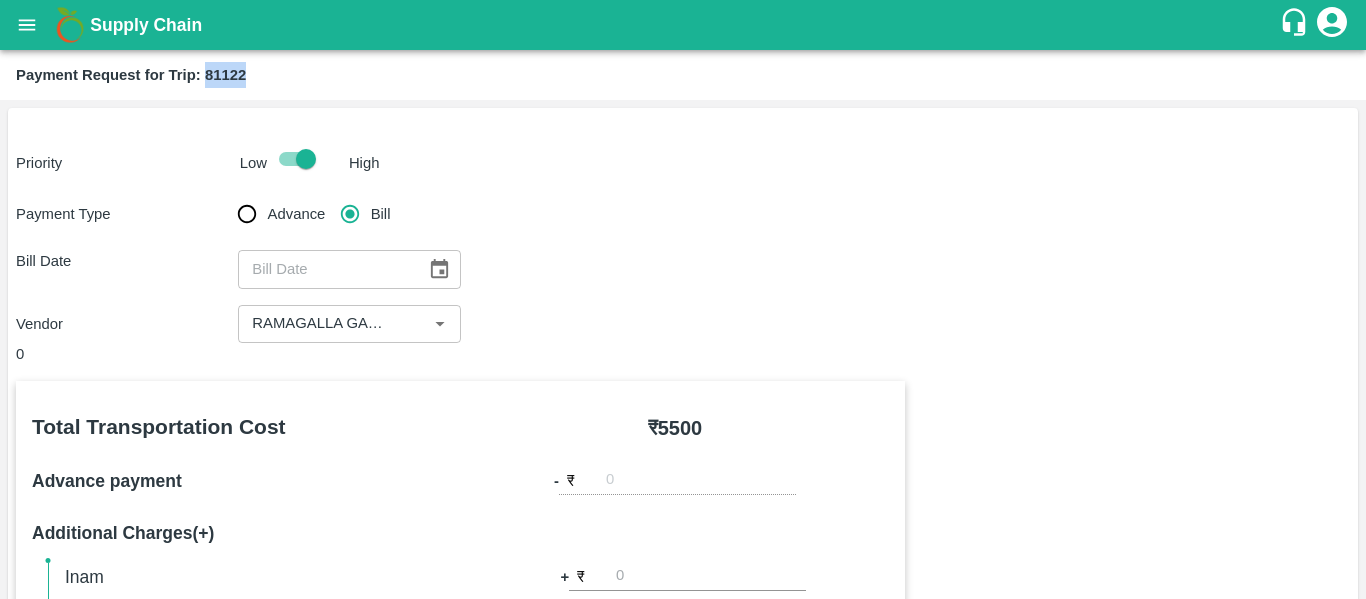 click on "Payment Request for Trip: 81122" at bounding box center [131, 75] 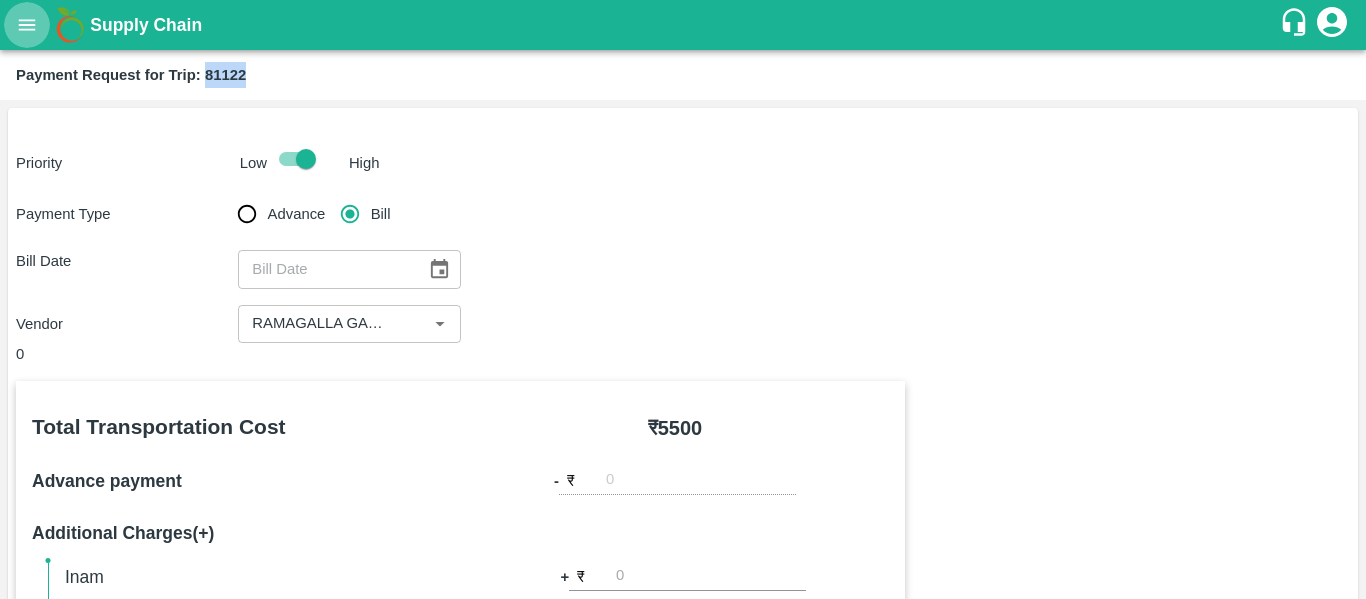 click 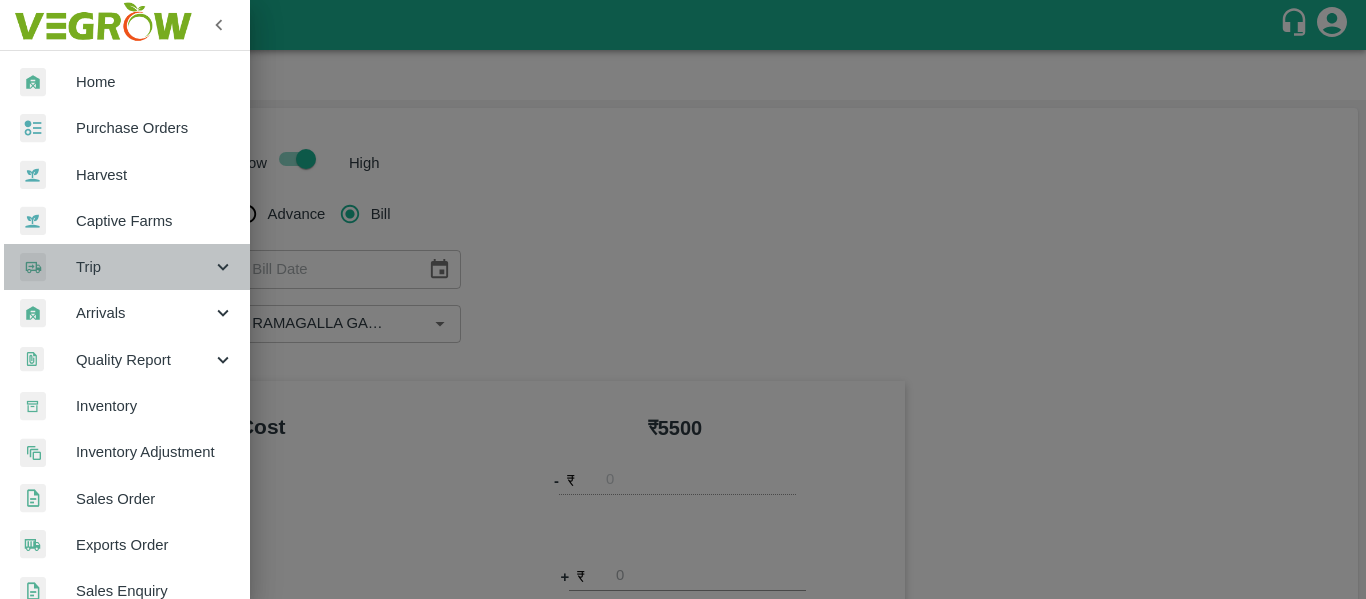 click on "Trip" at bounding box center (125, 267) 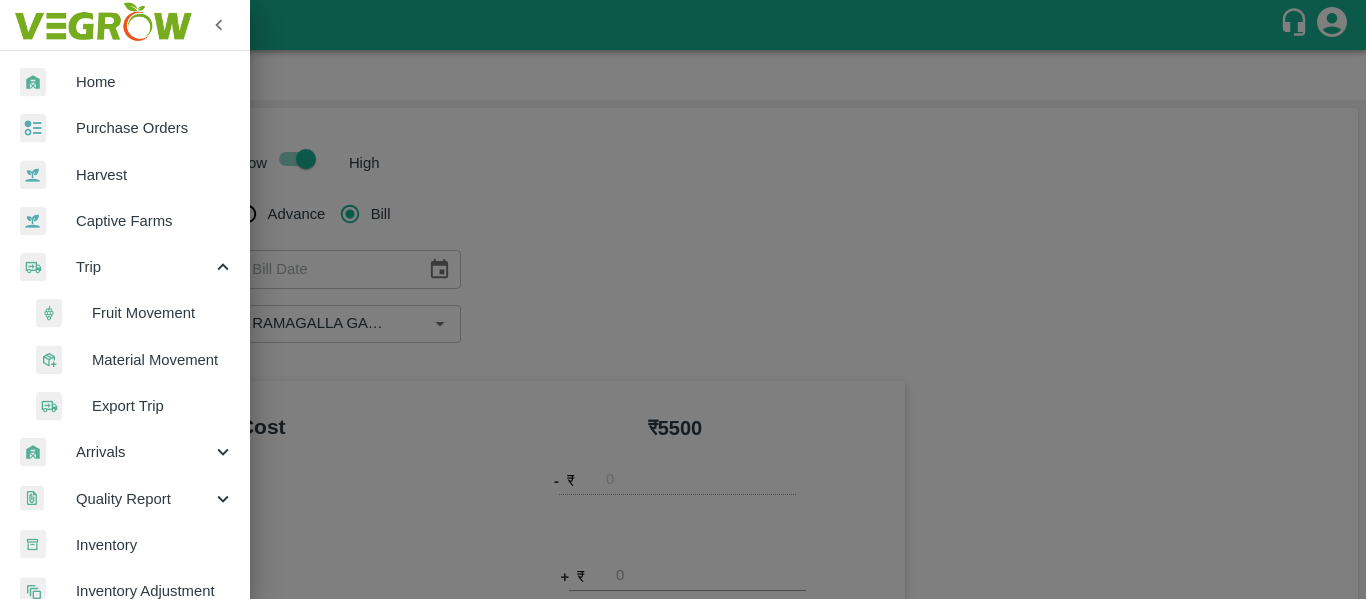 click on "Fruit Movement" at bounding box center (163, 313) 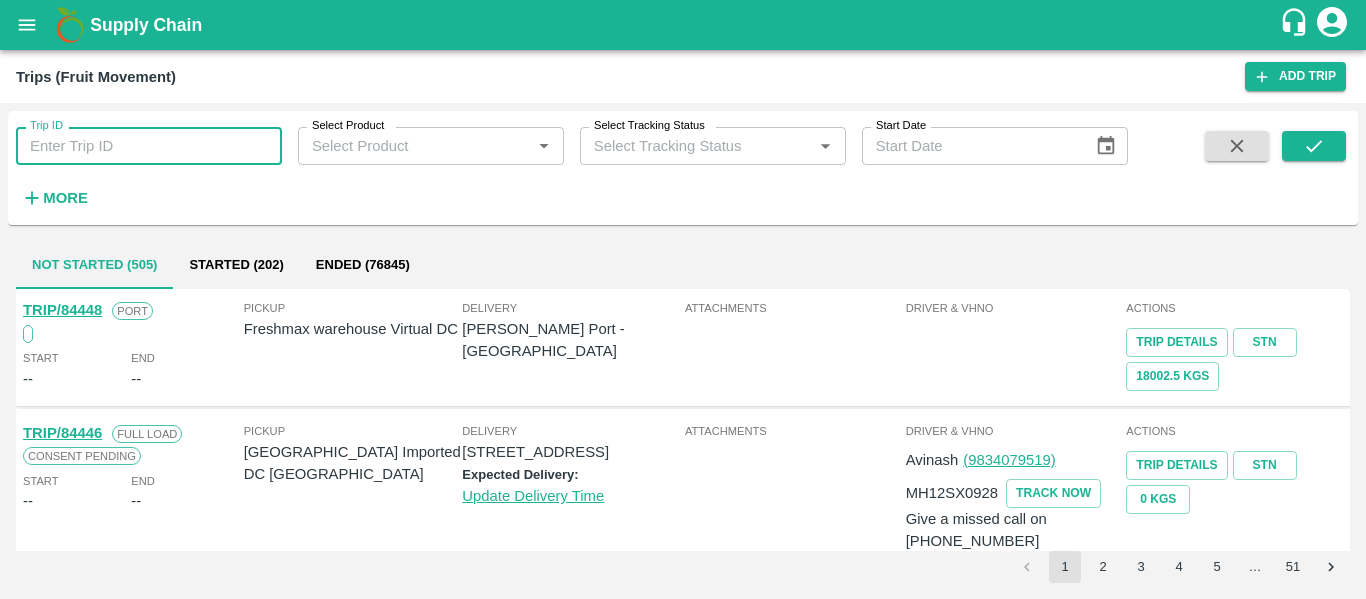 click on "Trip ID" at bounding box center (149, 146) 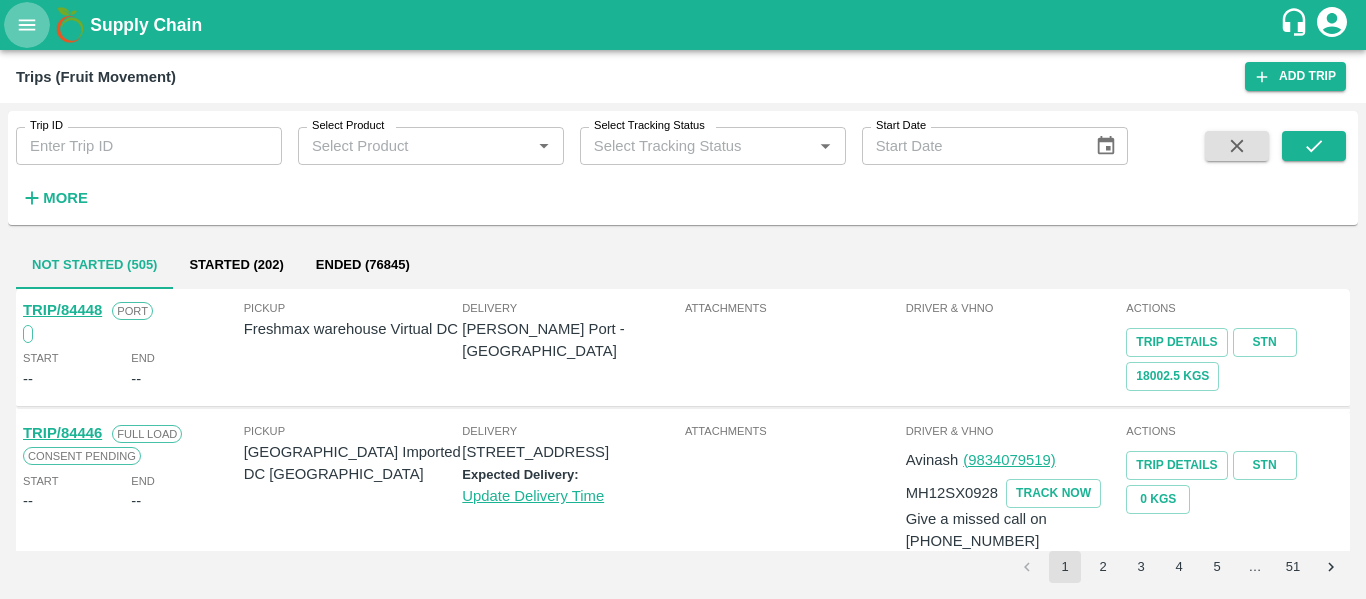 click 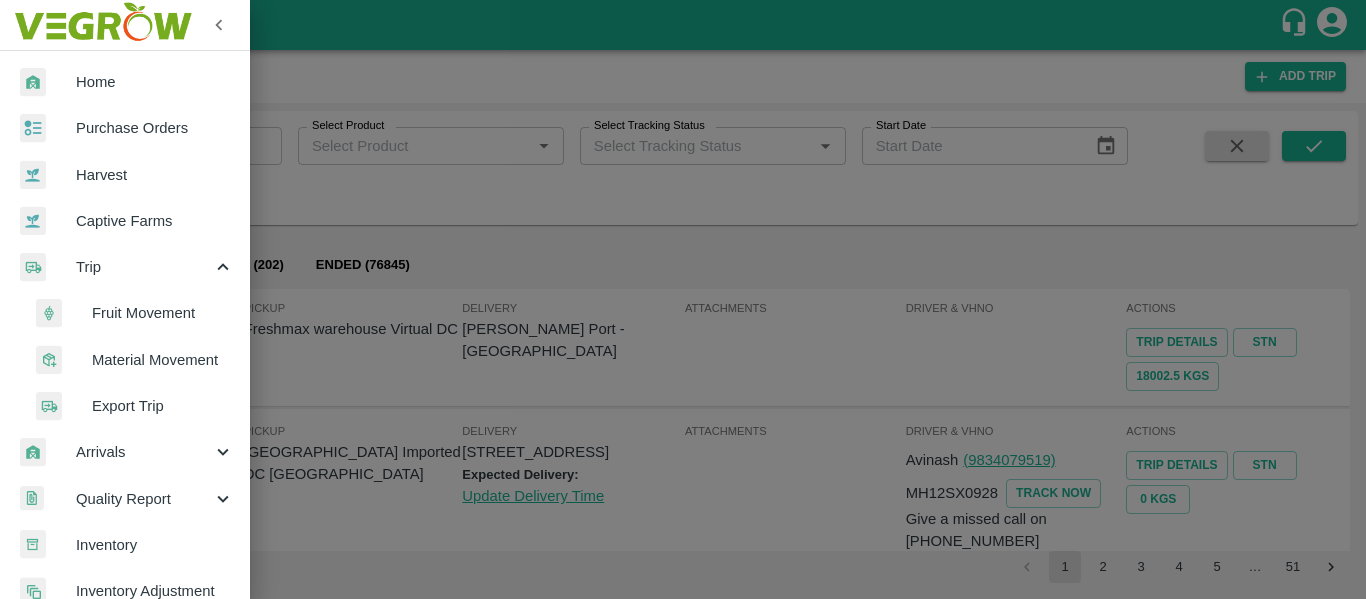 click on "Material Movement" at bounding box center [163, 360] 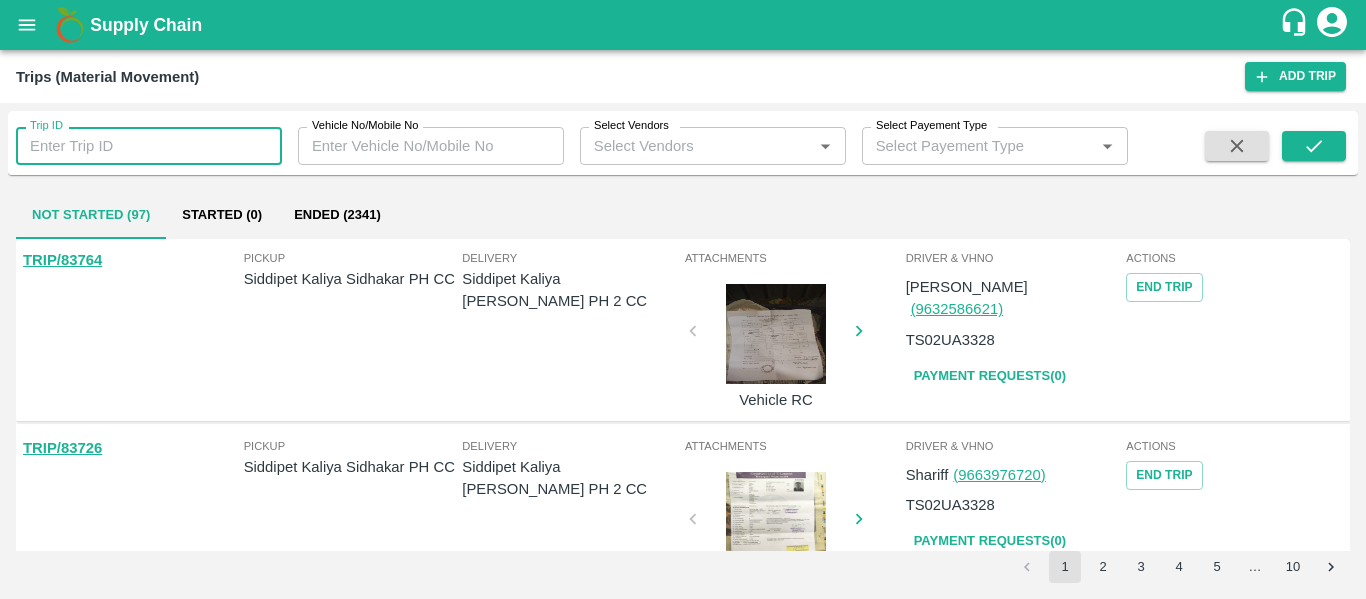 click on "Trip ID" at bounding box center (149, 146) 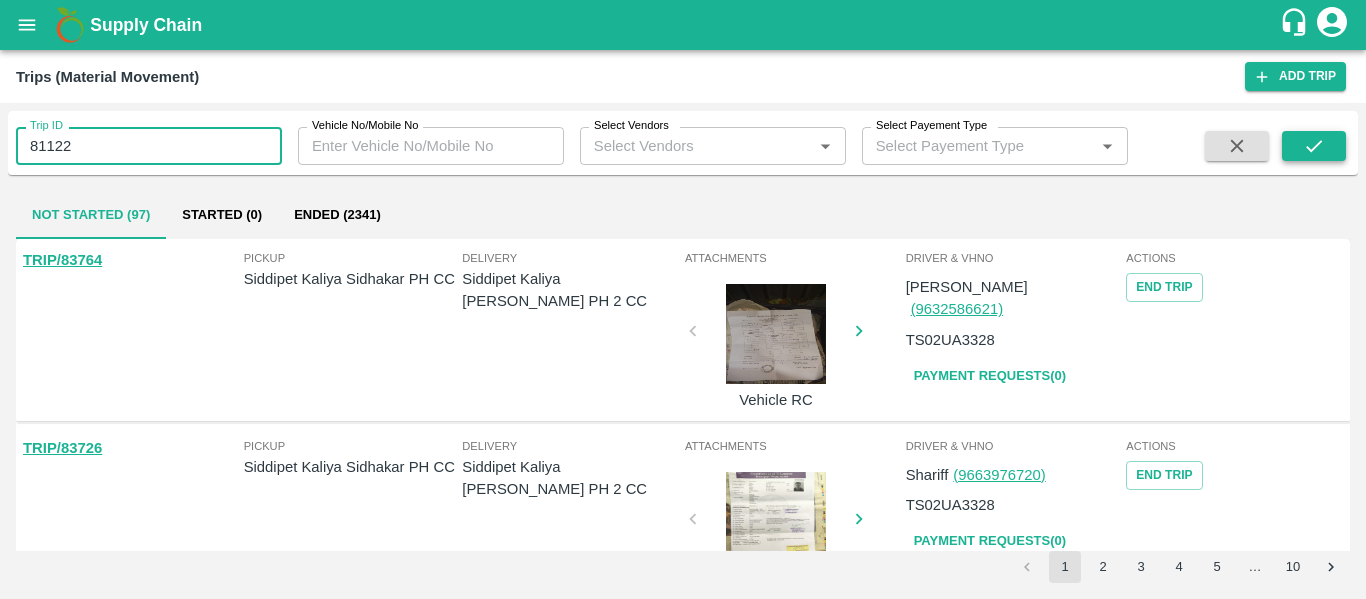 type on "81122" 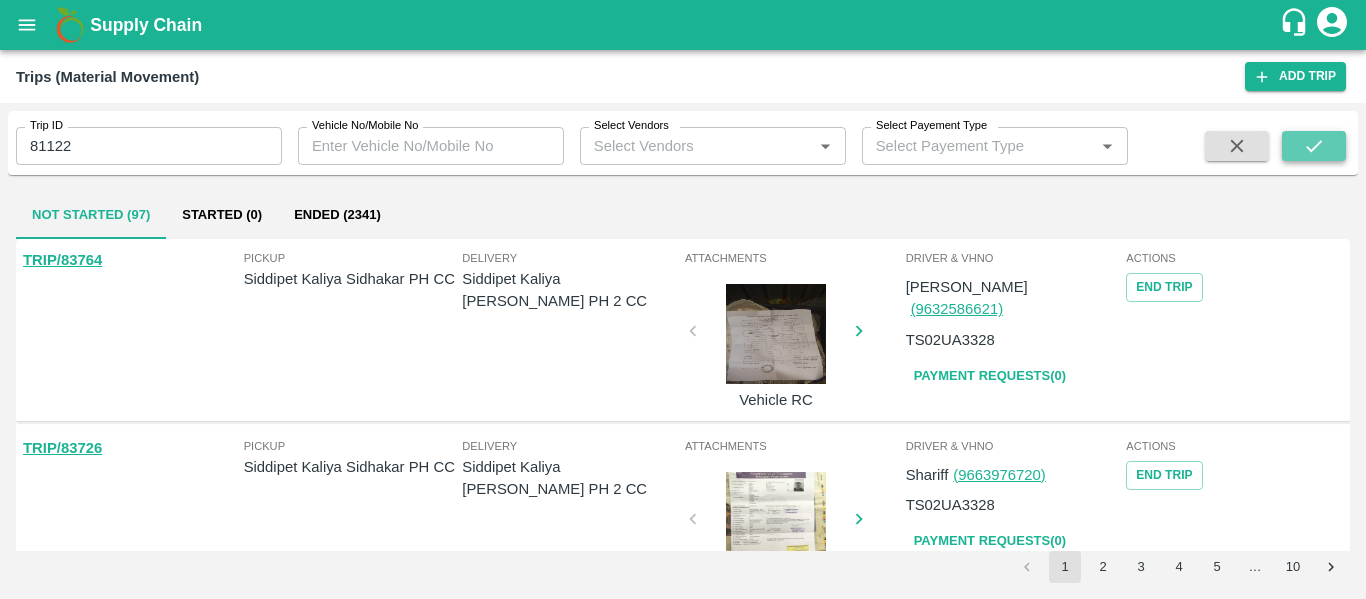 click 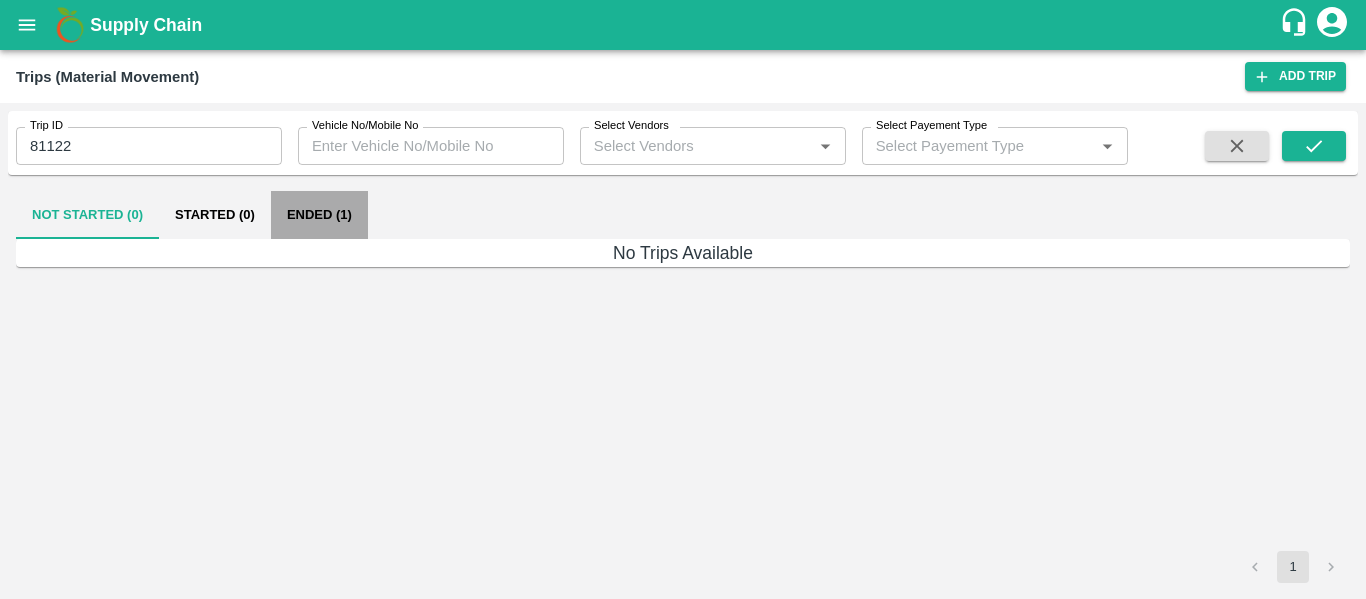 click on "Ended (1)" at bounding box center [319, 215] 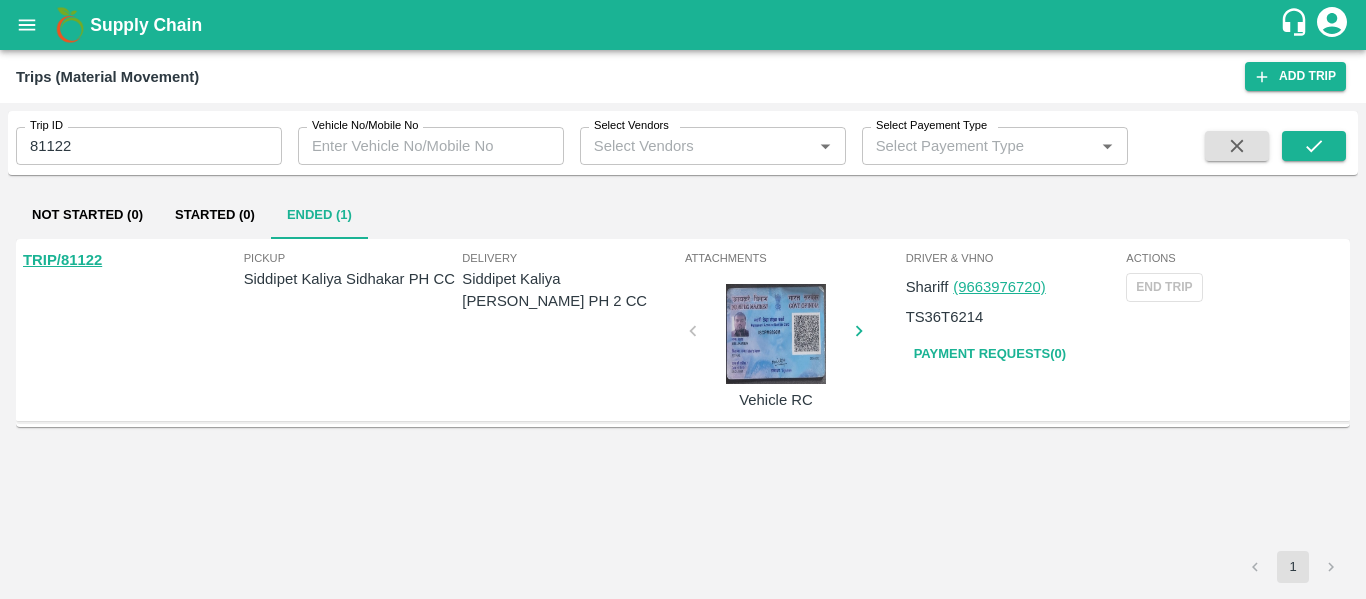 click on "TRIP/81122" at bounding box center [62, 260] 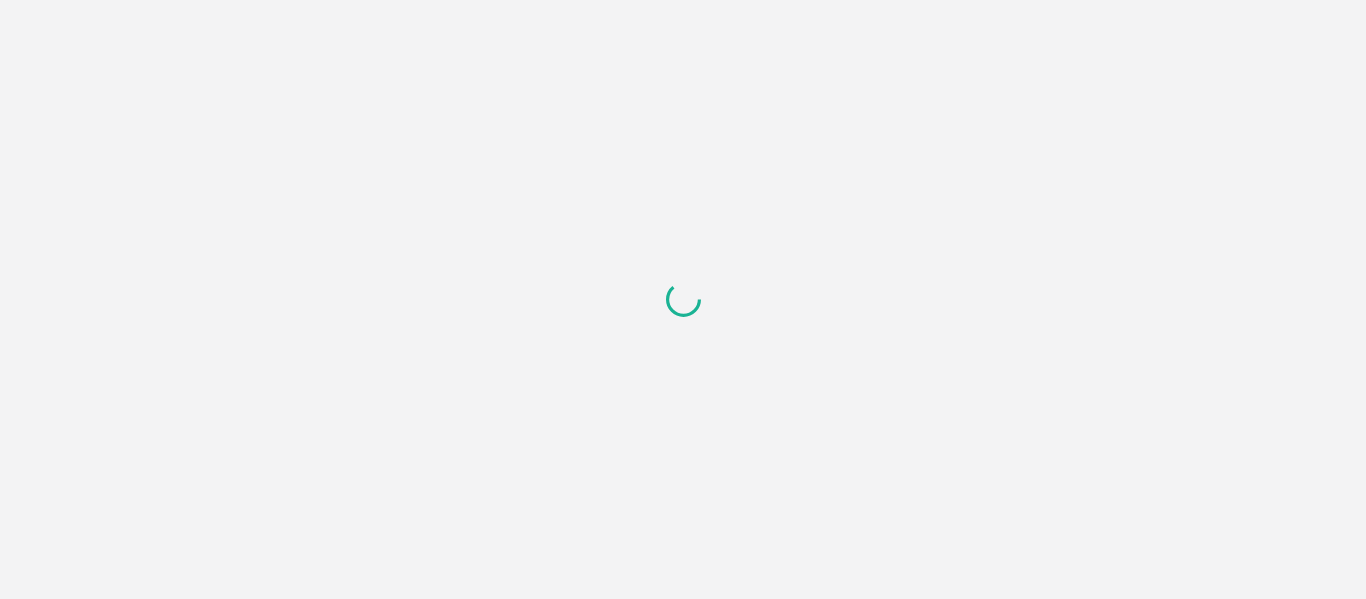scroll, scrollTop: 0, scrollLeft: 0, axis: both 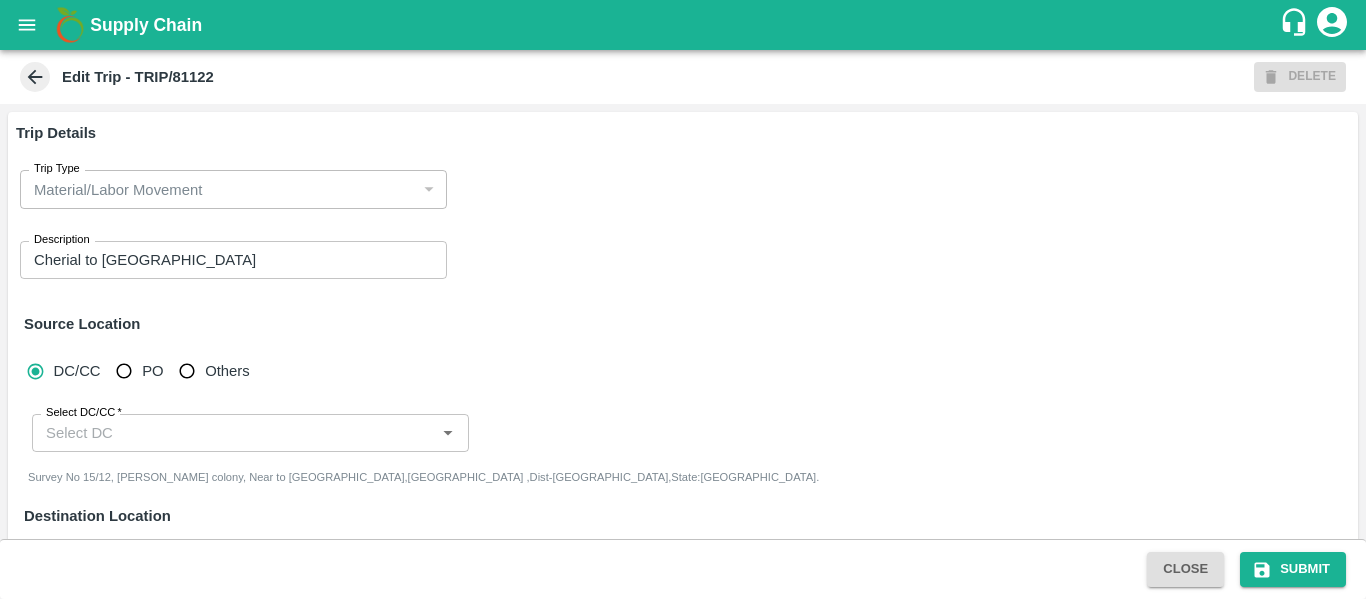 type on "252-Siddipet Kaliya Sidhakar PH" 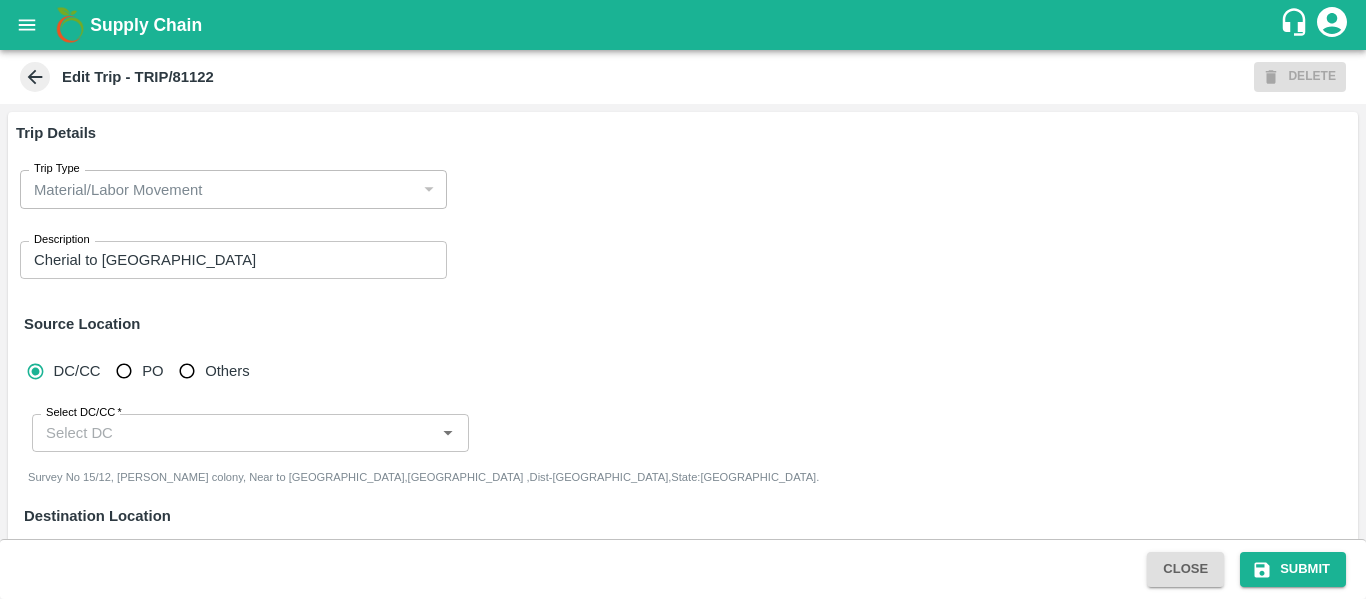 type on "266-Siddipet Kaliya Sudhakar PH 2" 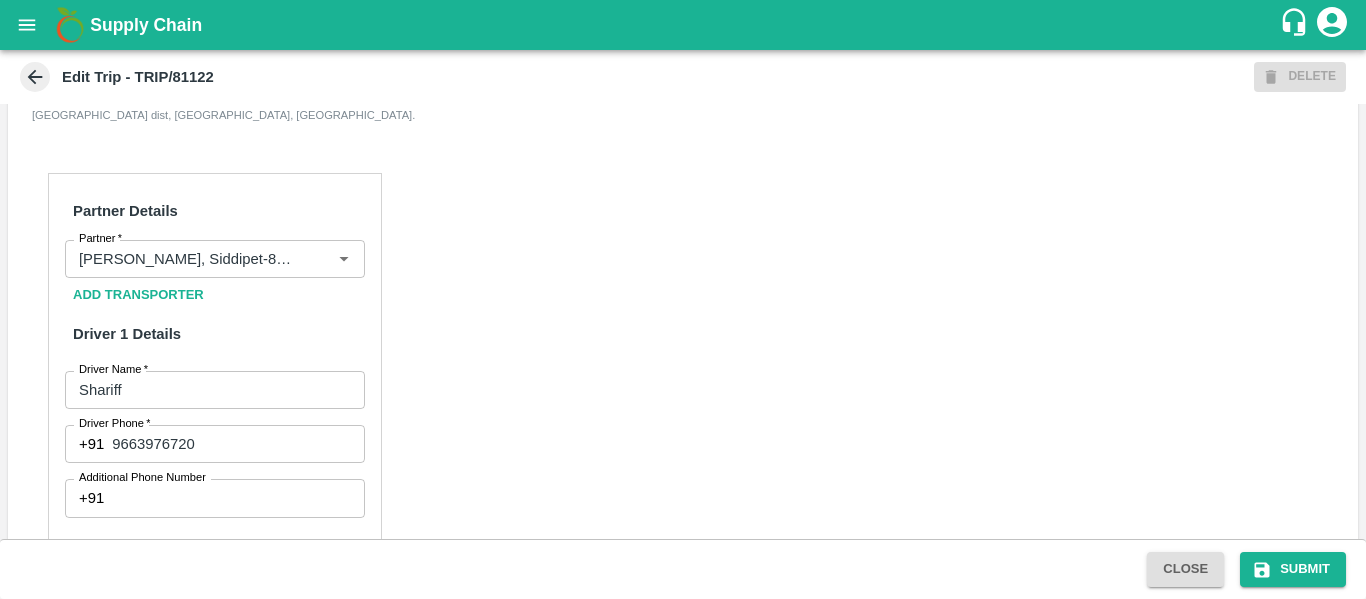 scroll, scrollTop: 573, scrollLeft: 0, axis: vertical 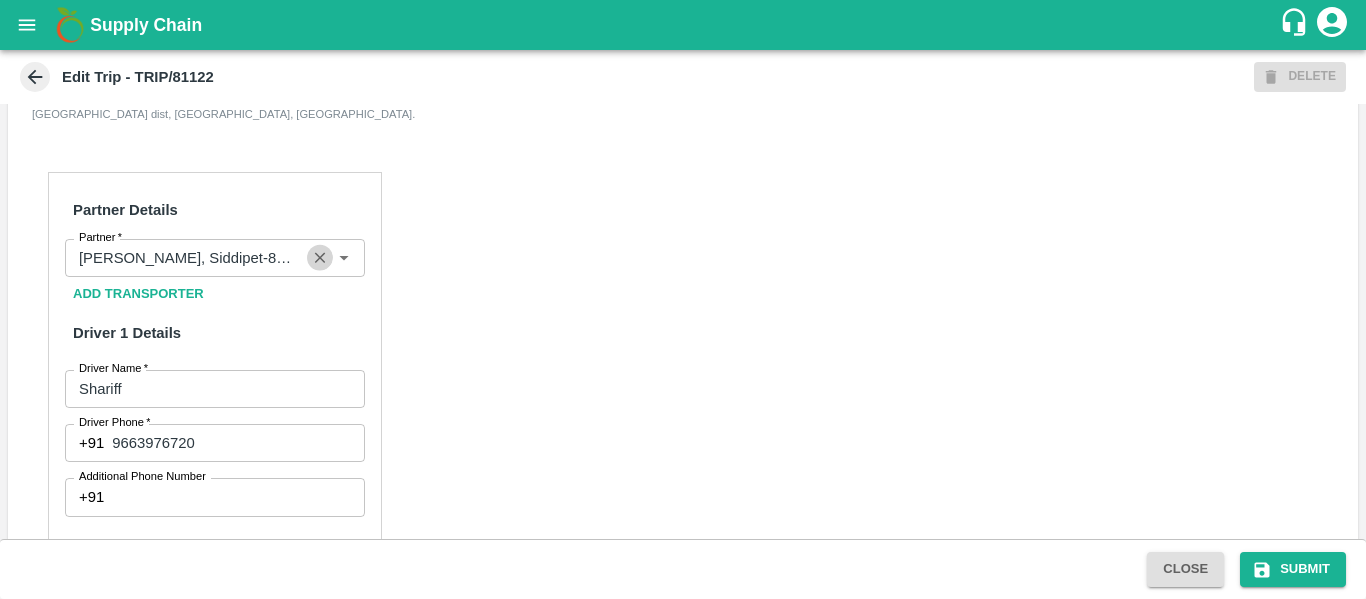 click 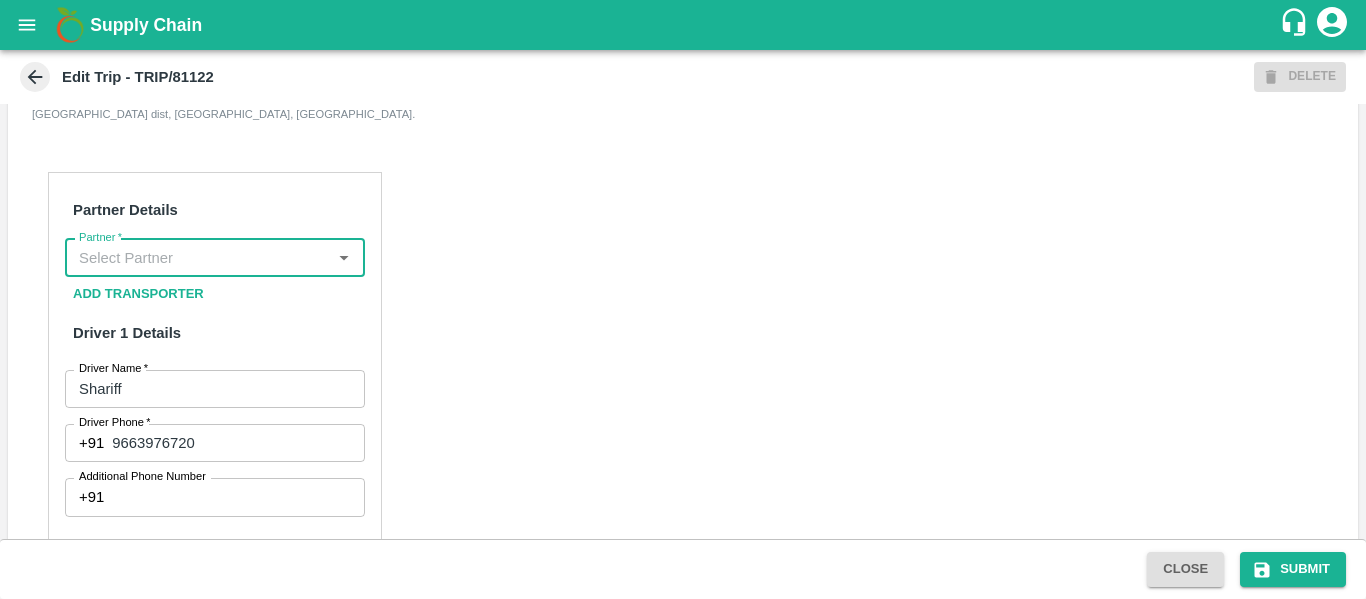 scroll, scrollTop: 0, scrollLeft: 0, axis: both 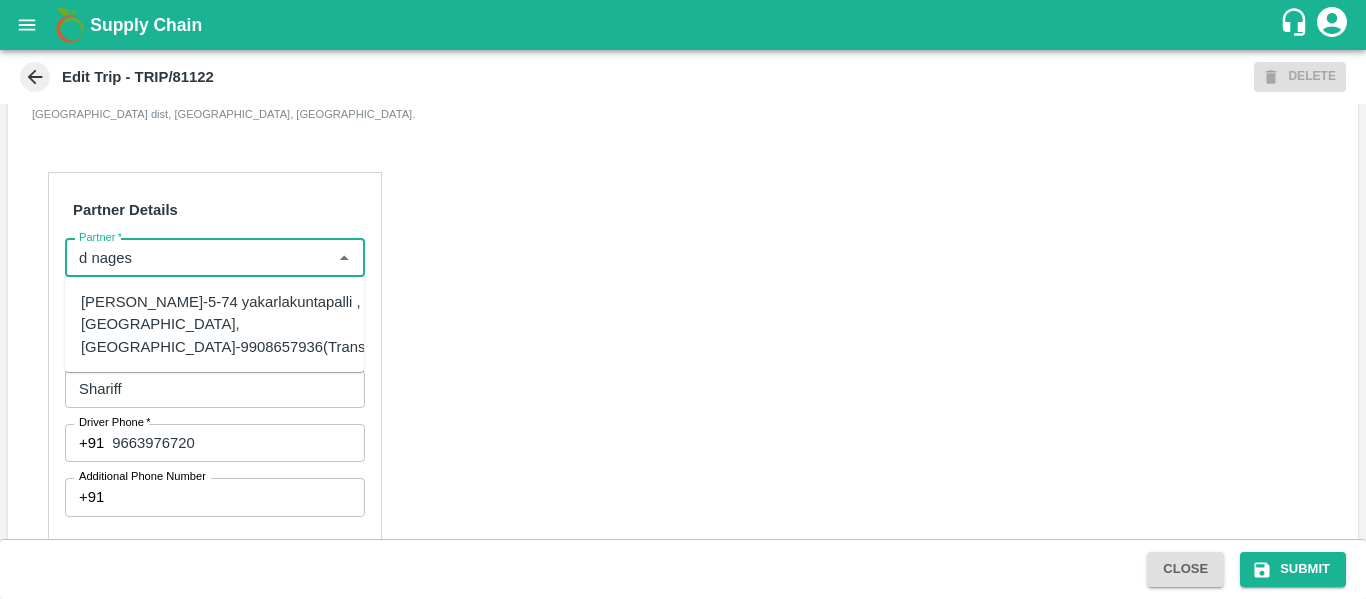 click on "D Nagesh-5-74 yakarlakuntapalli ,Mukthapuram, Anantapuram-9908657936(Transporter)" at bounding box center (245, 324) 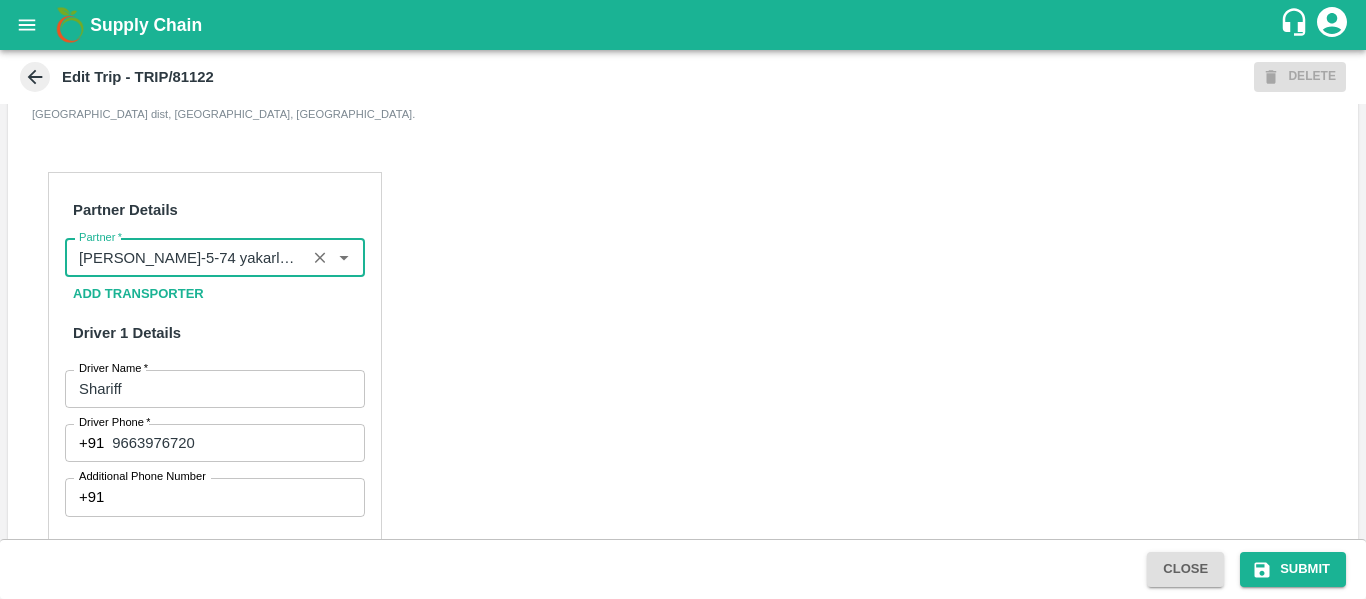 type on "D Nagesh-5-74 yakarlakuntapalli ,Mukthapuram, Anantapuram-9908657936(Transporter)" 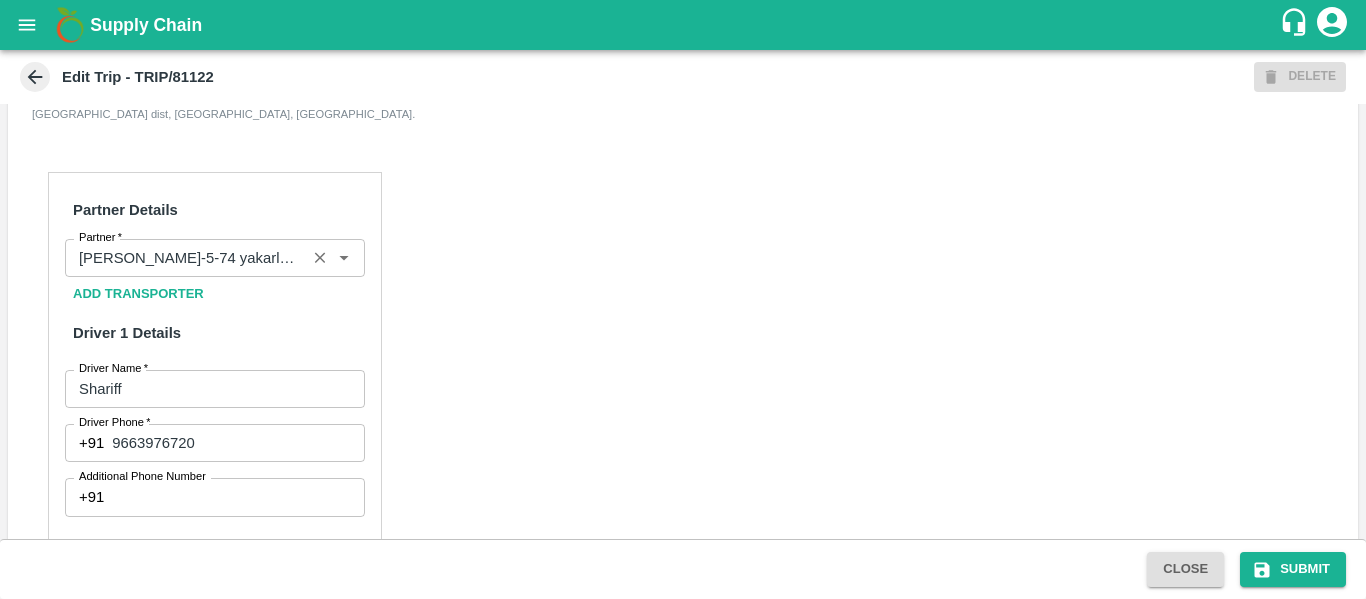 click on "Edit Trip - TRIP/81122" at bounding box center [138, 77] 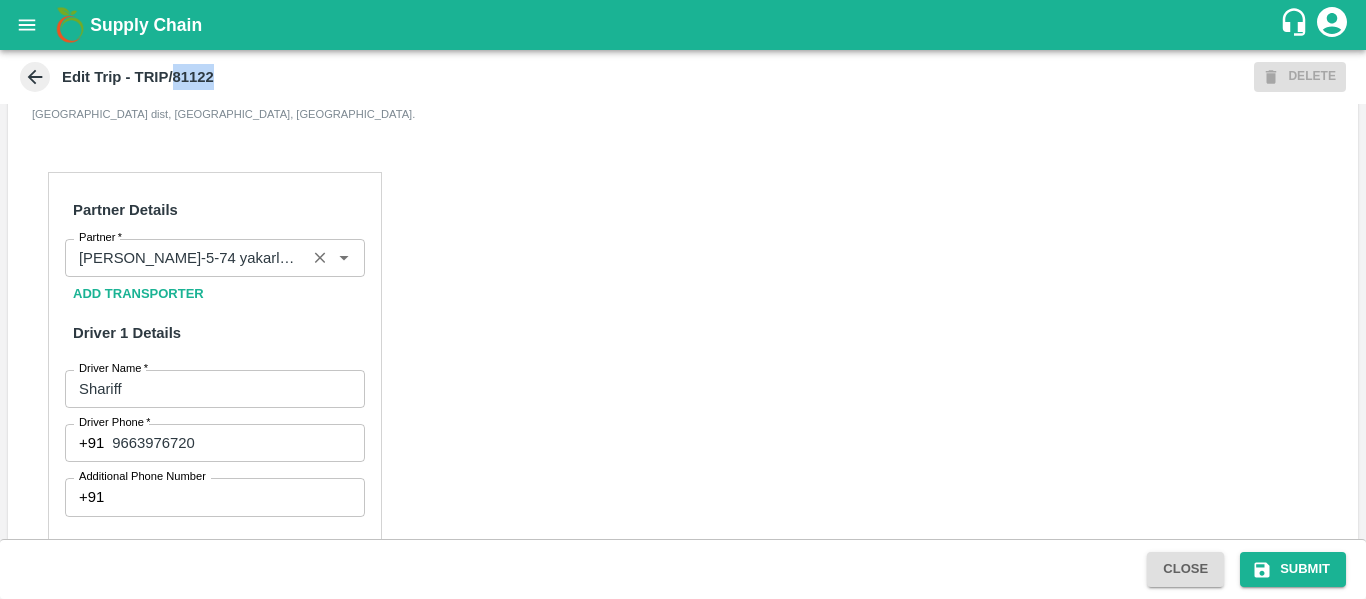 click on "Edit Trip - TRIP/81122" at bounding box center (138, 77) 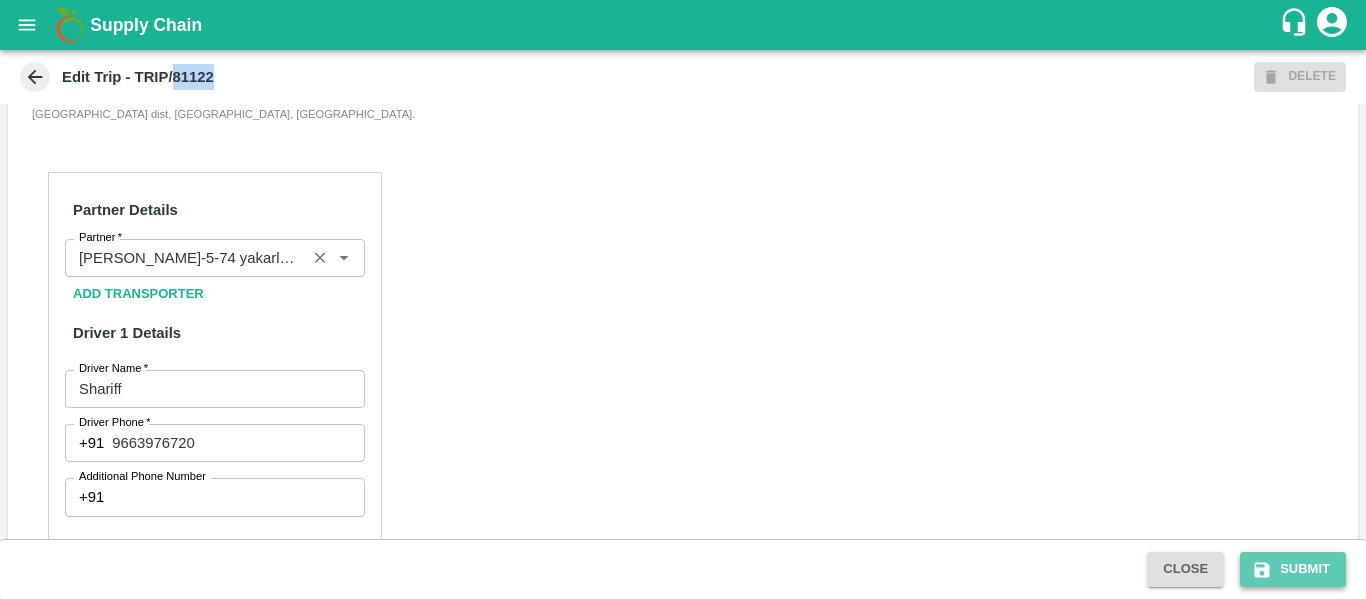 click on "Submit" at bounding box center (1293, 569) 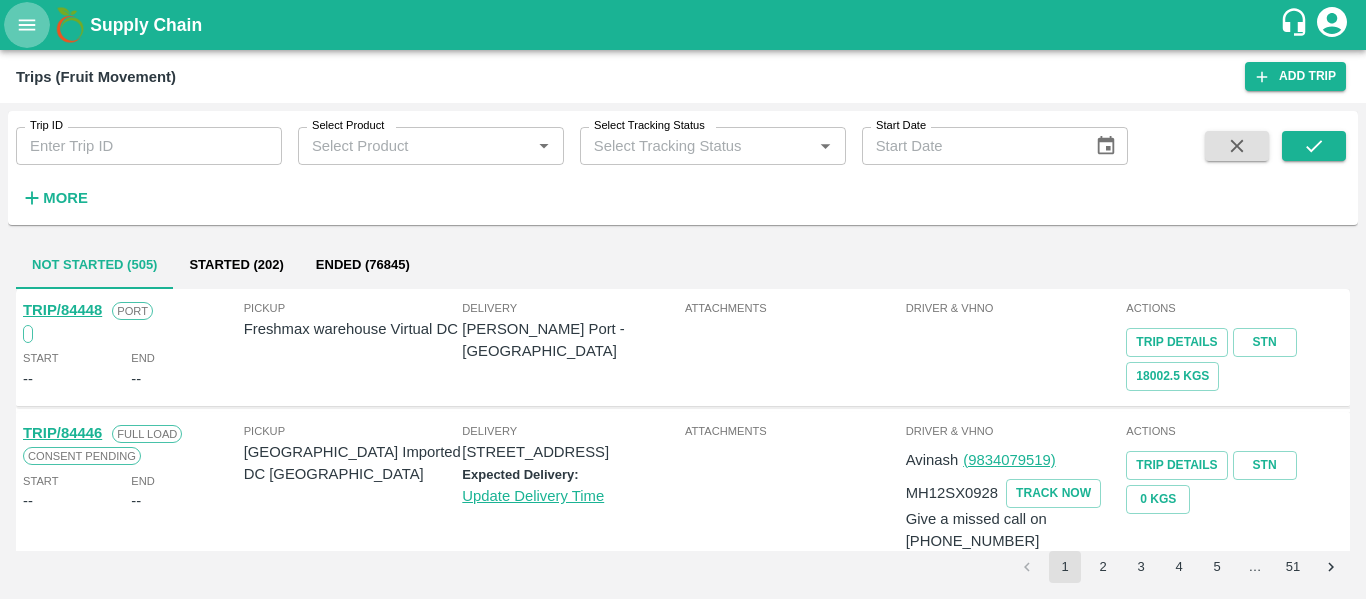 click 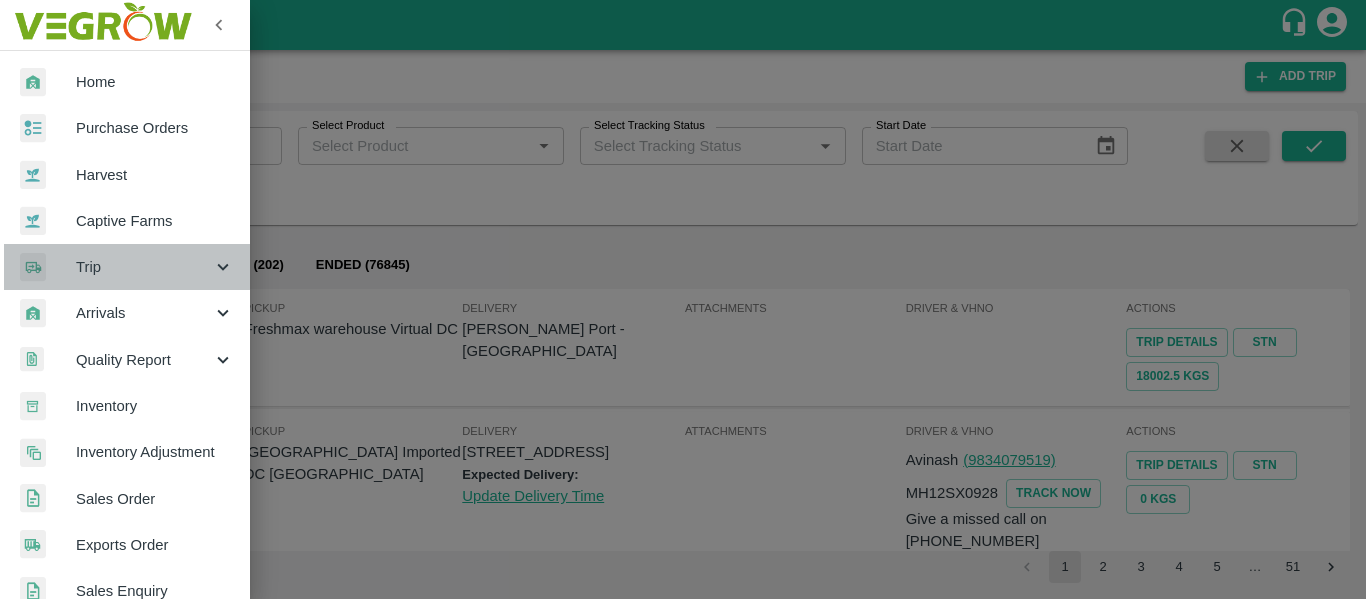 click on "Trip" at bounding box center (125, 267) 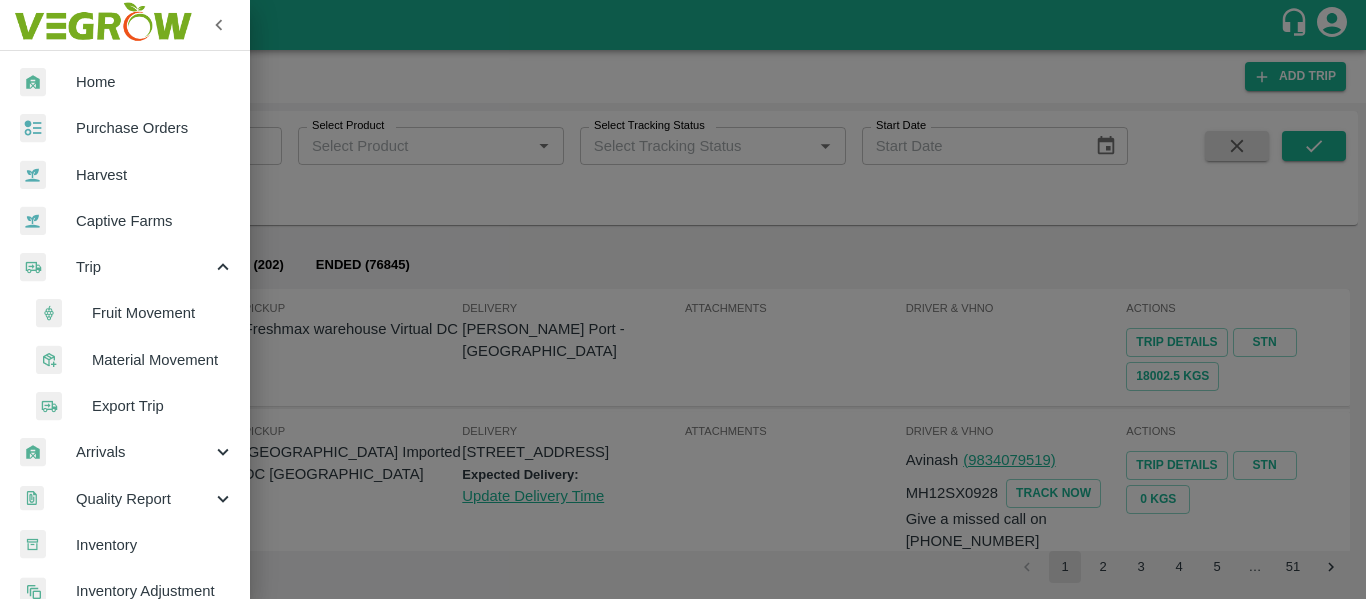 click on "Material Movement" at bounding box center [163, 360] 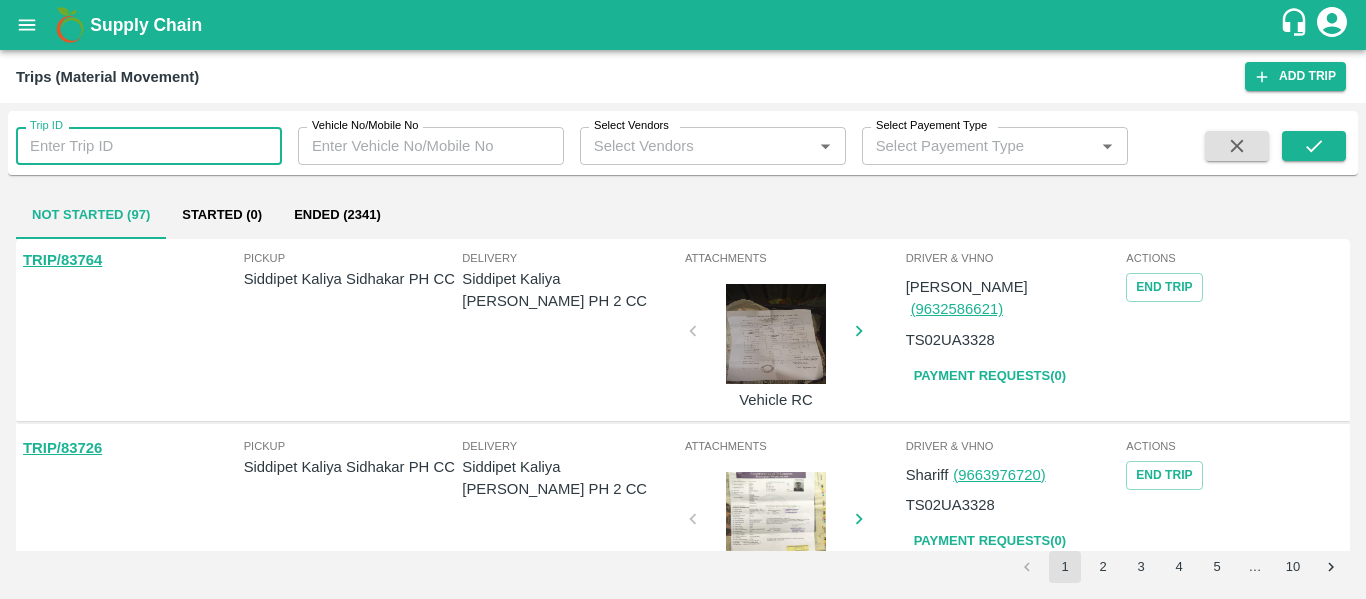 click on "Trip ID" at bounding box center (149, 146) 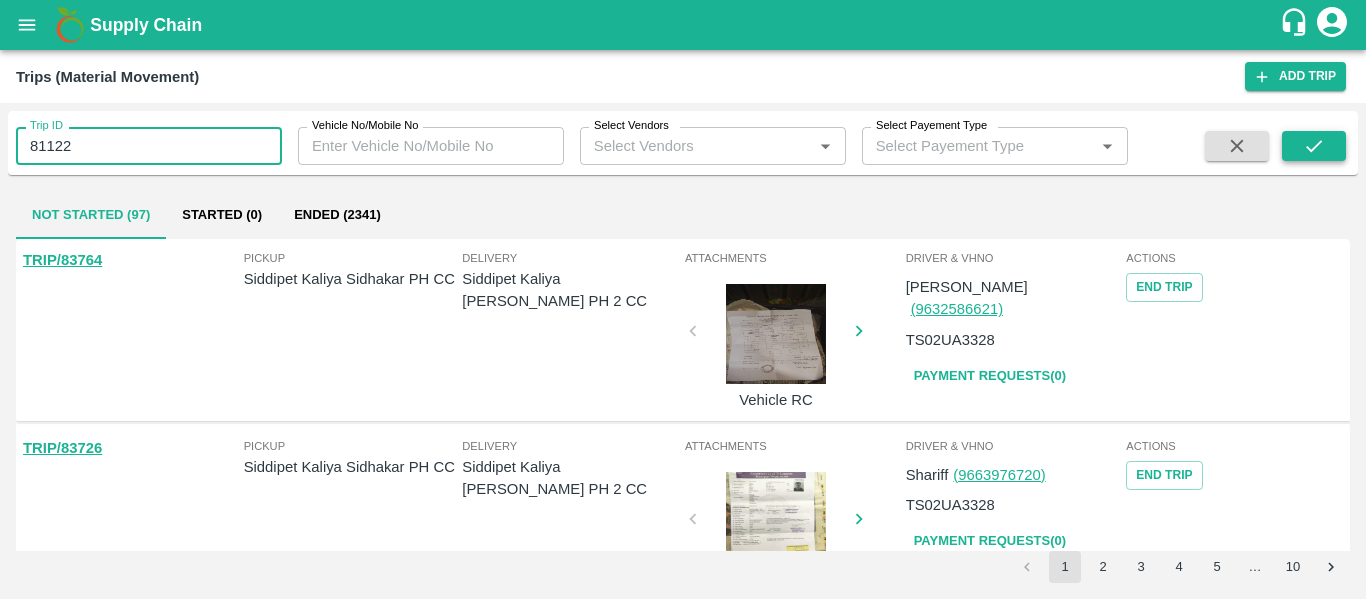 type on "81122" 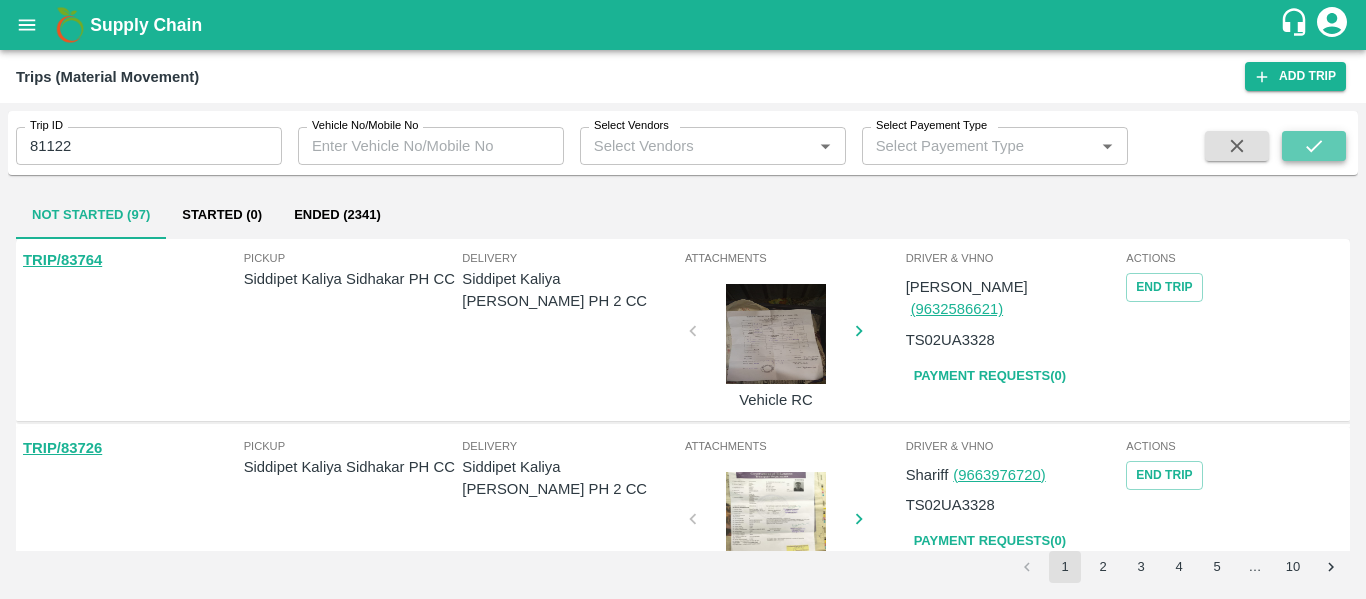 click at bounding box center (1314, 146) 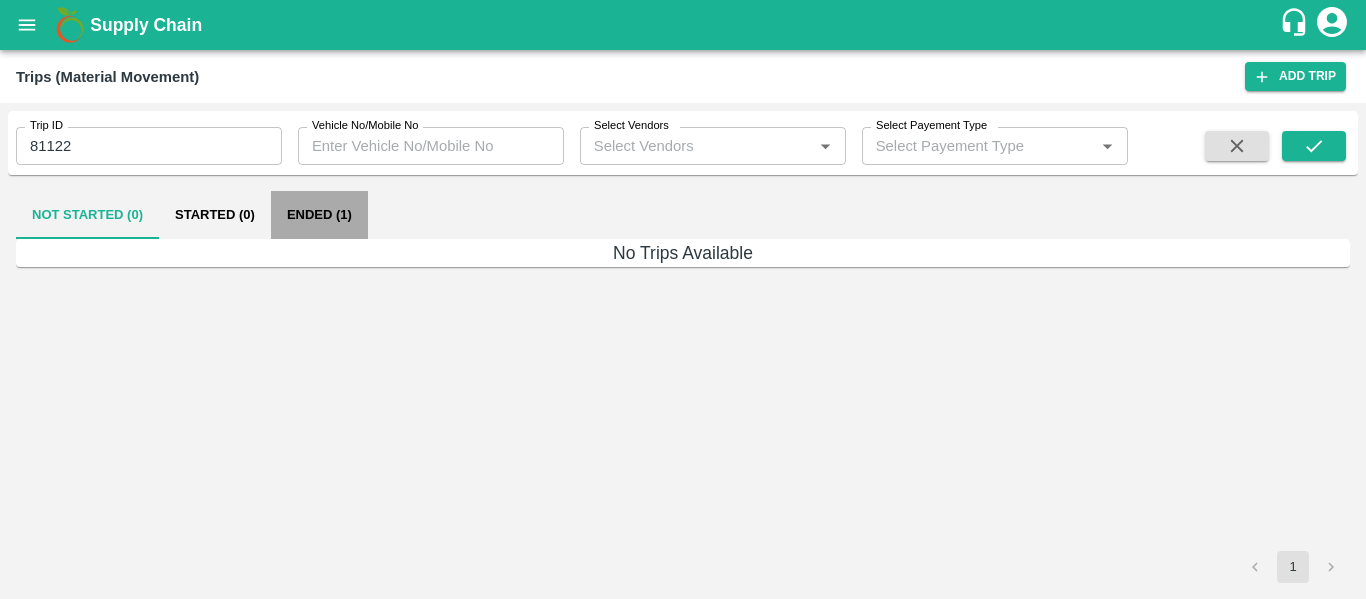 click on "Ended (1)" at bounding box center (319, 215) 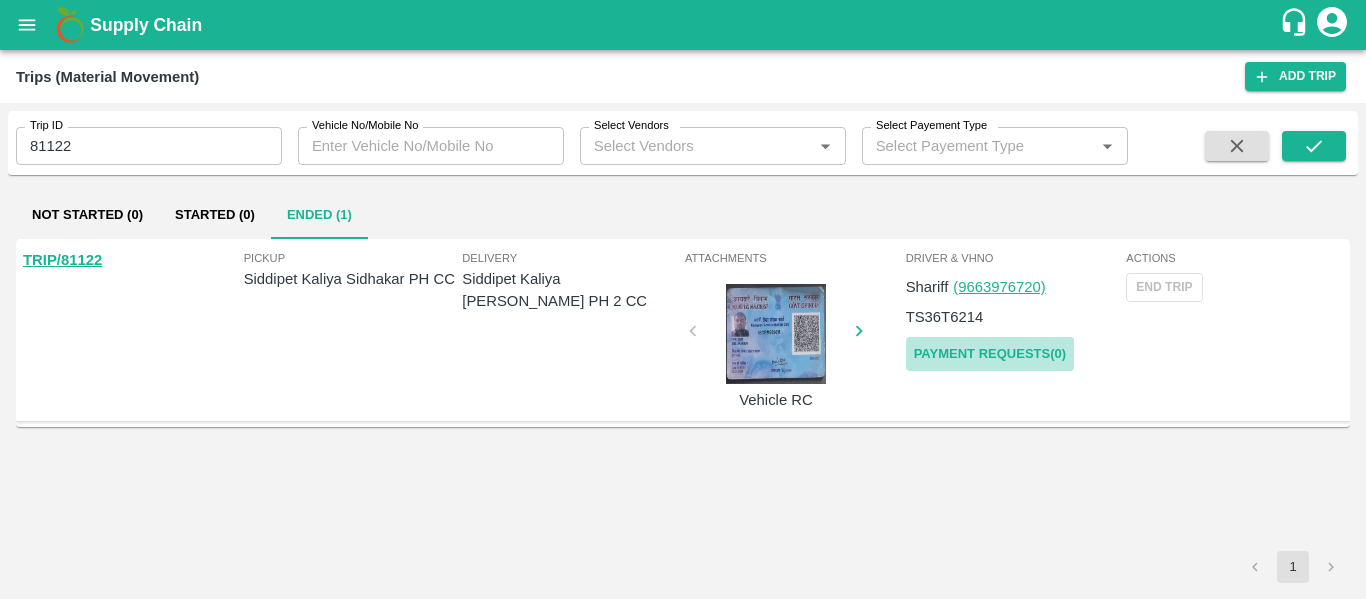 click on "Payment Requests( 0 )" at bounding box center (990, 354) 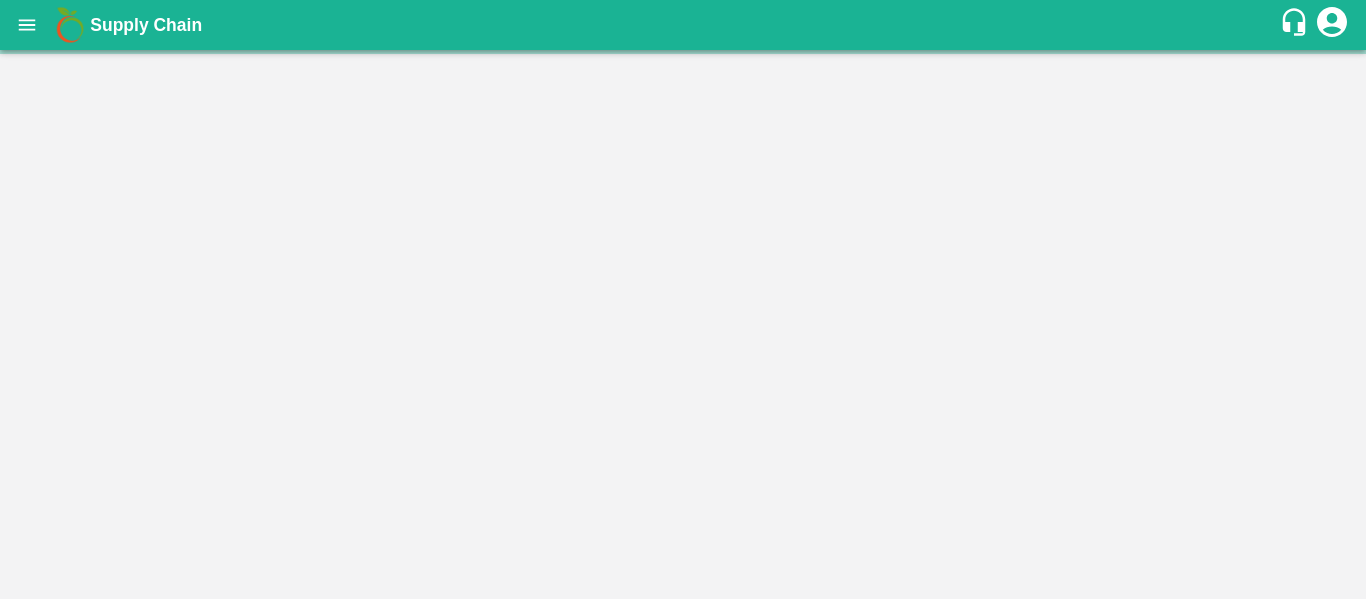 scroll, scrollTop: 0, scrollLeft: 0, axis: both 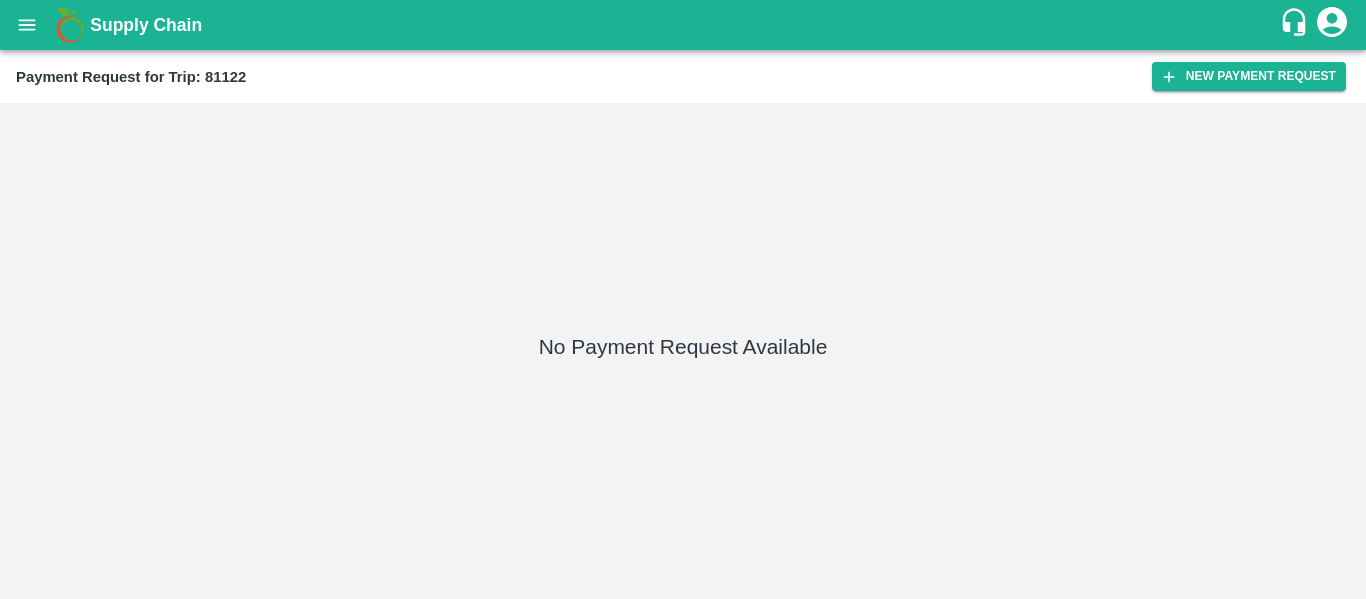 click on "Payment Request for Trip: 81122 New Payment Request" at bounding box center (683, 76) 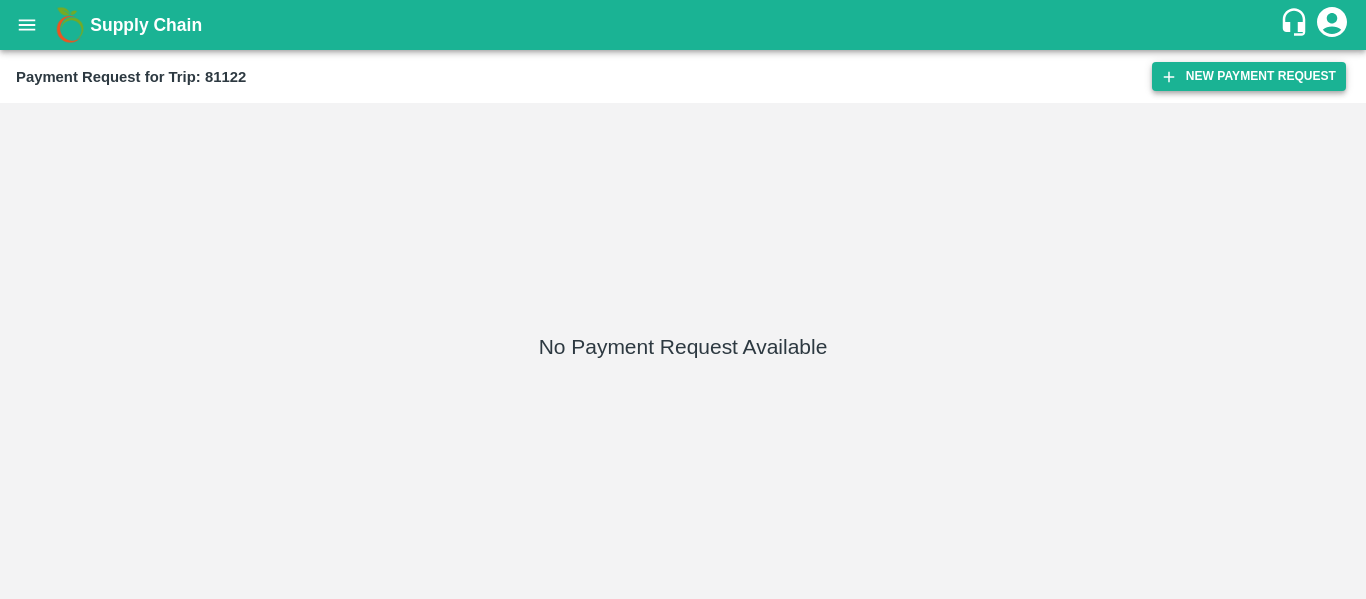 click on "New Payment Request" at bounding box center (1249, 76) 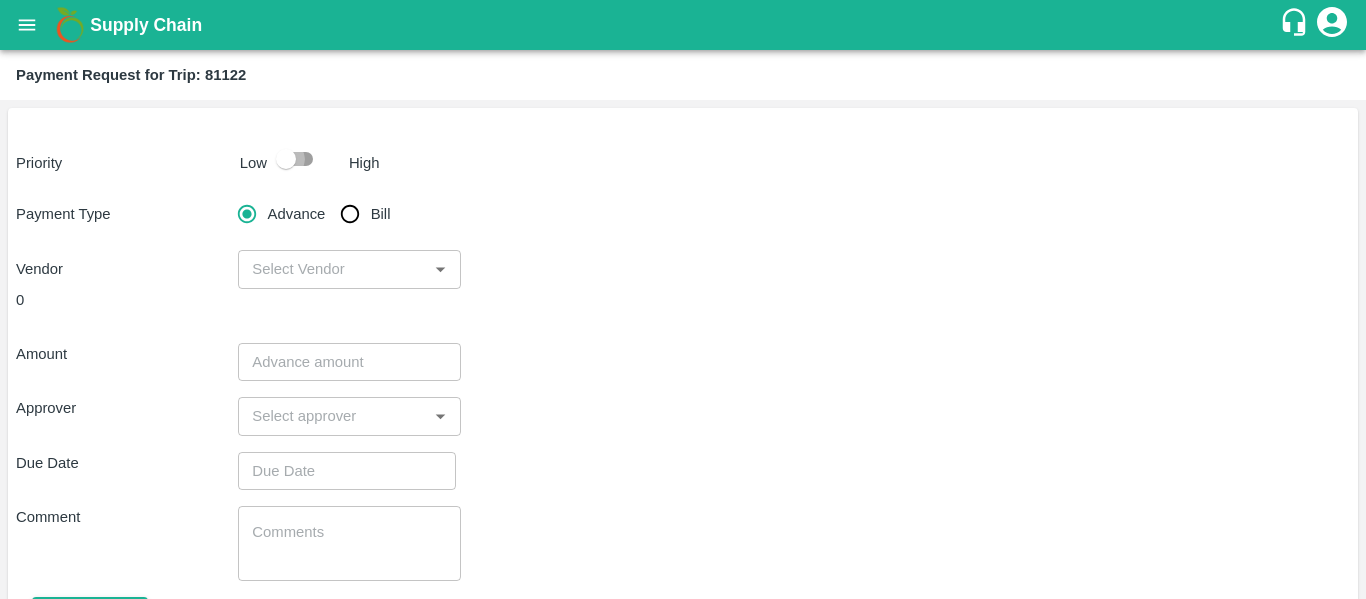 click at bounding box center (286, 159) 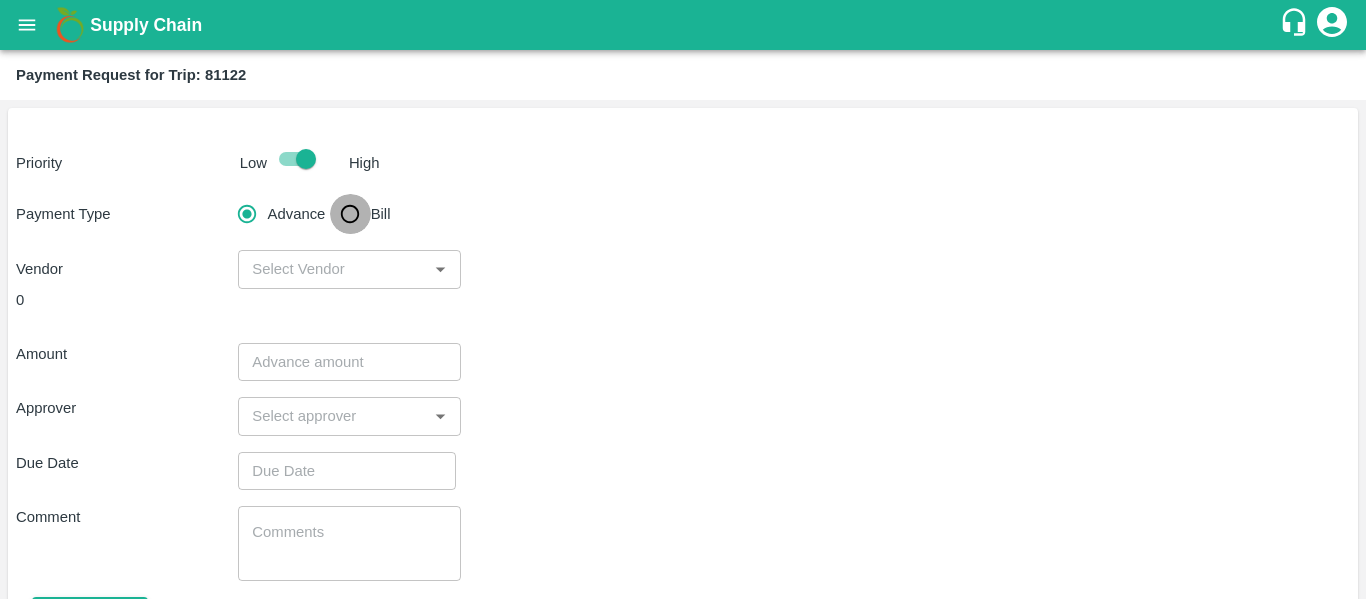 click on "Bill" at bounding box center [350, 214] 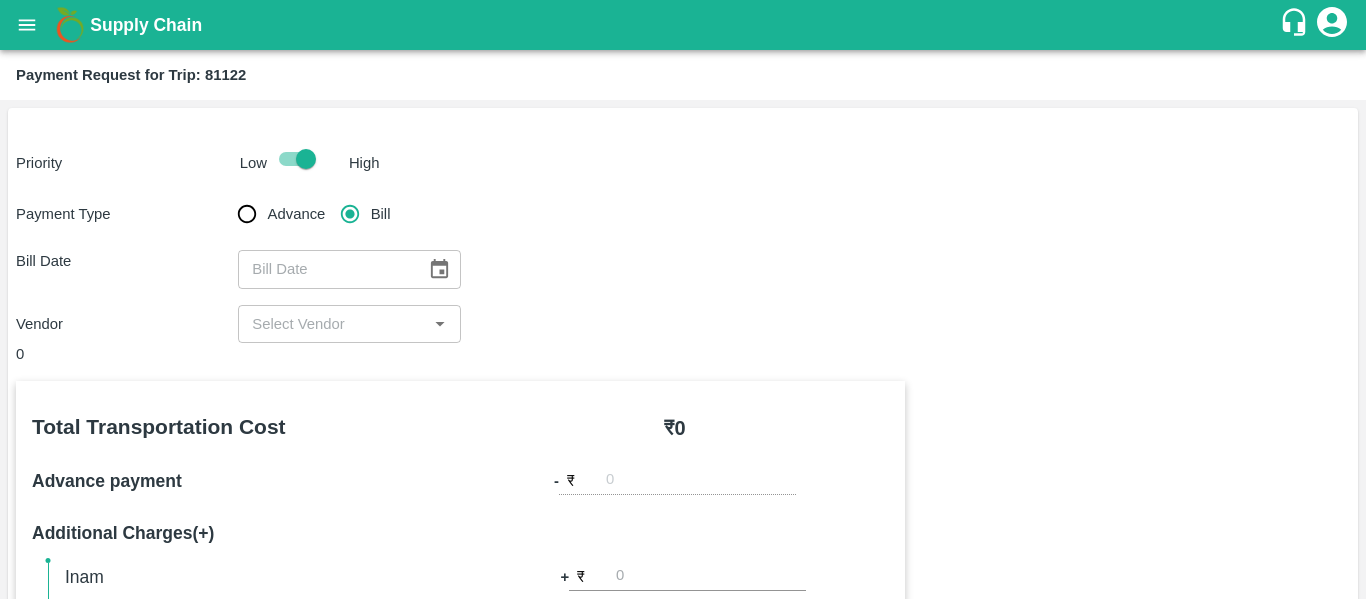 click on "​" at bounding box center (349, 324) 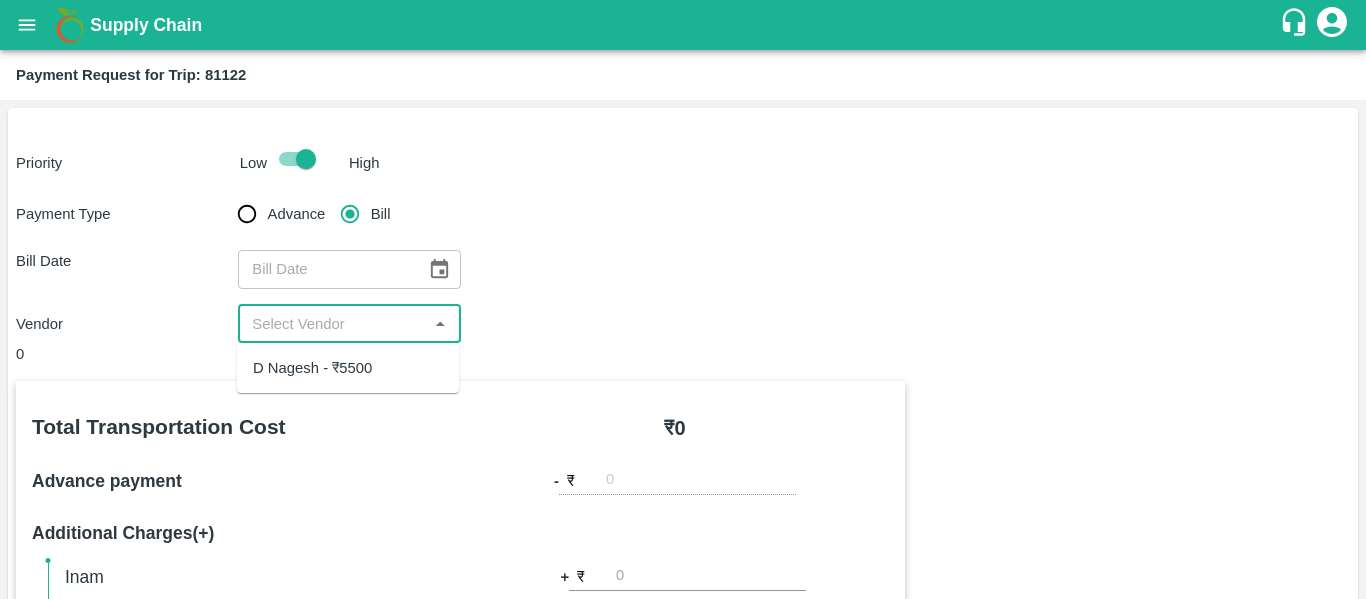 click on "D Nagesh - ₹5500" at bounding box center (348, 368) 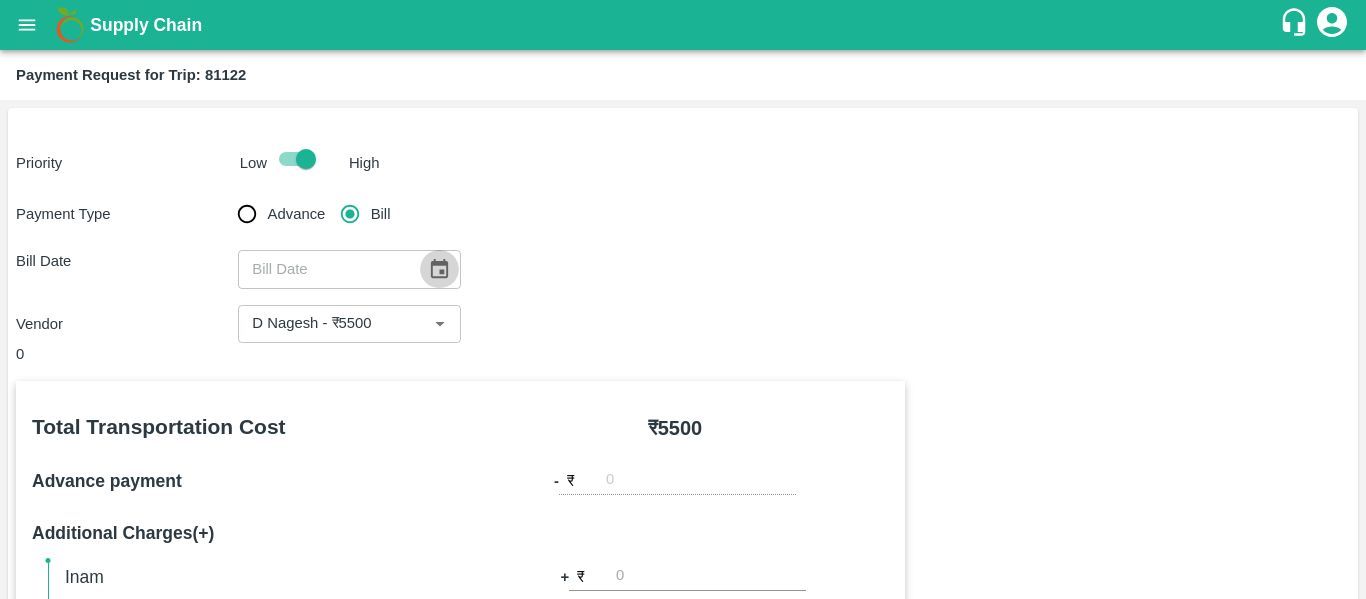 click 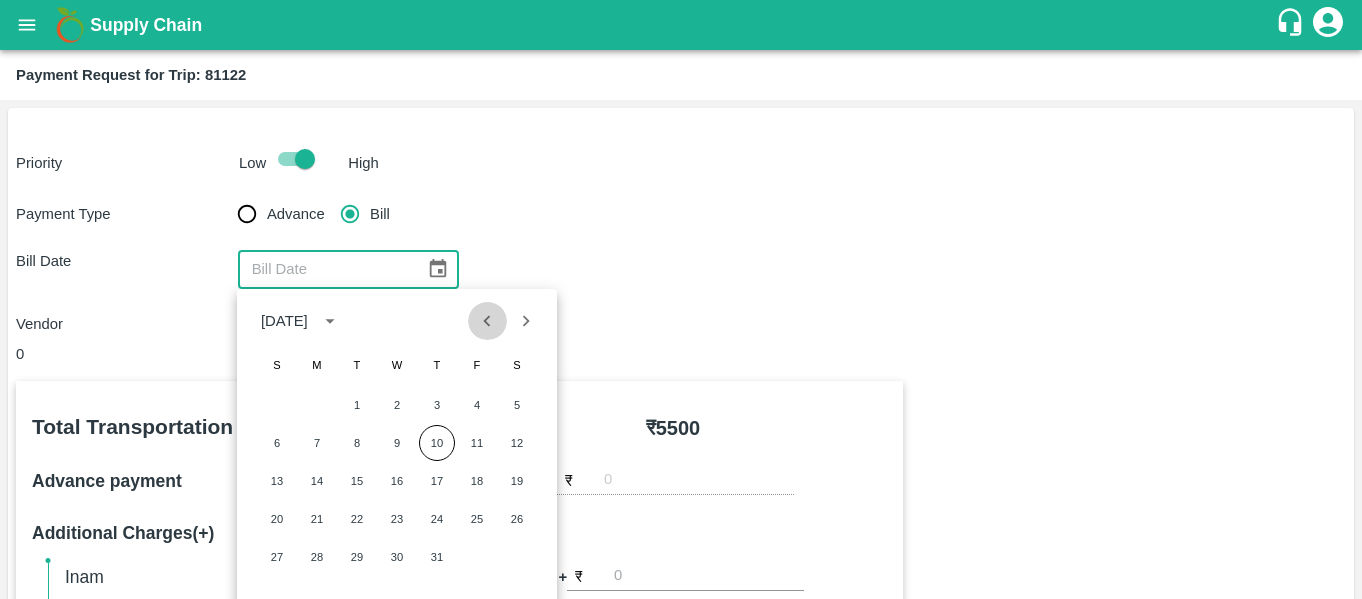 click 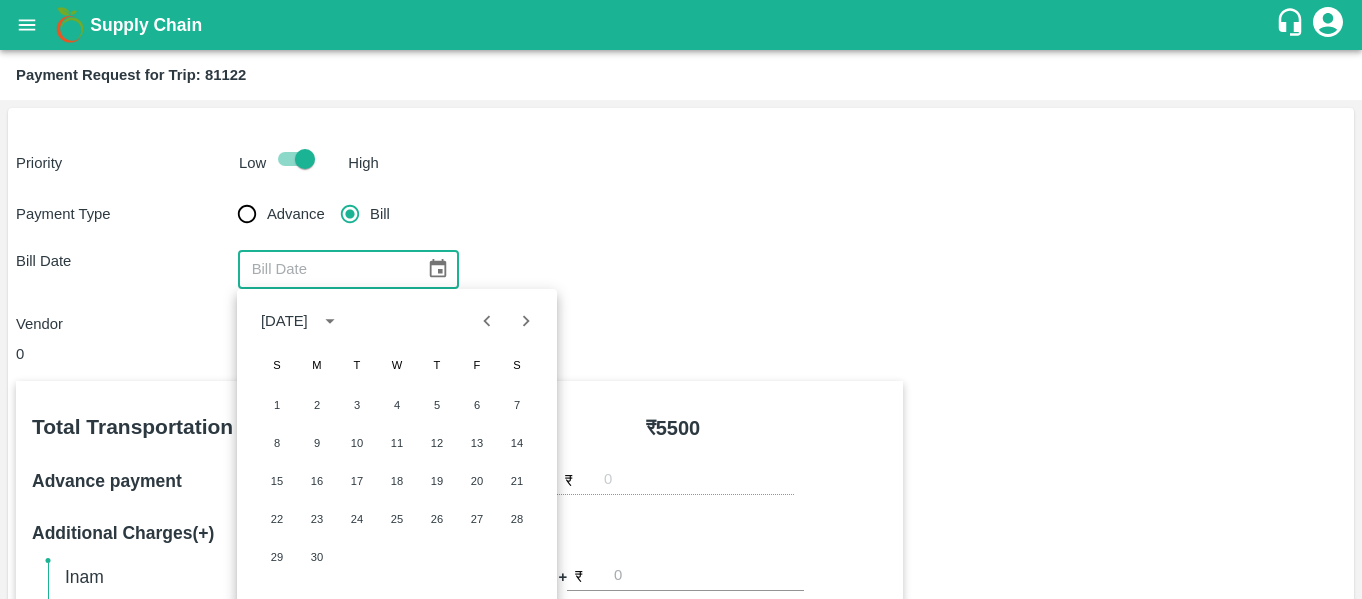 type 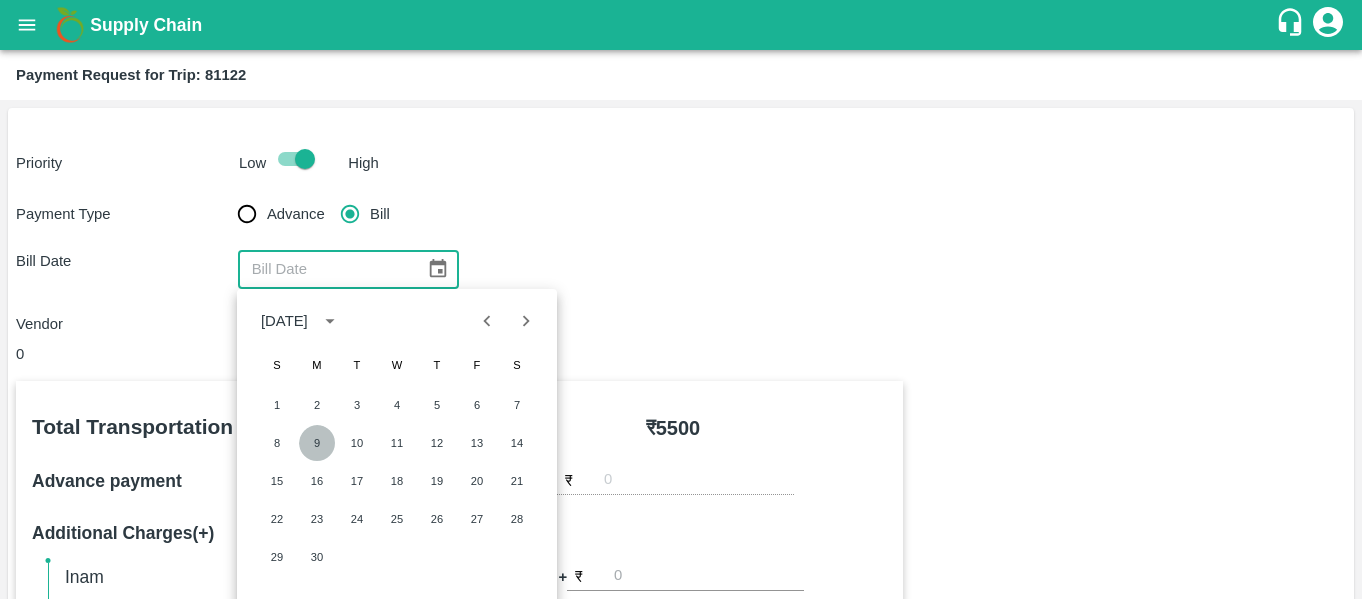 click on "9" at bounding box center (317, 443) 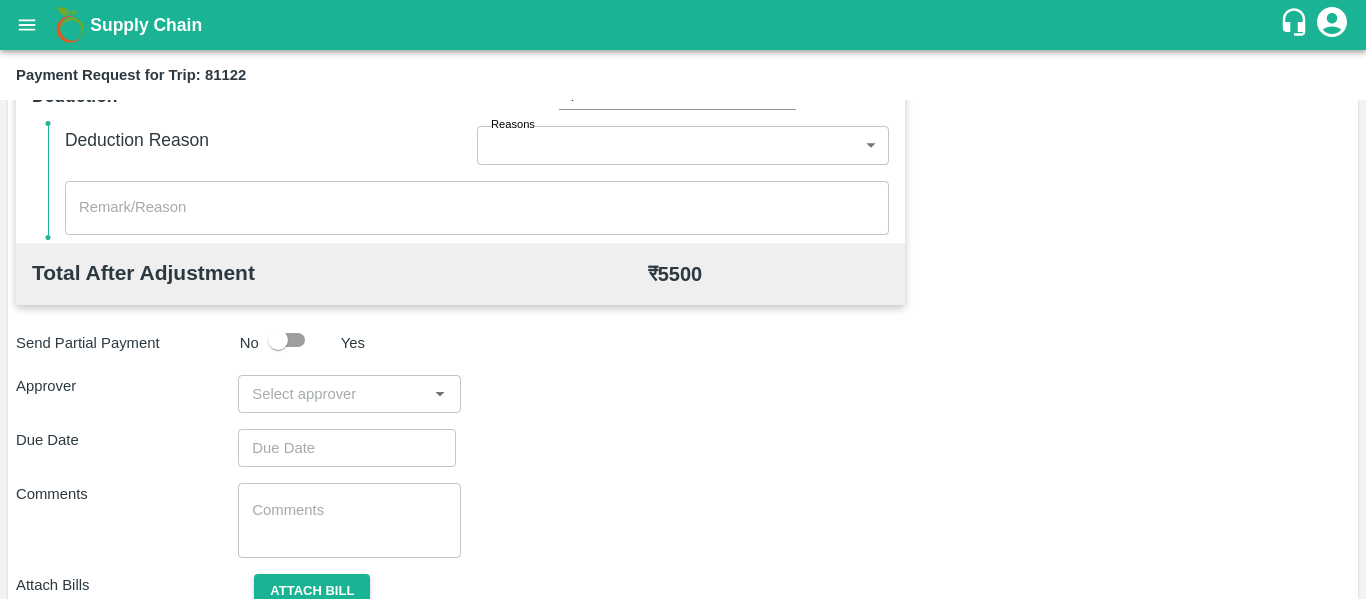 scroll, scrollTop: 705, scrollLeft: 0, axis: vertical 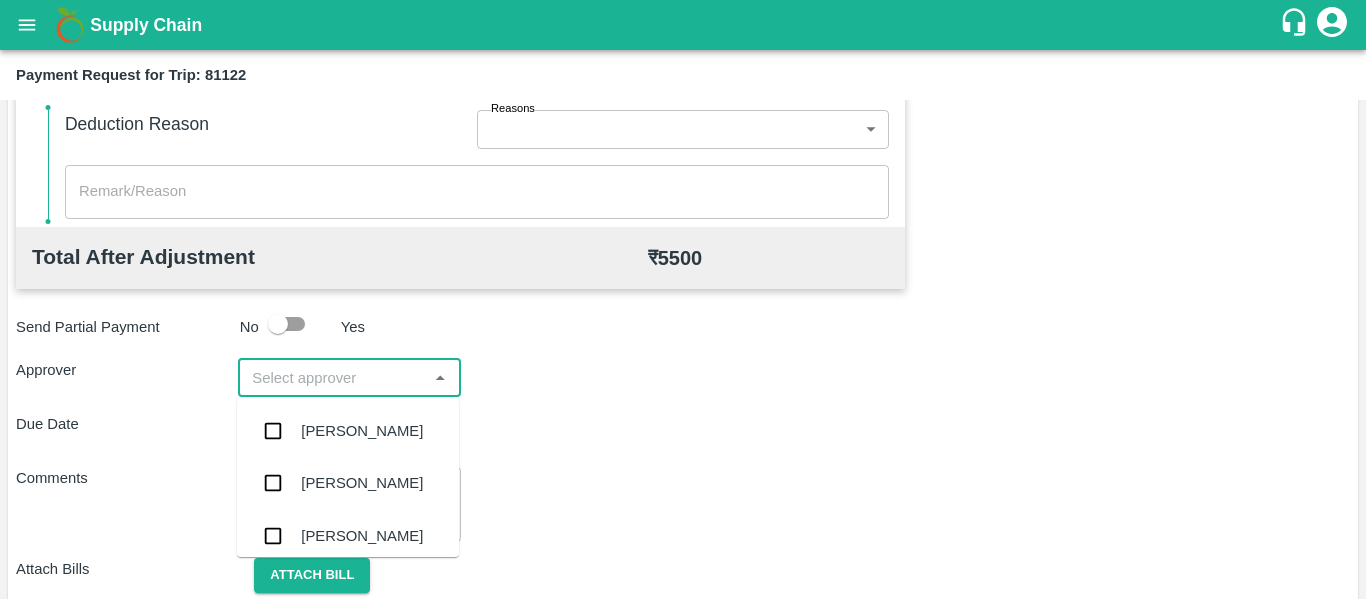 click at bounding box center (332, 378) 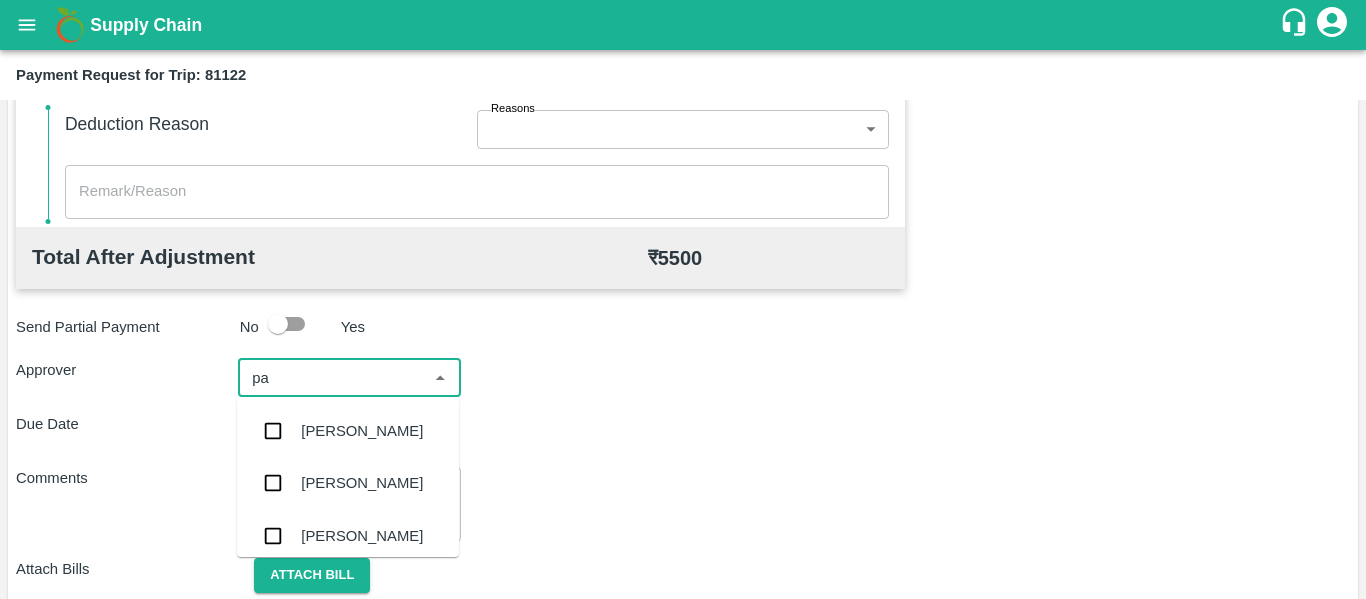 type on "pal" 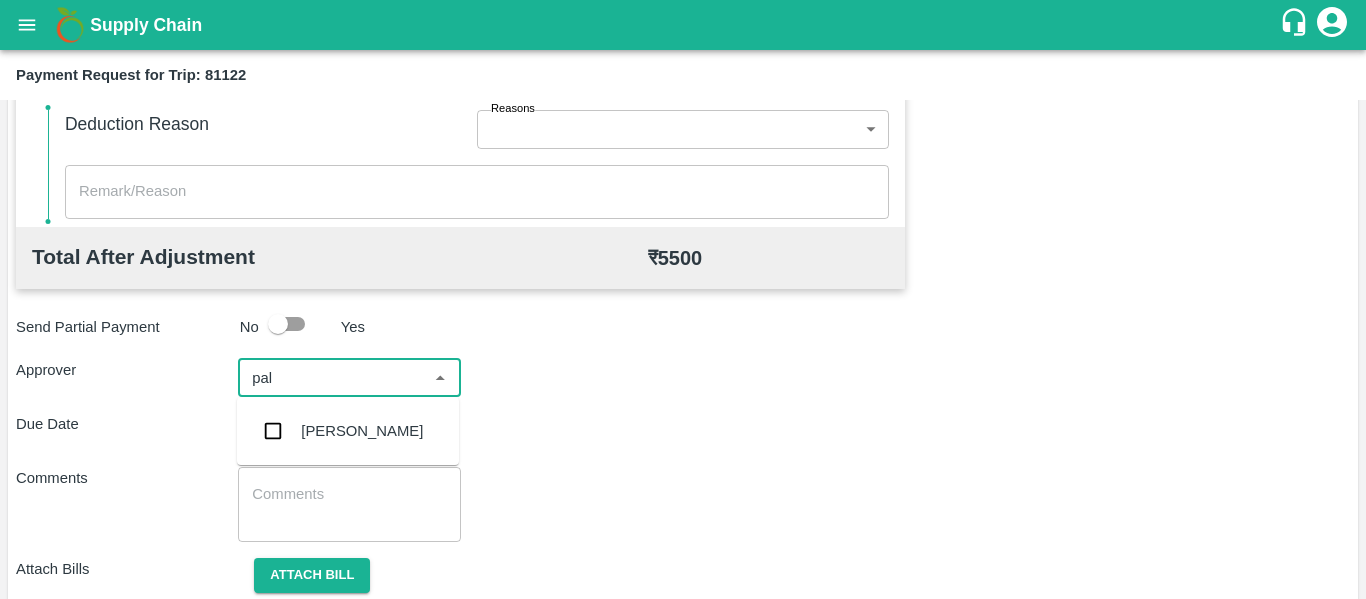 click on "[PERSON_NAME]" at bounding box center (362, 431) 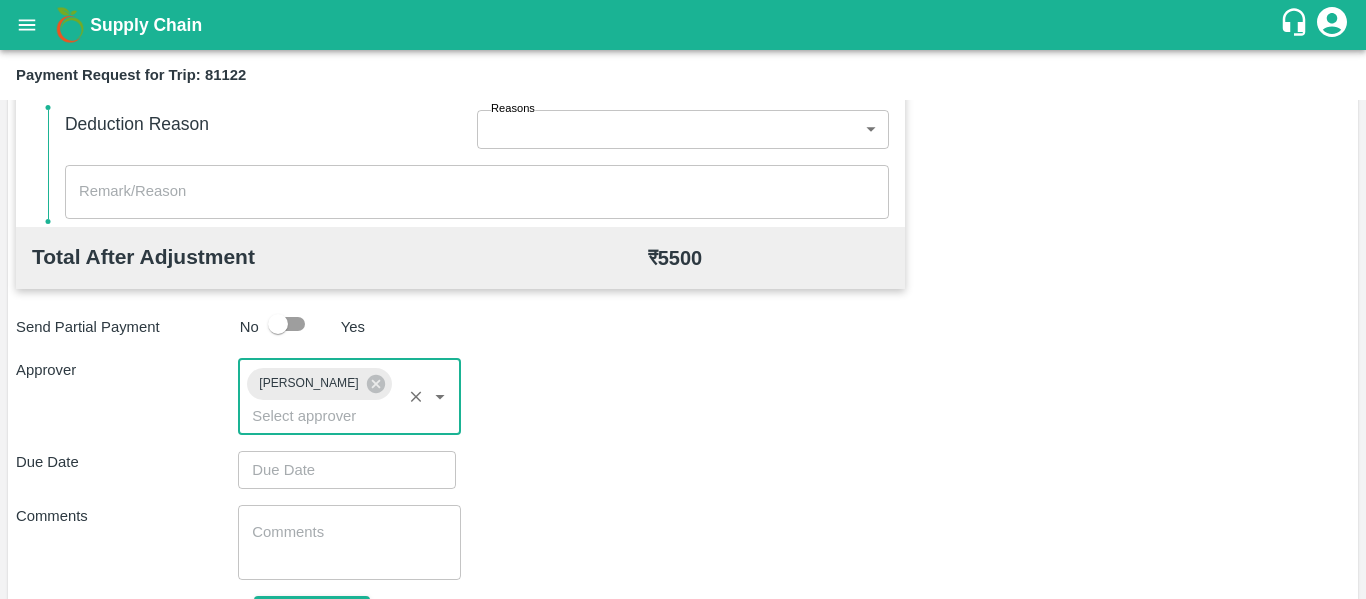 type on "DD/MM/YYYY hh:mm aa" 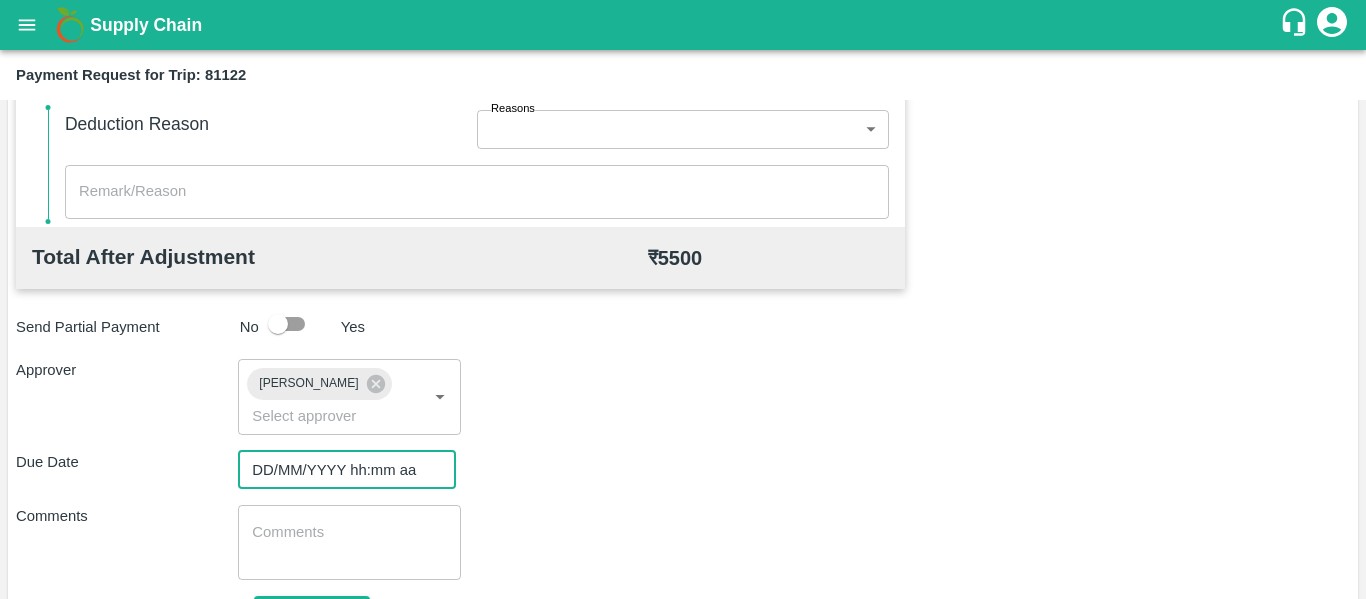 click on "DD/MM/YYYY hh:mm aa" at bounding box center [340, 470] 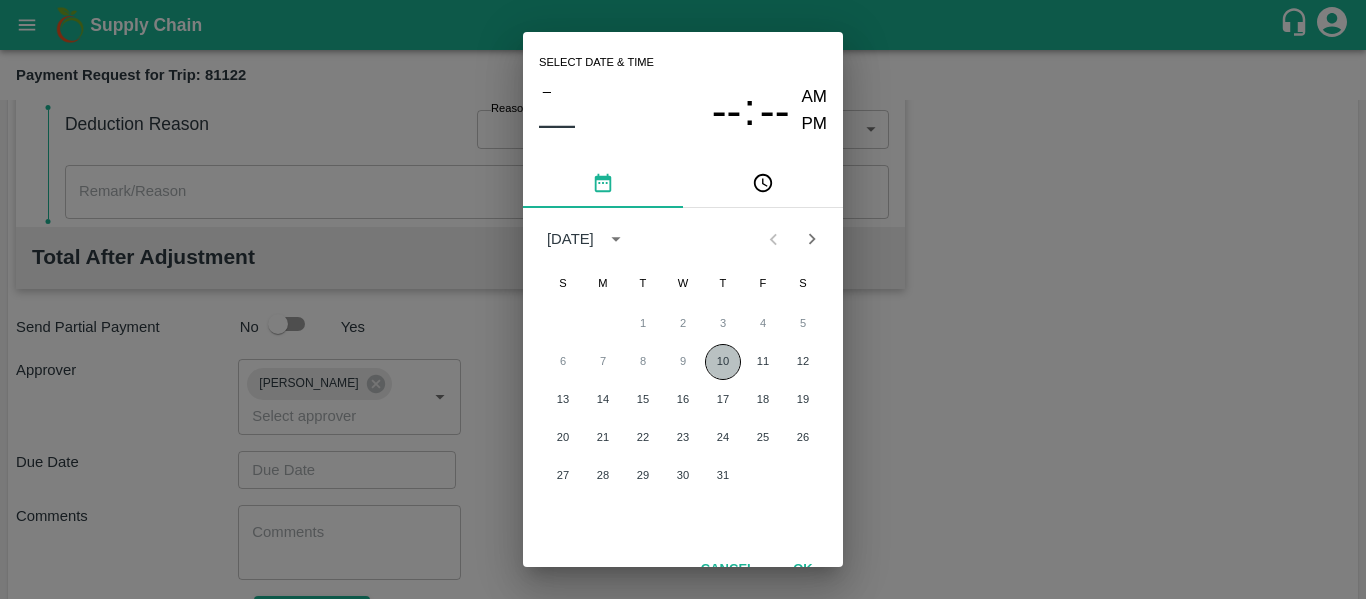 click on "10" at bounding box center (723, 362) 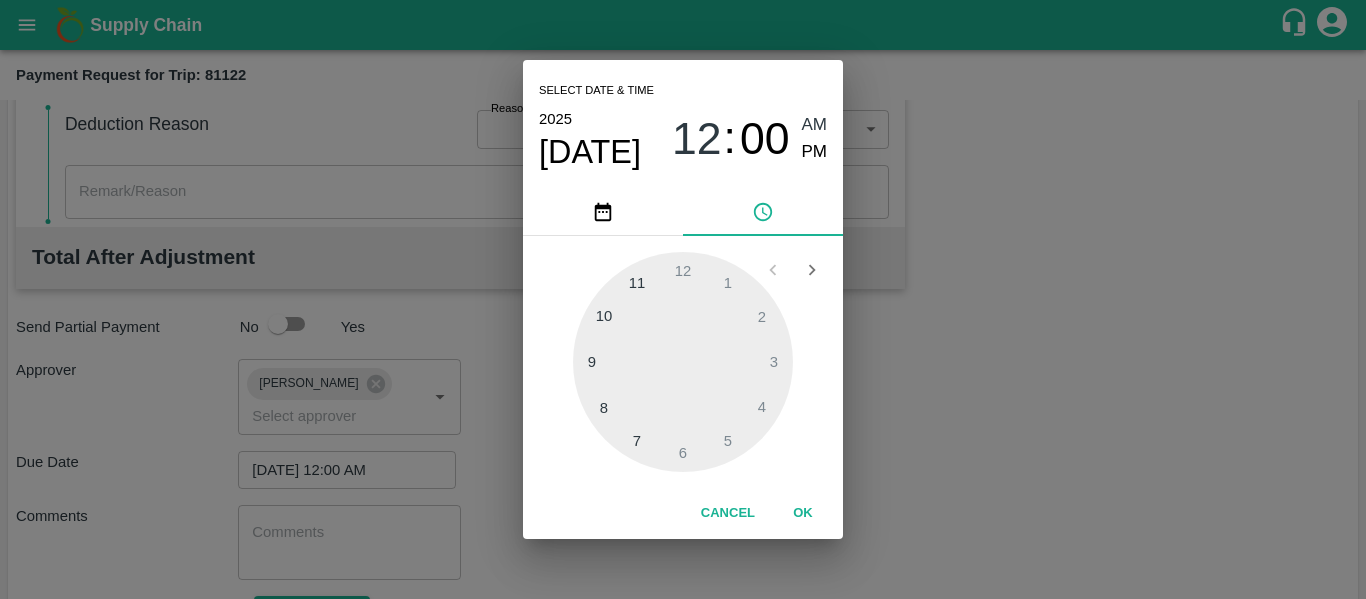 click on "OK" at bounding box center (803, 513) 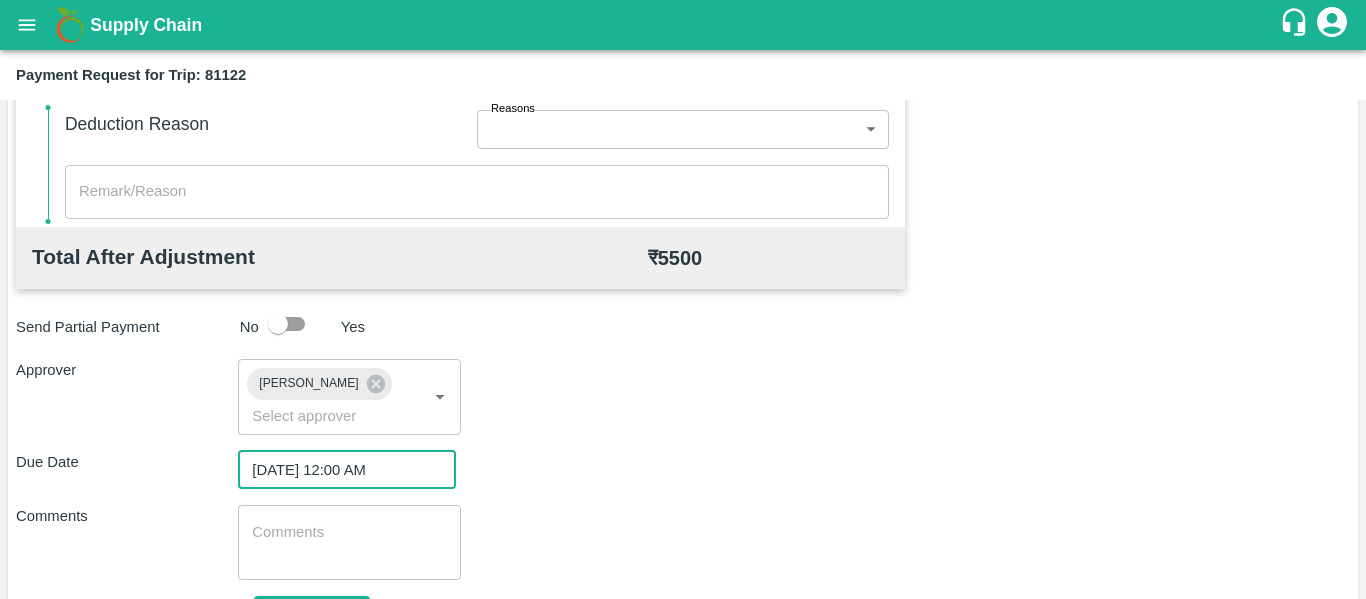 scroll, scrollTop: 812, scrollLeft: 0, axis: vertical 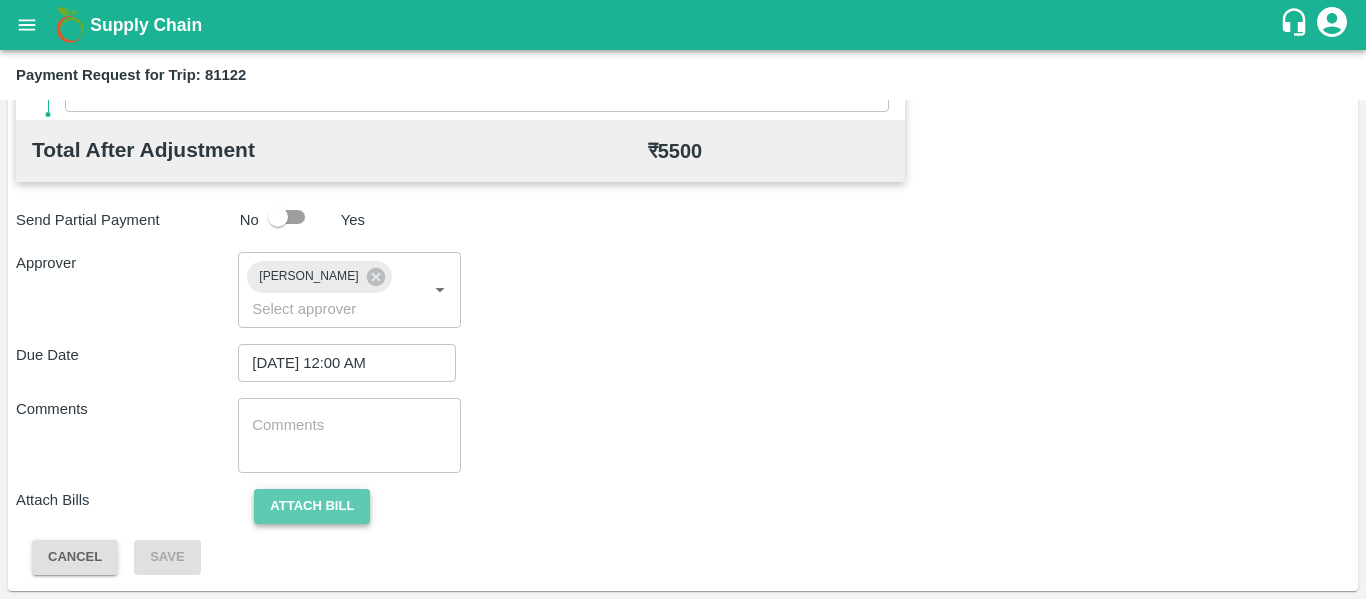 click on "Attach bill" at bounding box center [312, 506] 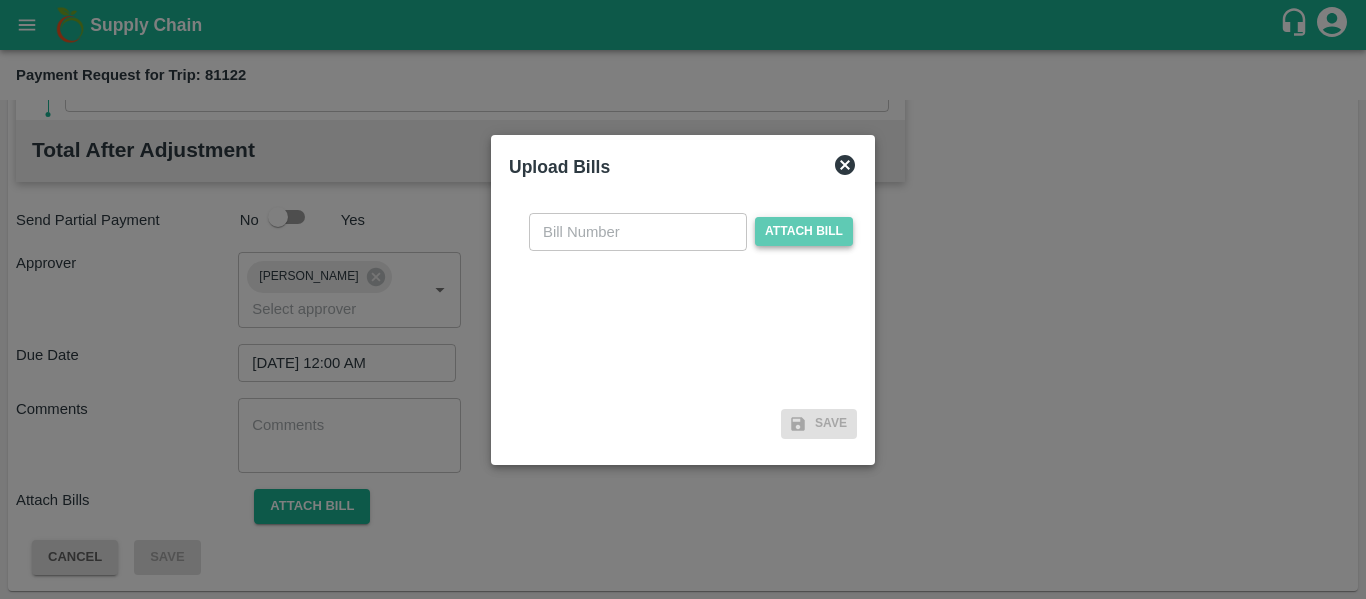 click on "Attach bill" at bounding box center (804, 231) 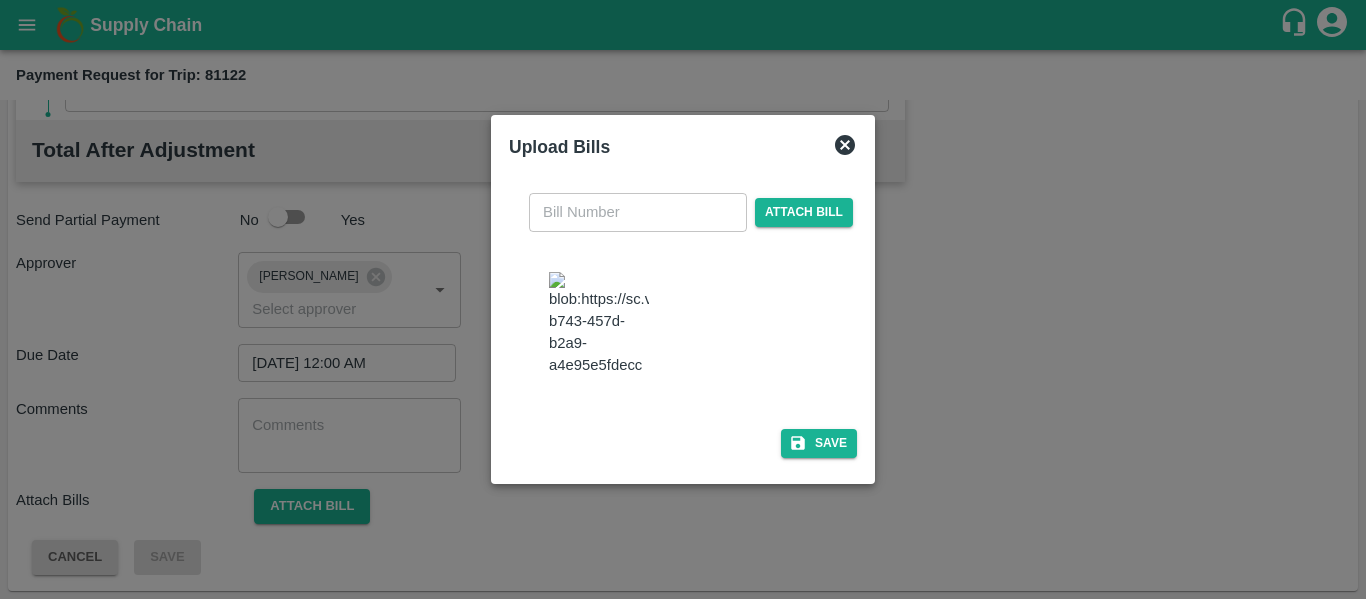 click at bounding box center [599, 324] 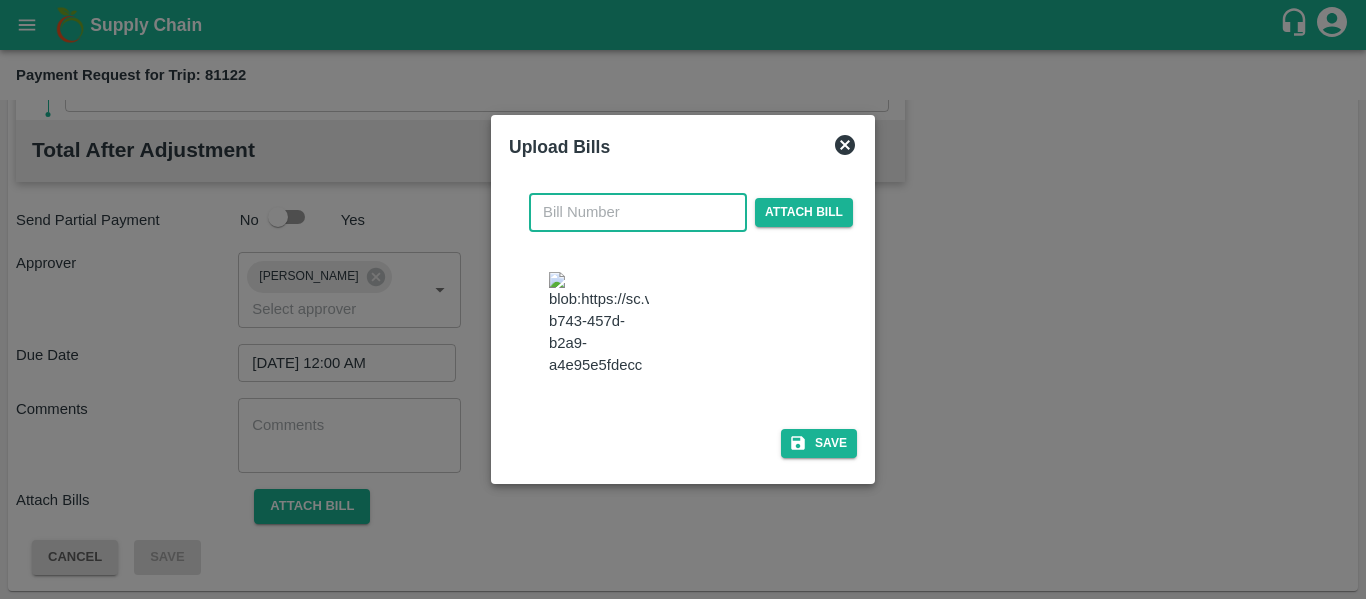 click at bounding box center [638, 212] 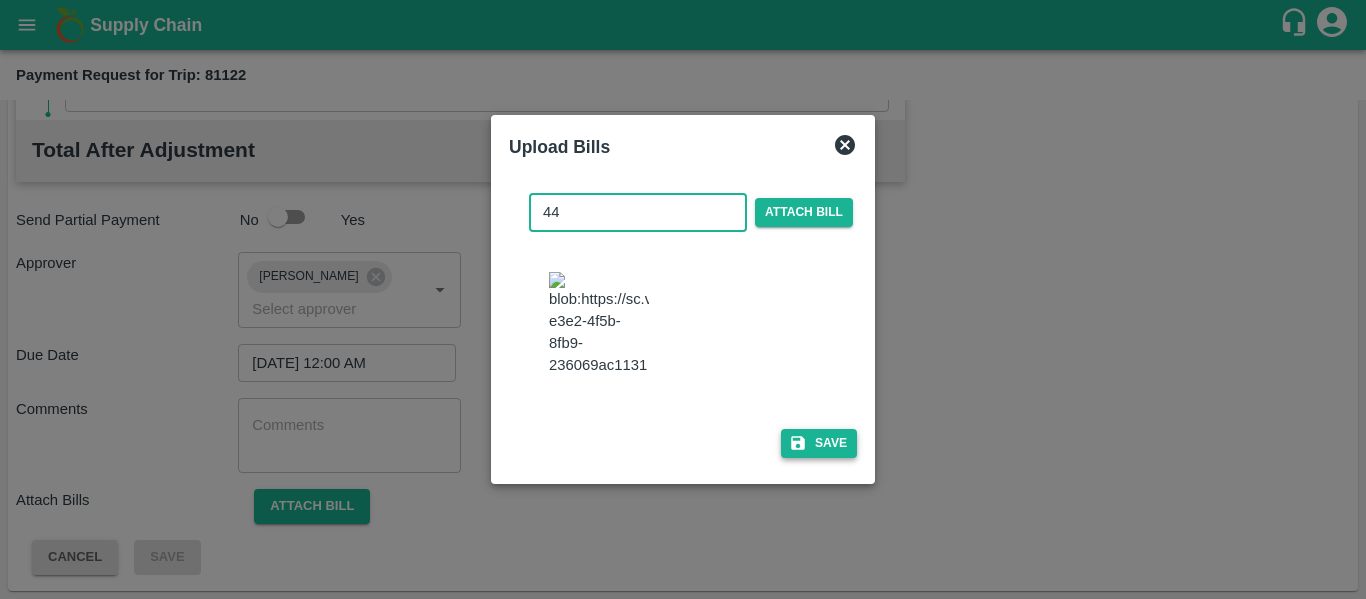 type on "44" 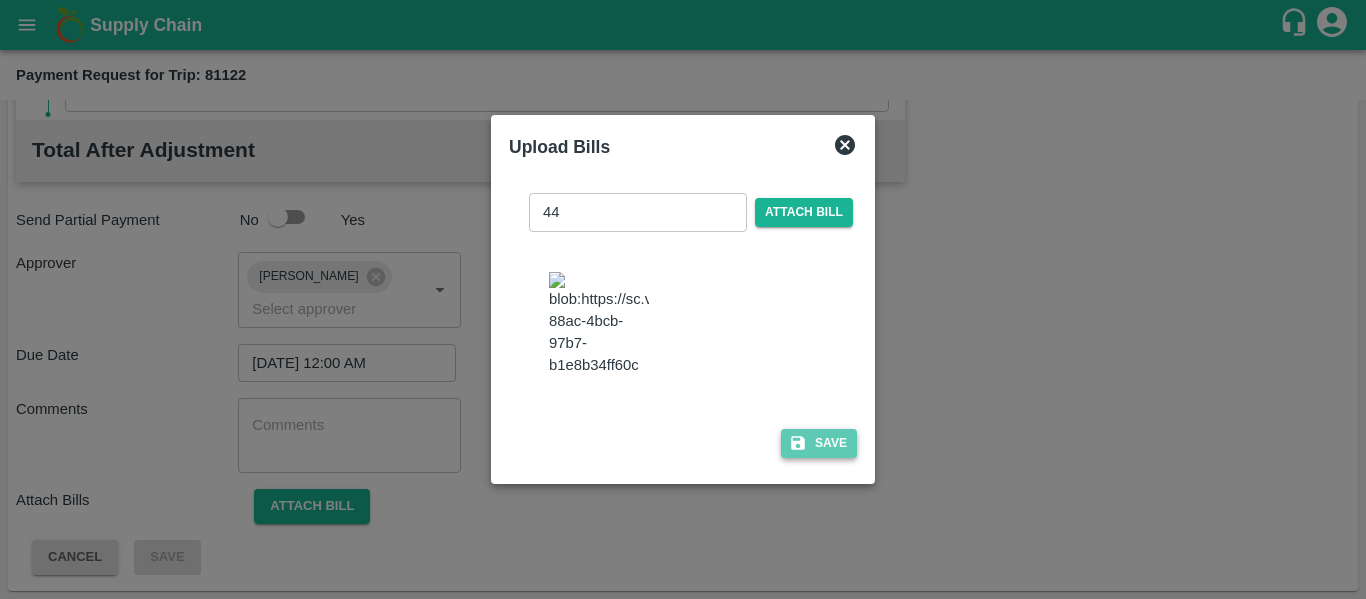 click on "Save" at bounding box center [819, 443] 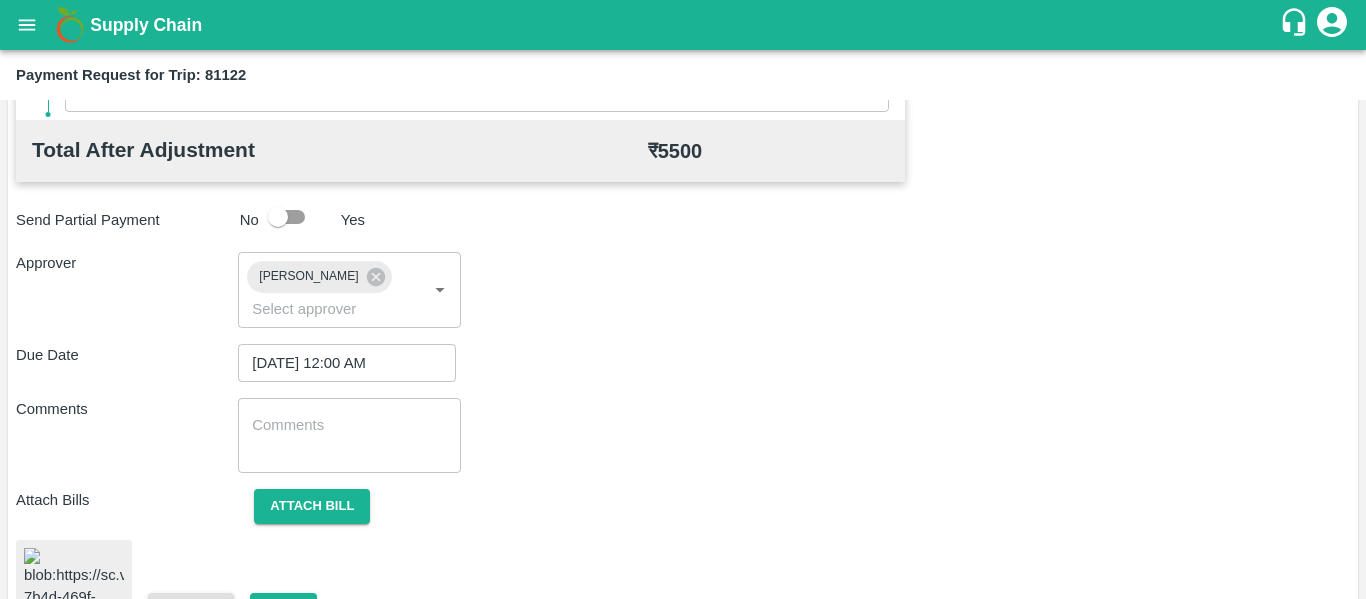 scroll, scrollTop: 923, scrollLeft: 0, axis: vertical 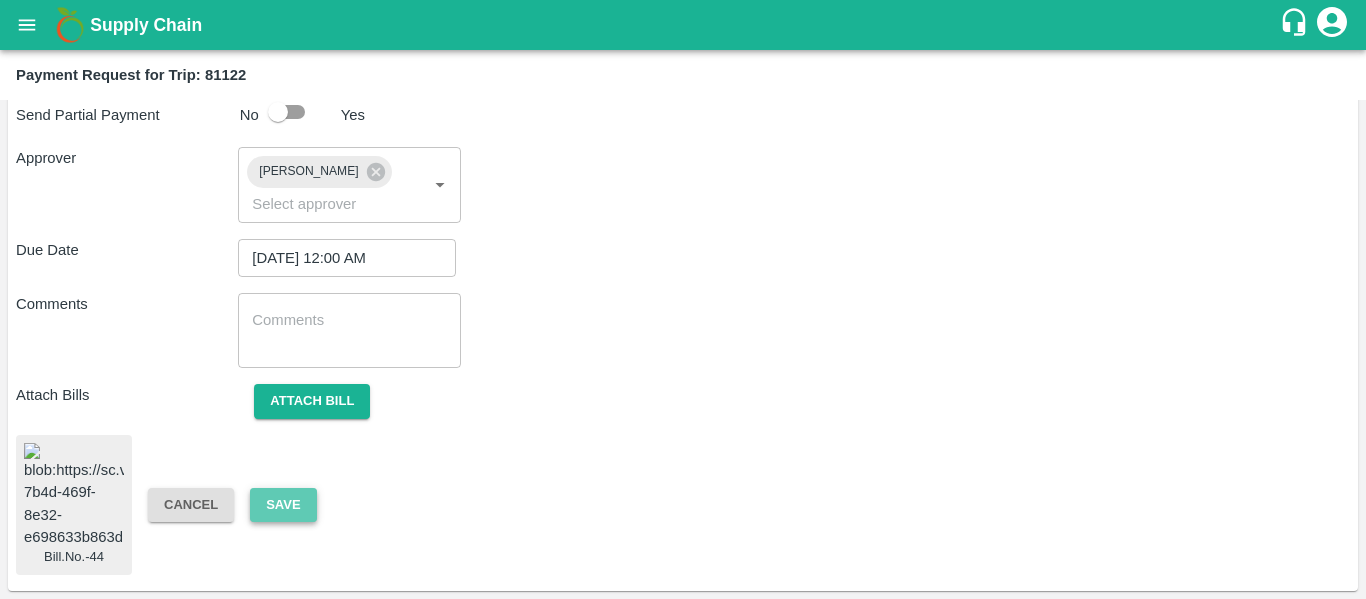 click on "Save" at bounding box center (283, 505) 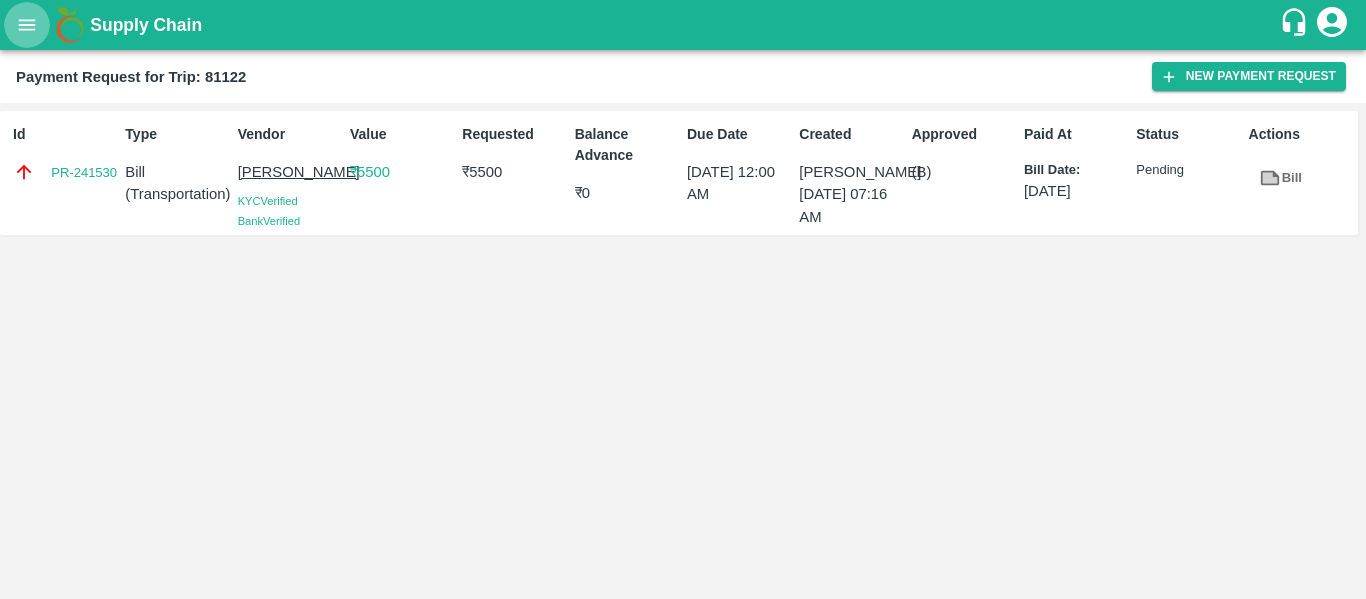 click 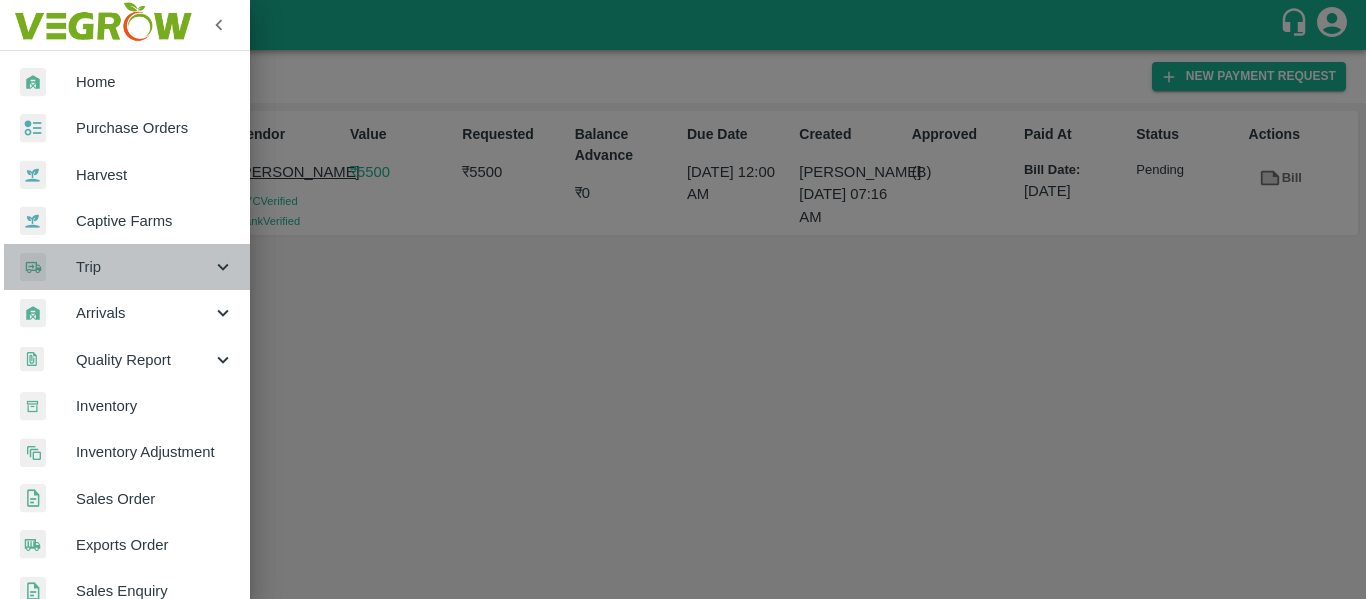 click 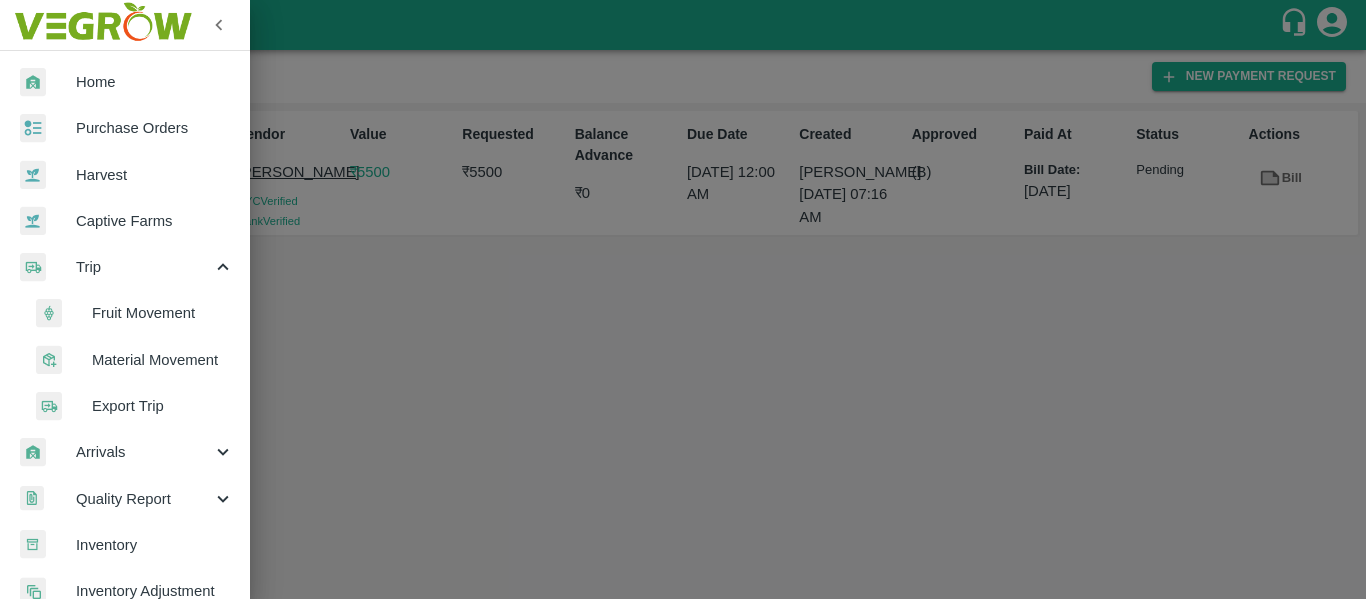click on "Material Movement" at bounding box center (163, 360) 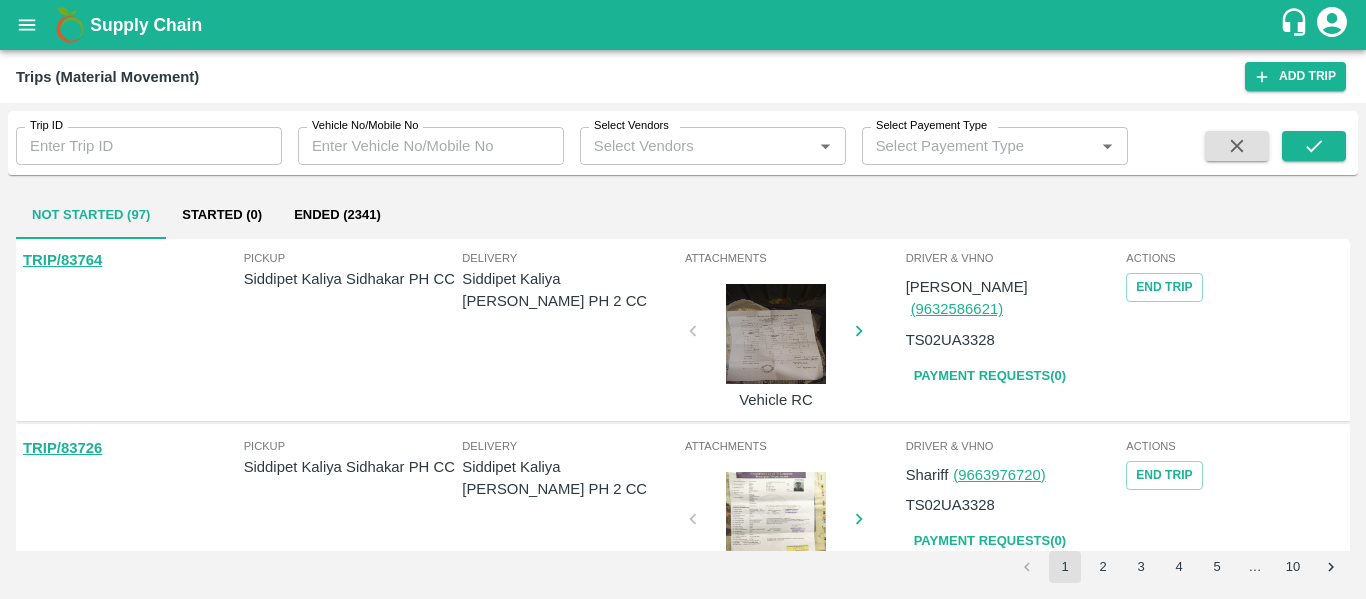 click on "Trip ID" at bounding box center (149, 146) 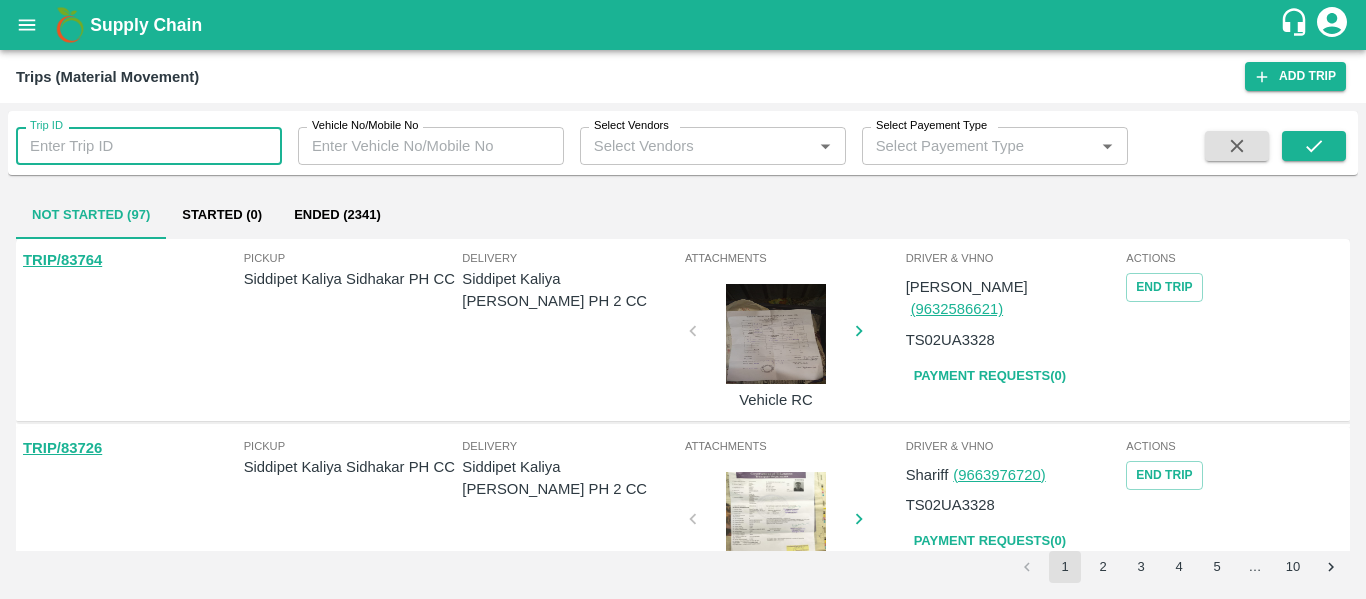paste on "TRIP/83764" 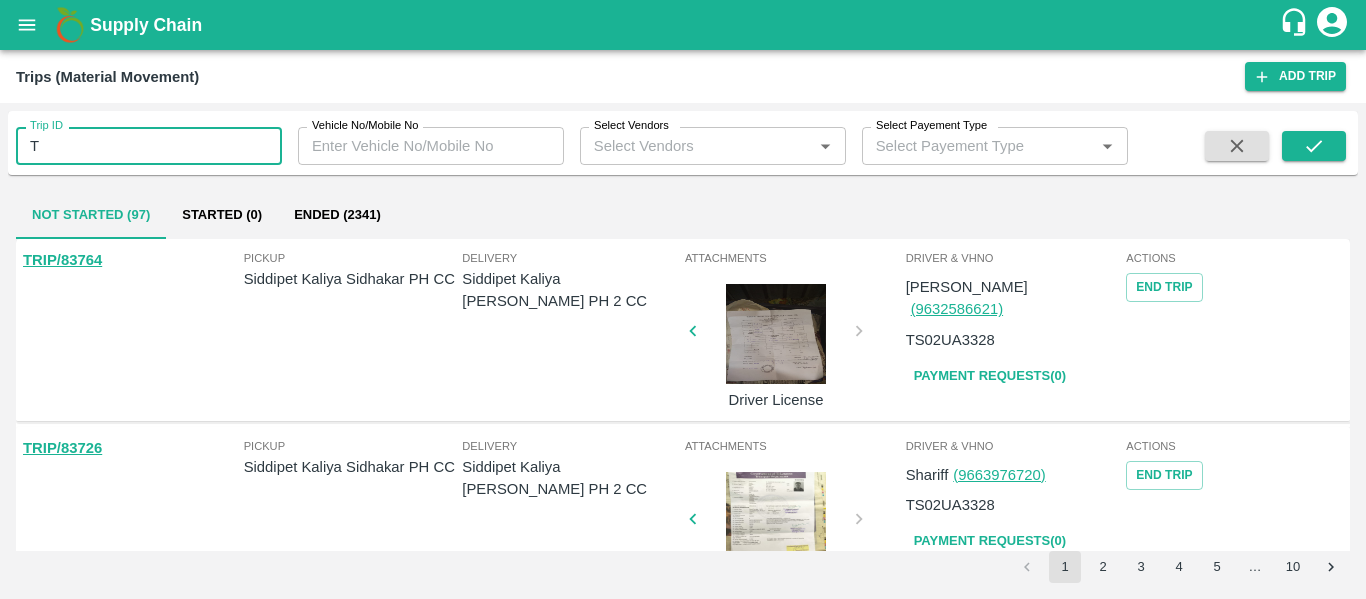 type on "T" 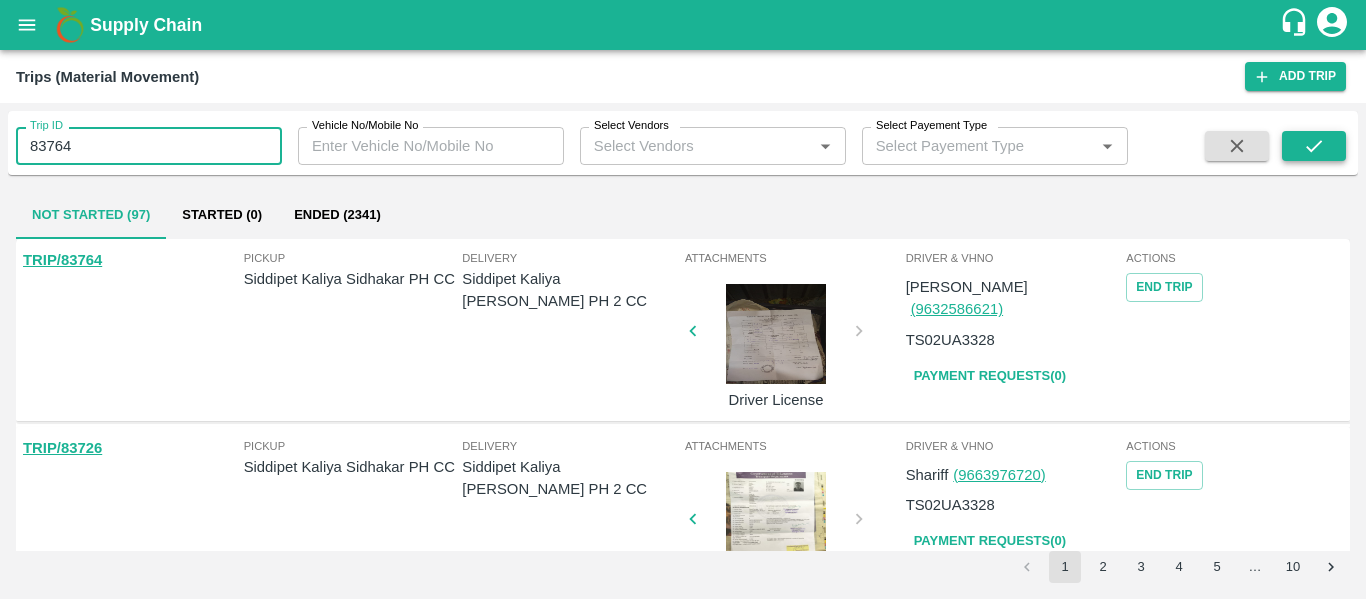 type on "83764" 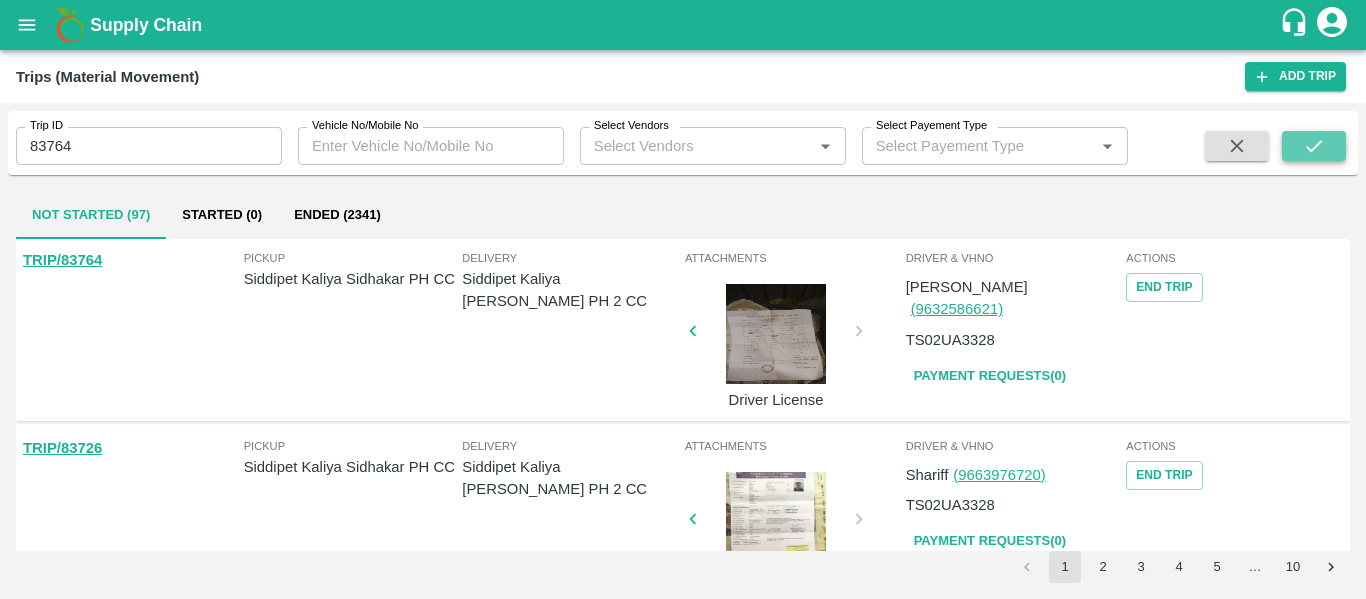 click 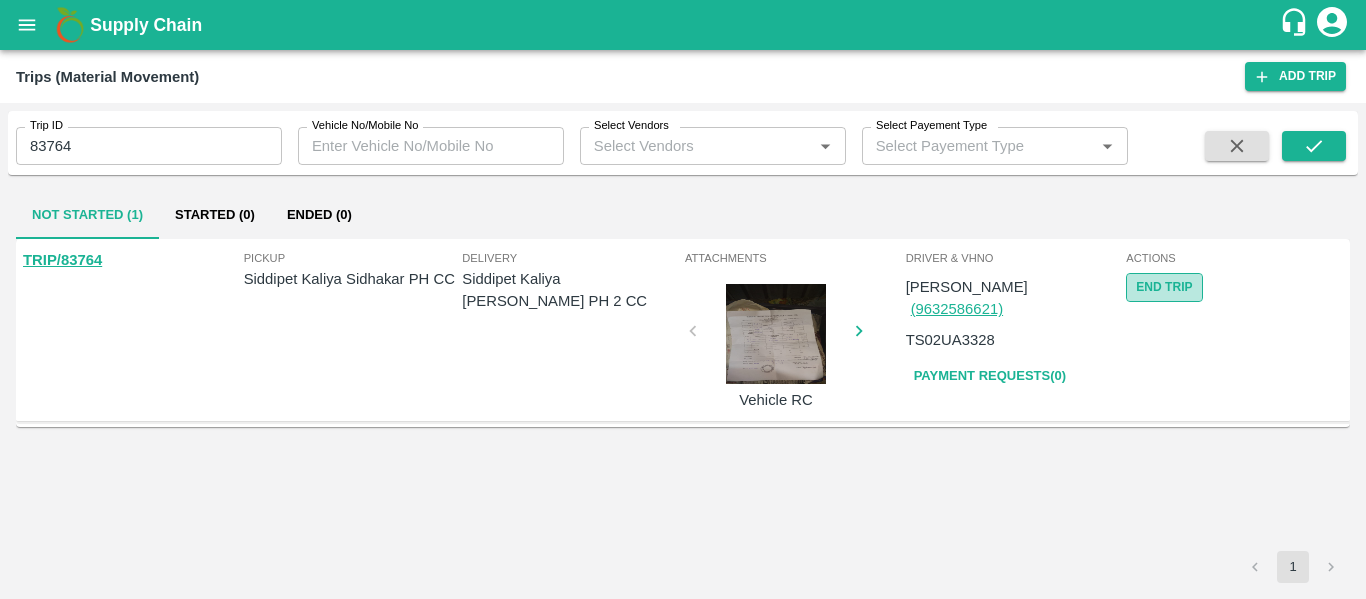 click on "End Trip" at bounding box center (1164, 287) 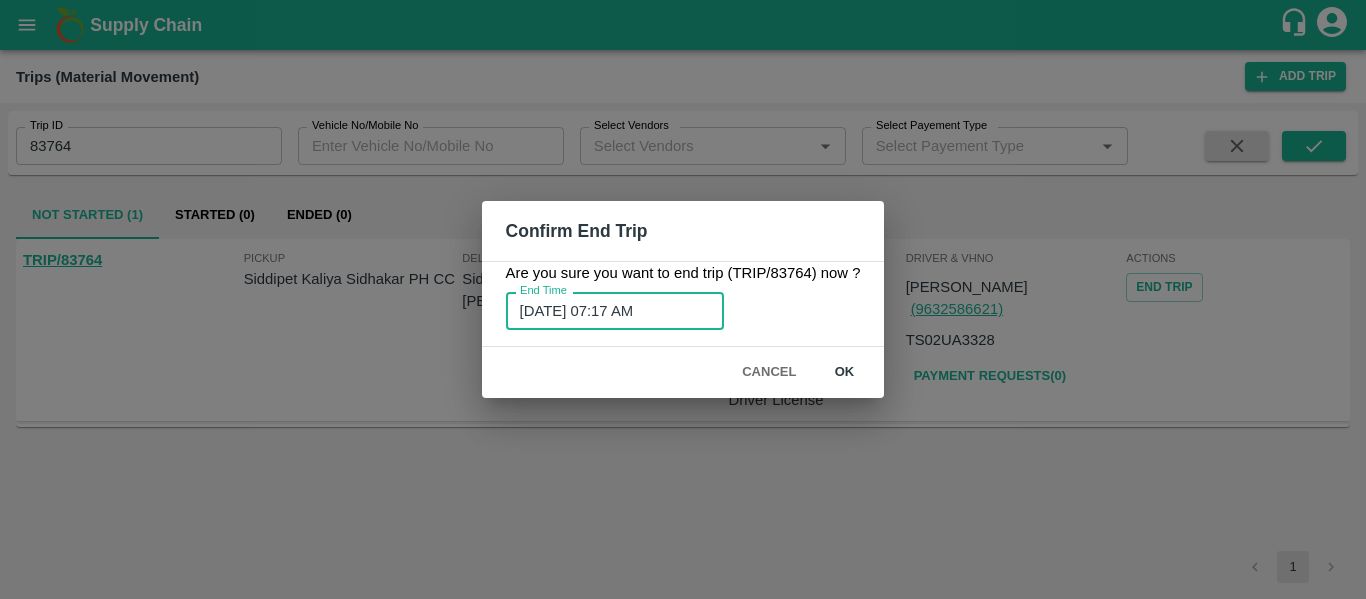click on "10/07/2025 07:17 AM" at bounding box center [608, 311] 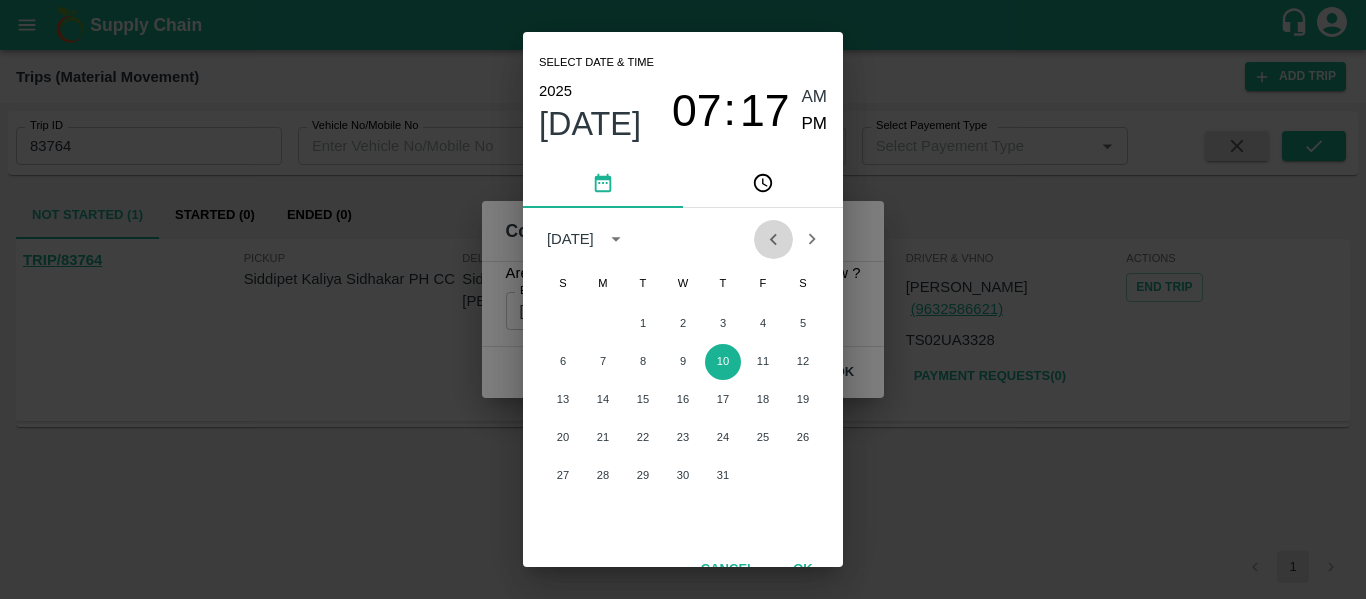 click 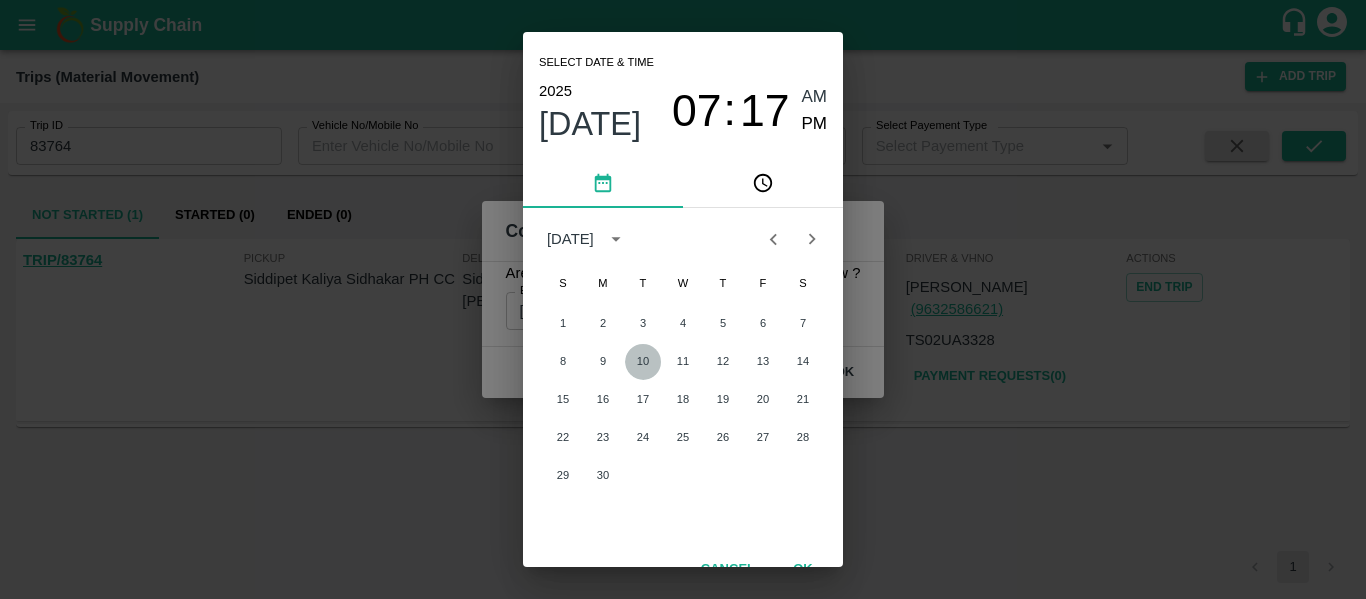 click on "10" at bounding box center (643, 362) 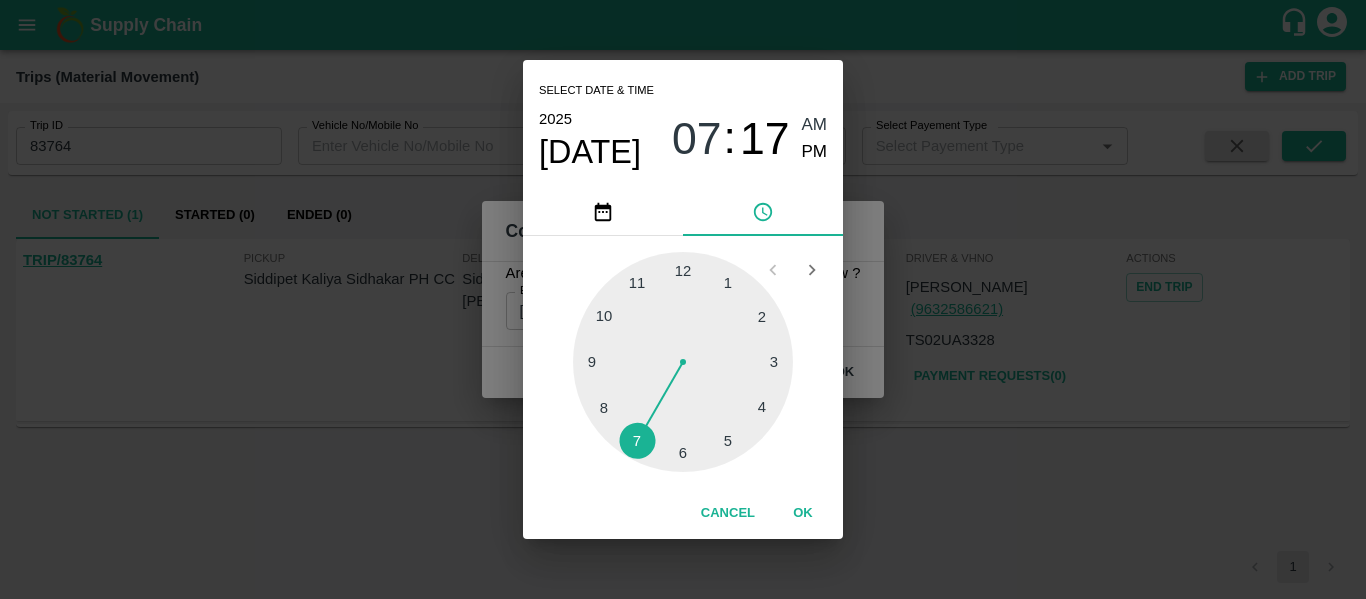 type on "10/06/2025 07:17 AM" 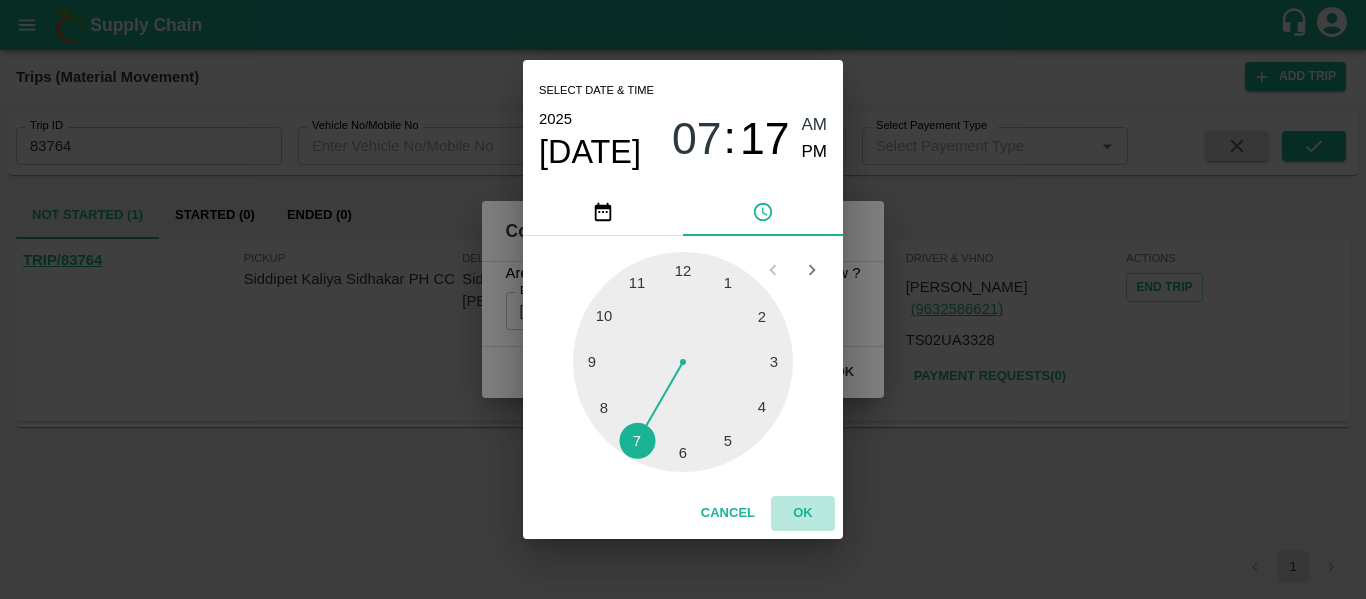 click on "OK" at bounding box center [803, 513] 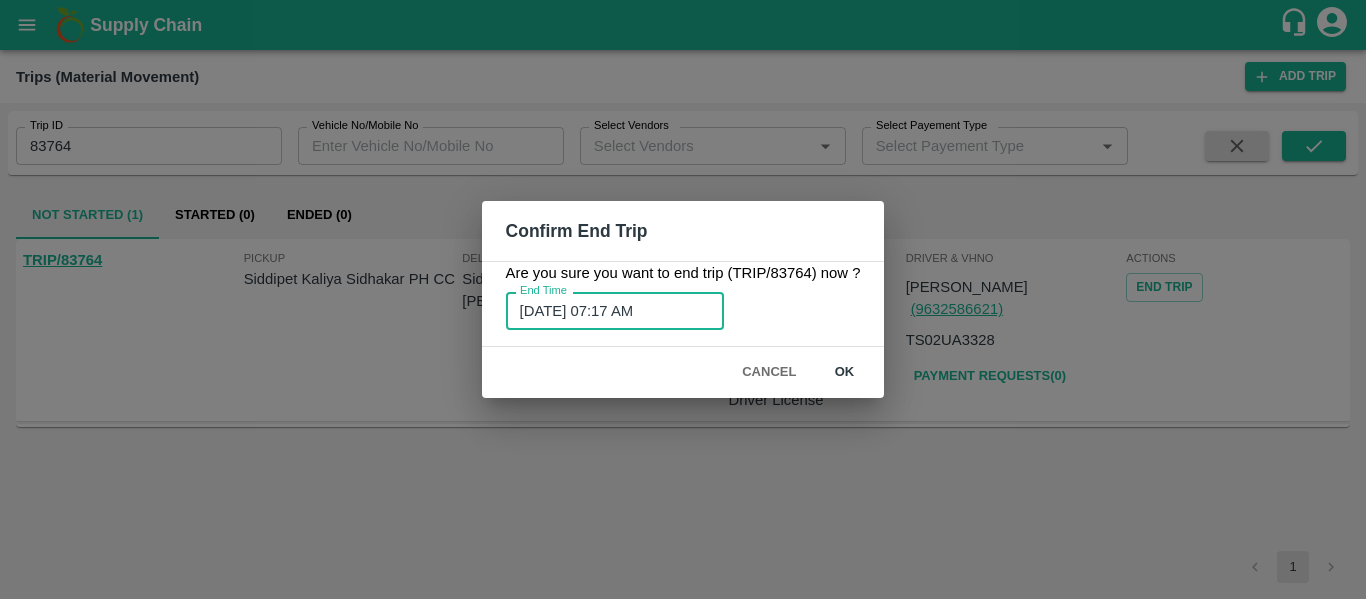 click on "ok" at bounding box center (844, 372) 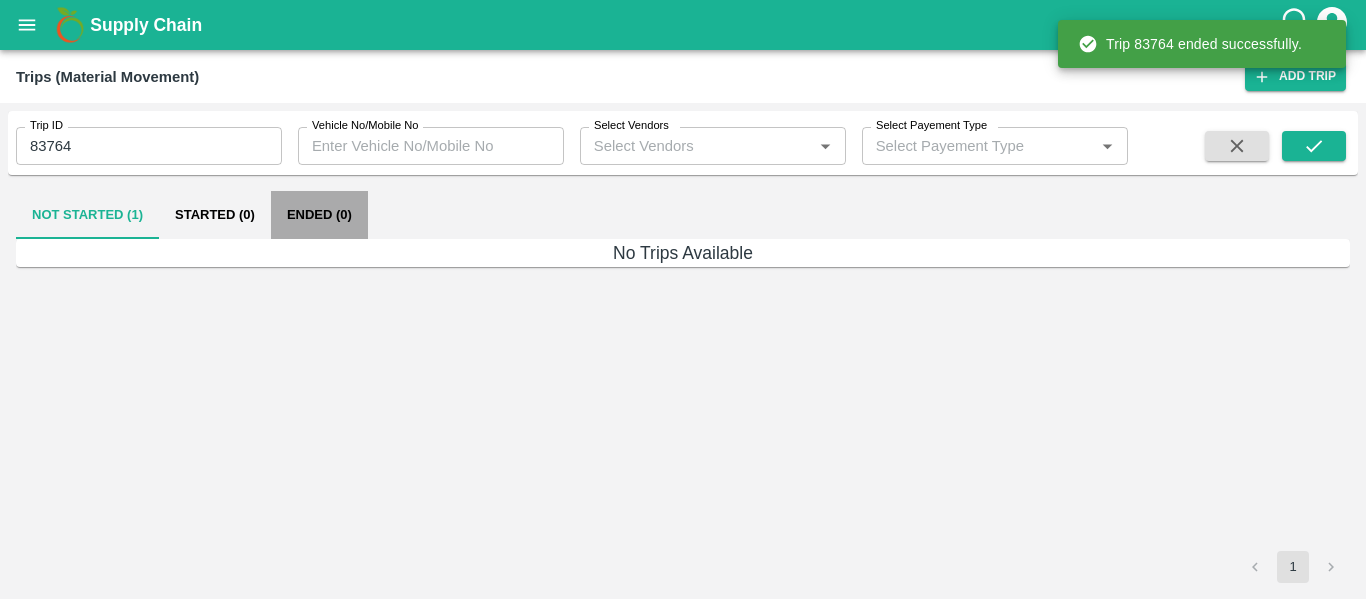 click on "Ended (0)" at bounding box center (319, 215) 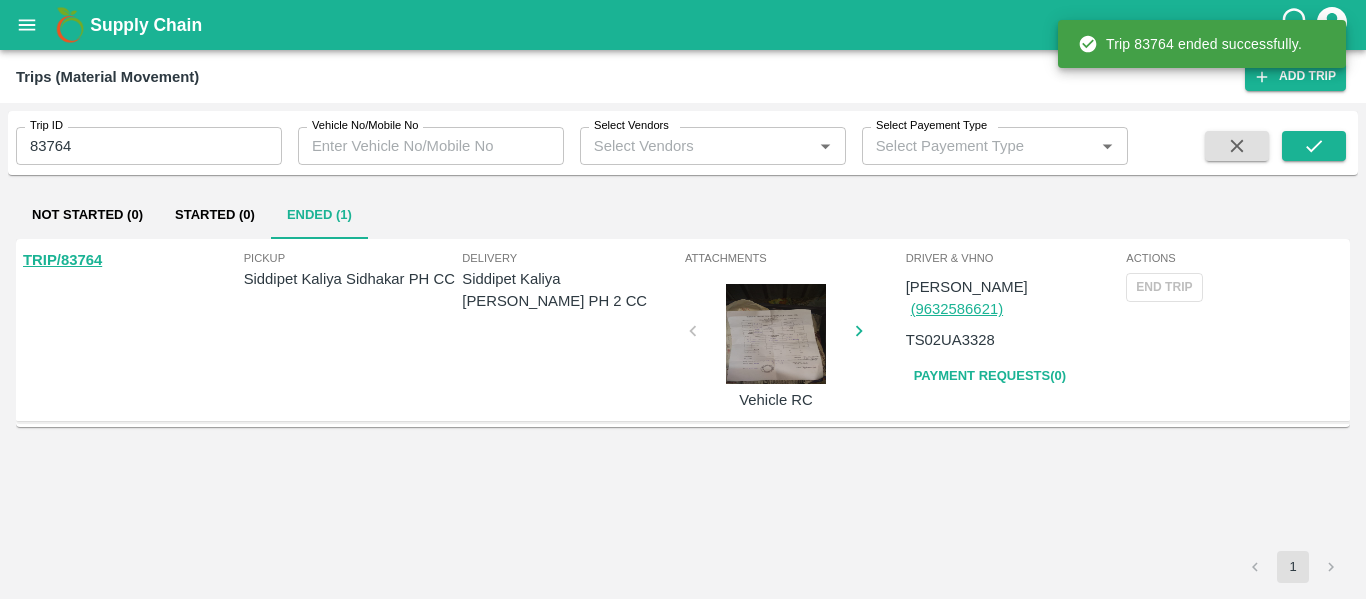click on "TRIP/83764" at bounding box center [62, 260] 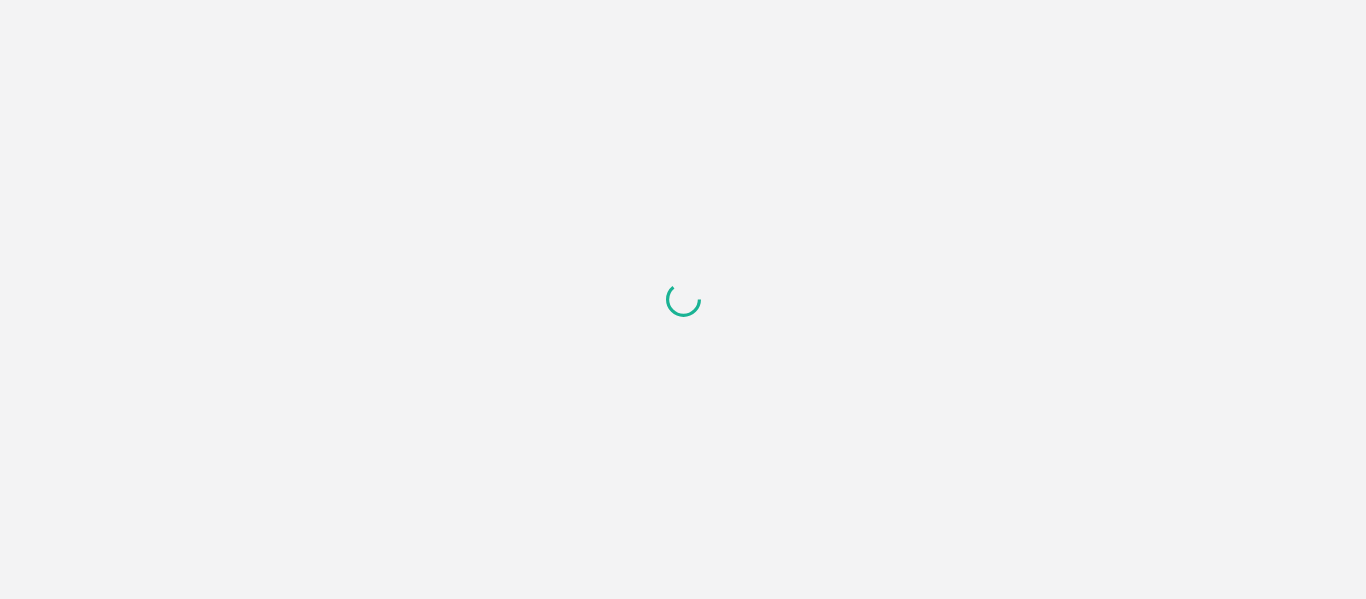 scroll, scrollTop: 0, scrollLeft: 0, axis: both 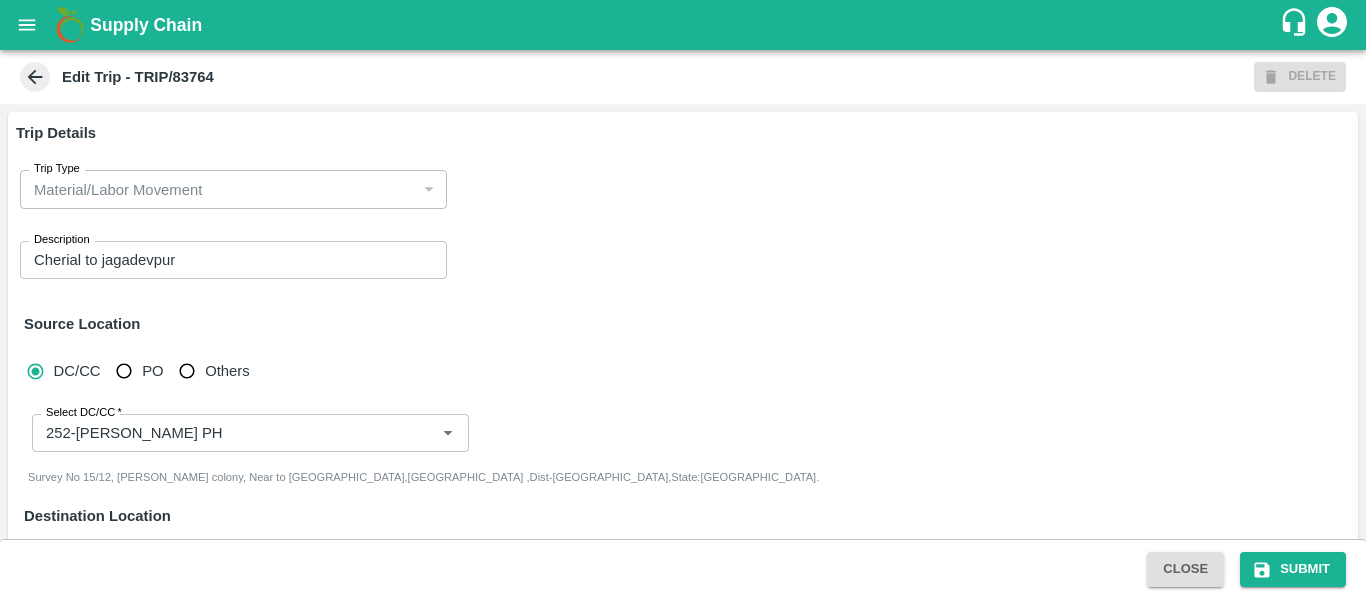 click on "Edit Trip - TRIP/83764" at bounding box center [138, 77] 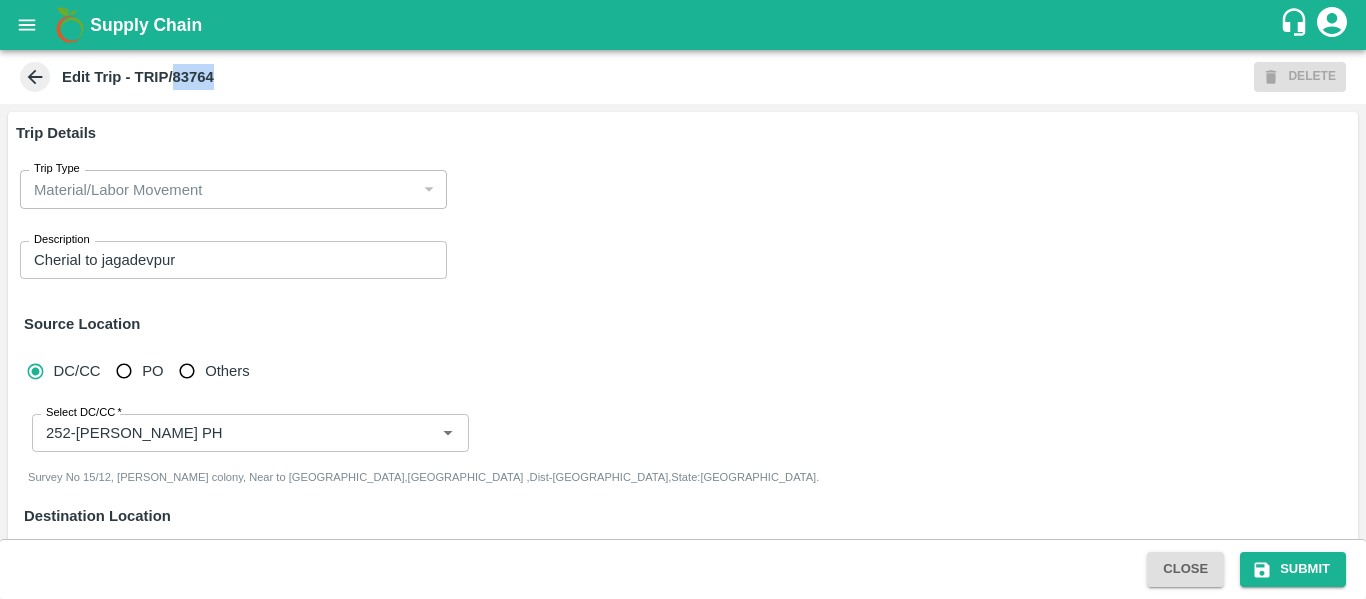 click on "Edit Trip - TRIP/83764" at bounding box center [138, 77] 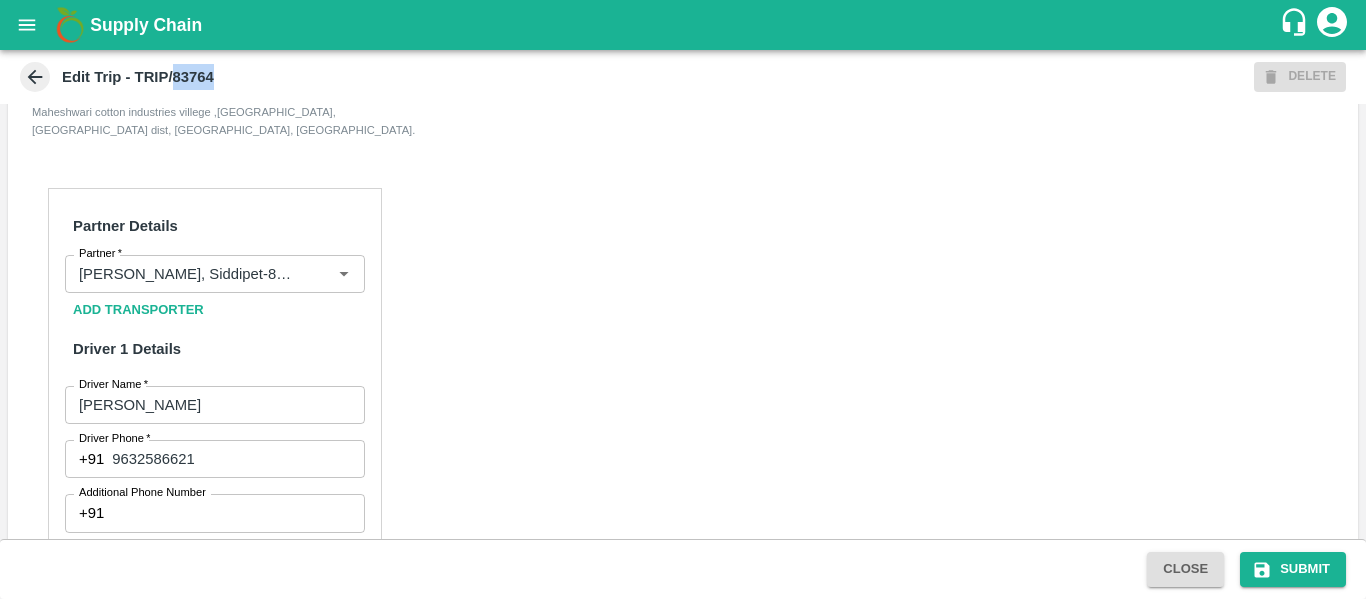 scroll, scrollTop: 558, scrollLeft: 0, axis: vertical 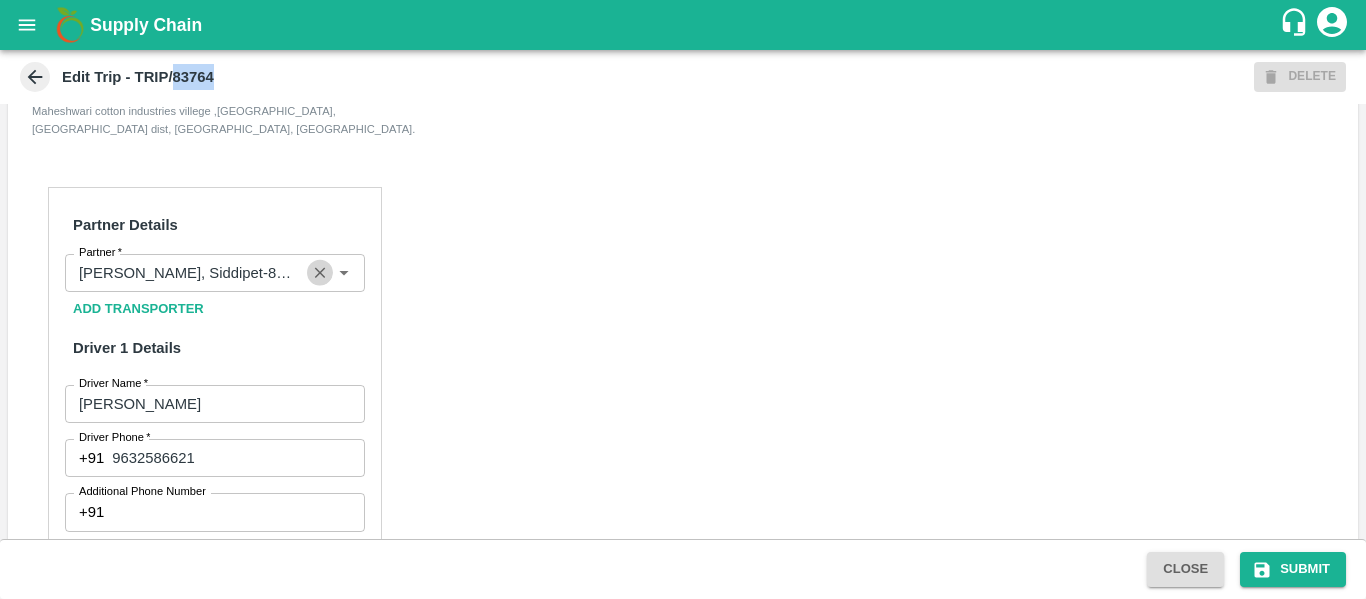 click 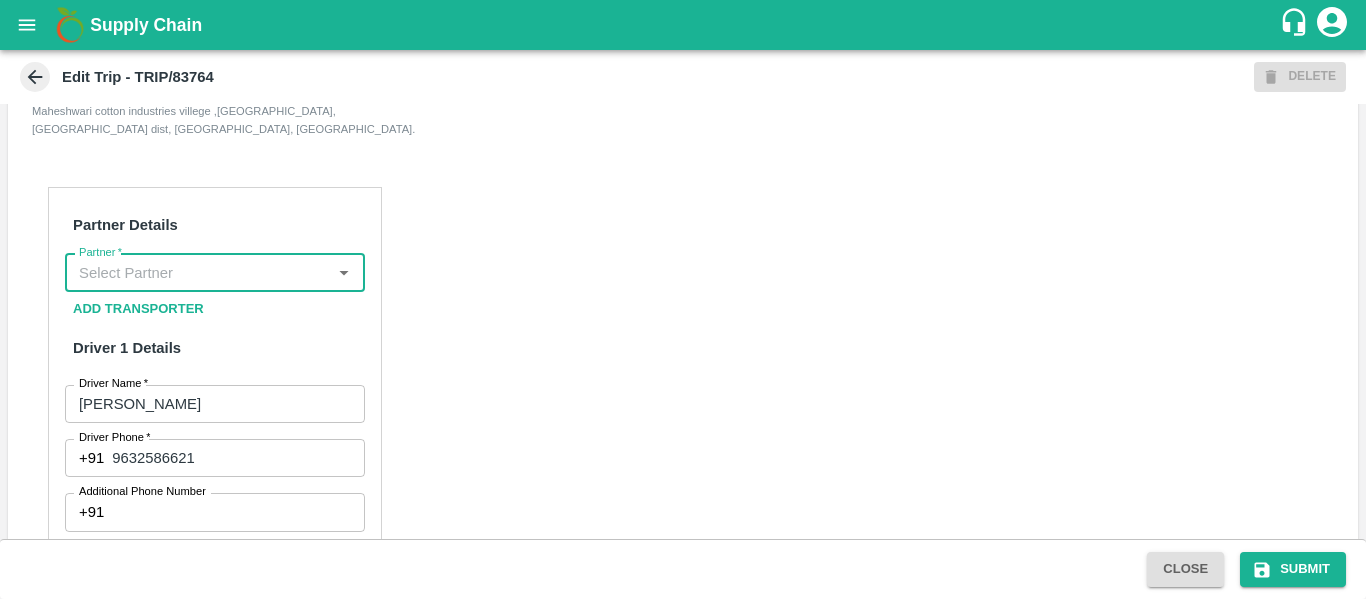 scroll, scrollTop: 0, scrollLeft: 0, axis: both 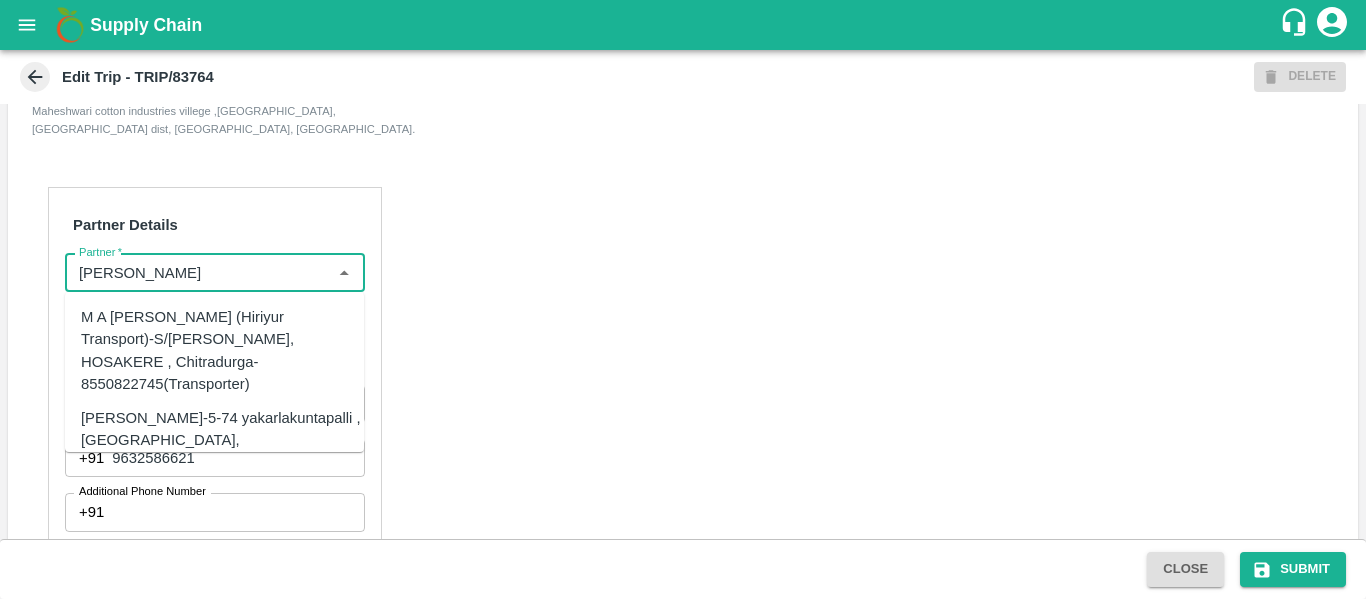 click on "D Nagesh-5-74 yakarlakuntapalli ,Mukthapuram, Anantapuram-9908657936(Transporter)" at bounding box center [245, 440] 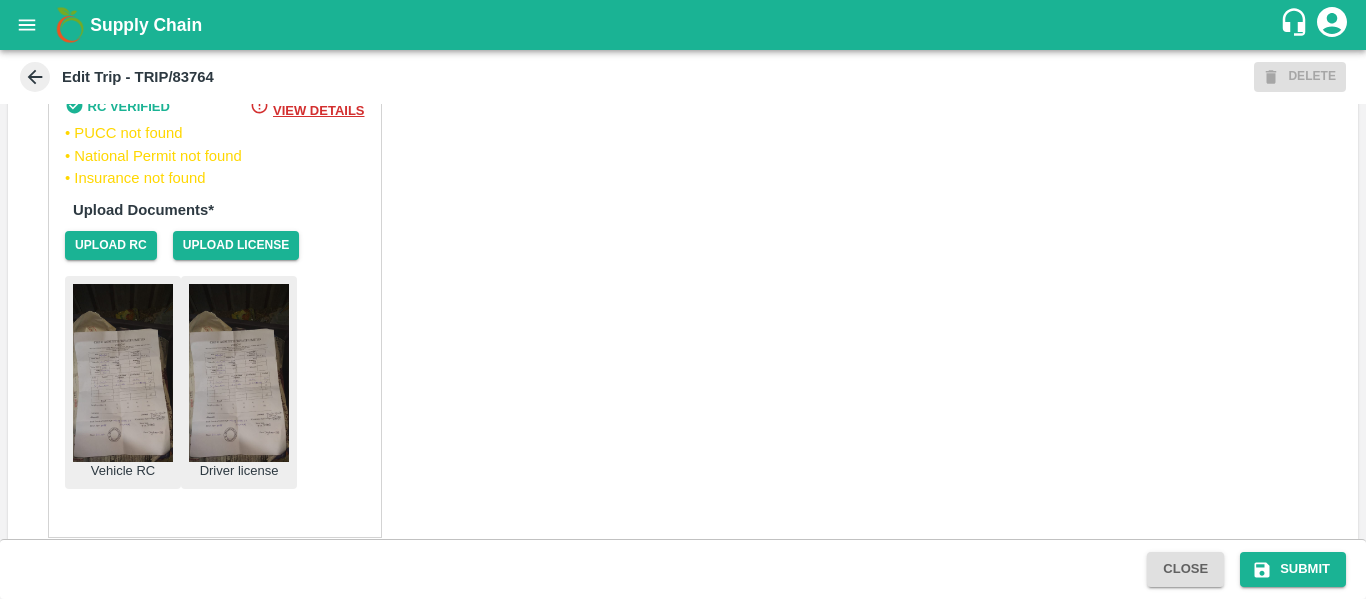 scroll, scrollTop: 1540, scrollLeft: 0, axis: vertical 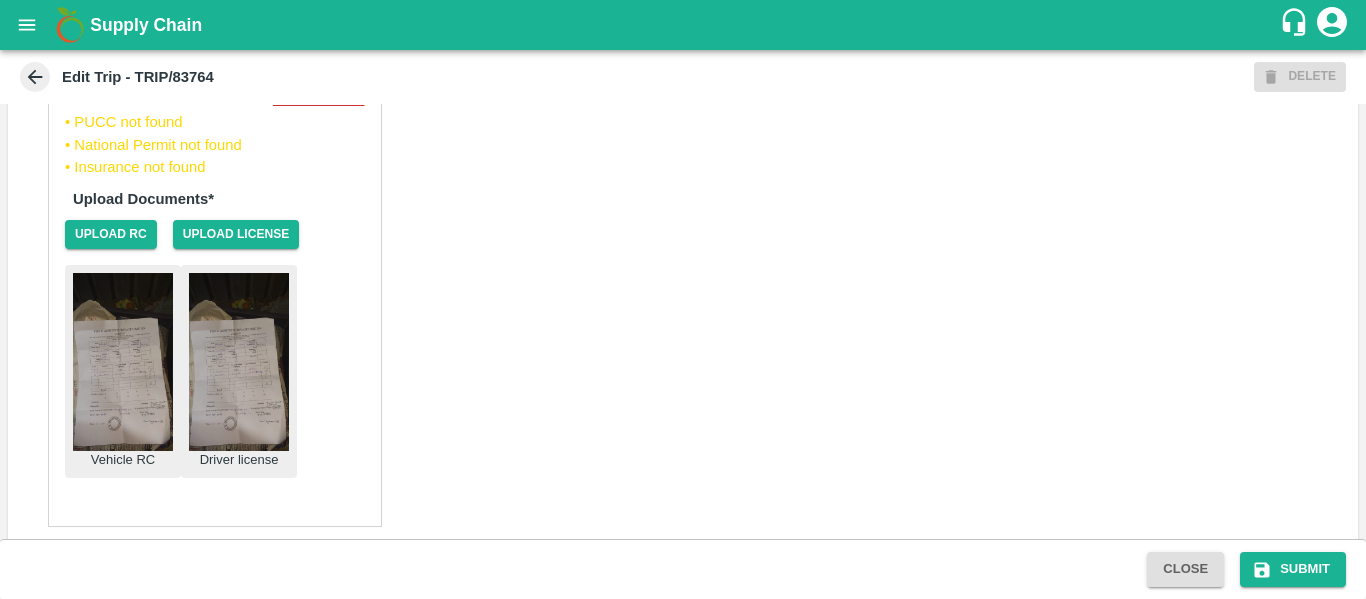 type on "D Nagesh-5-74 yakarlakuntapalli ,Mukthapuram, Anantapuram-9908657936(Transporter)" 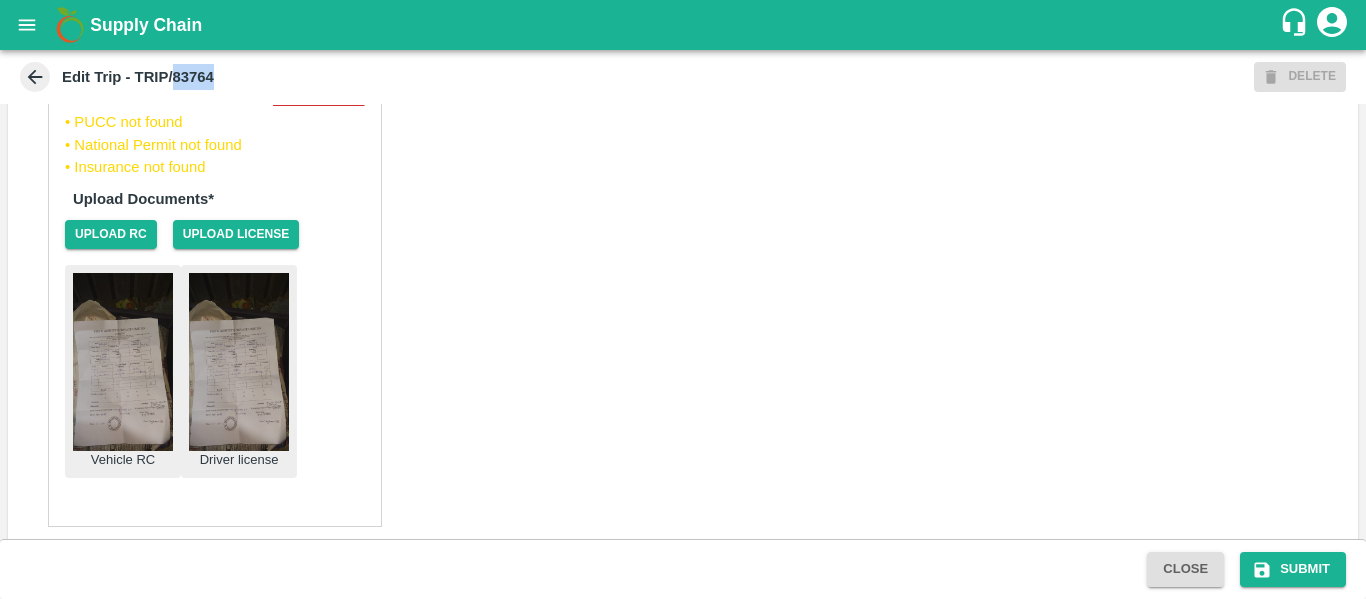 click on "Edit Trip - TRIP/83764" at bounding box center [138, 77] 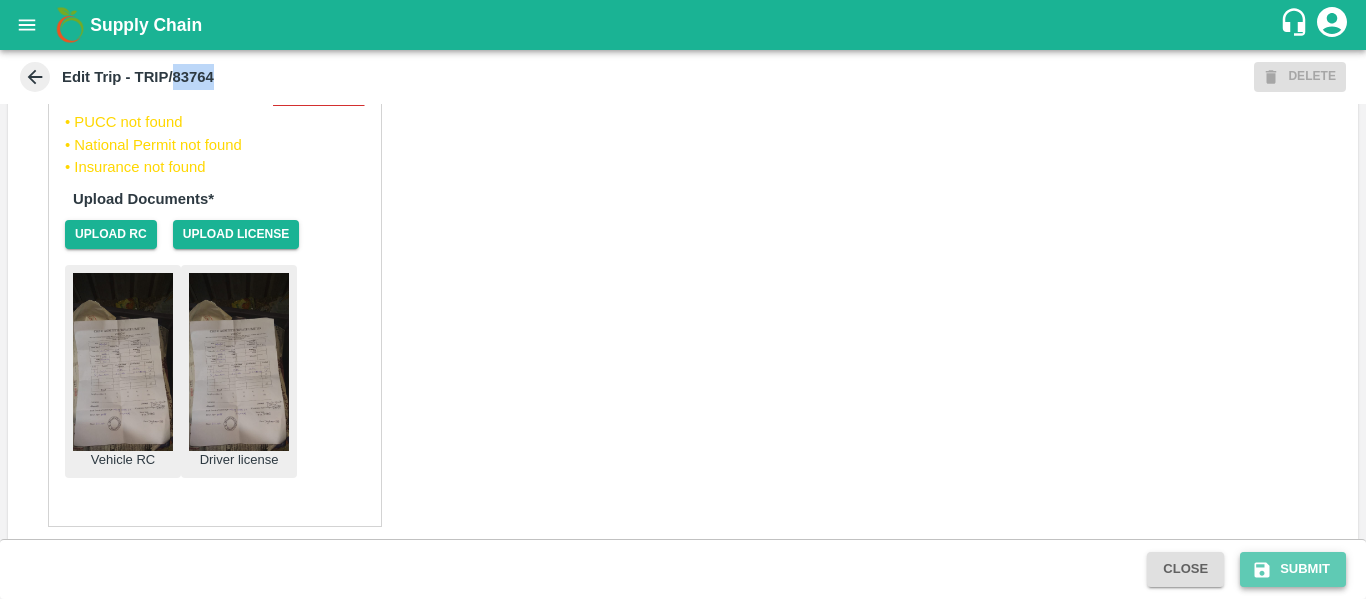 click on "Submit" at bounding box center [1293, 569] 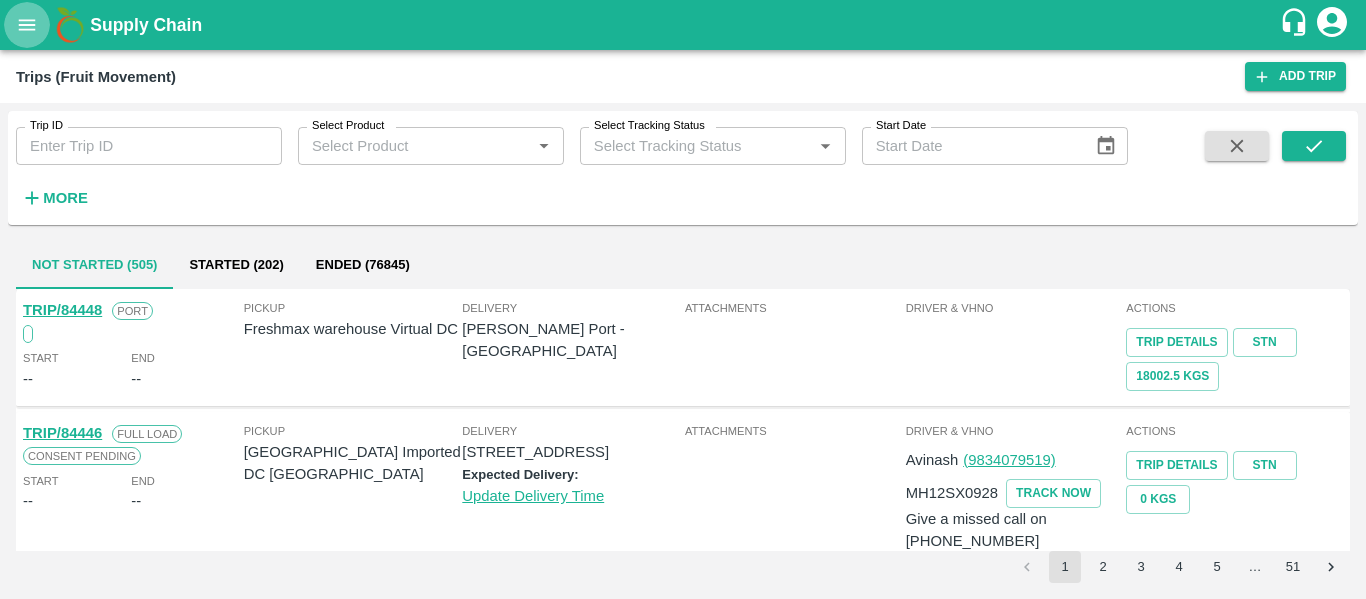 click at bounding box center (27, 25) 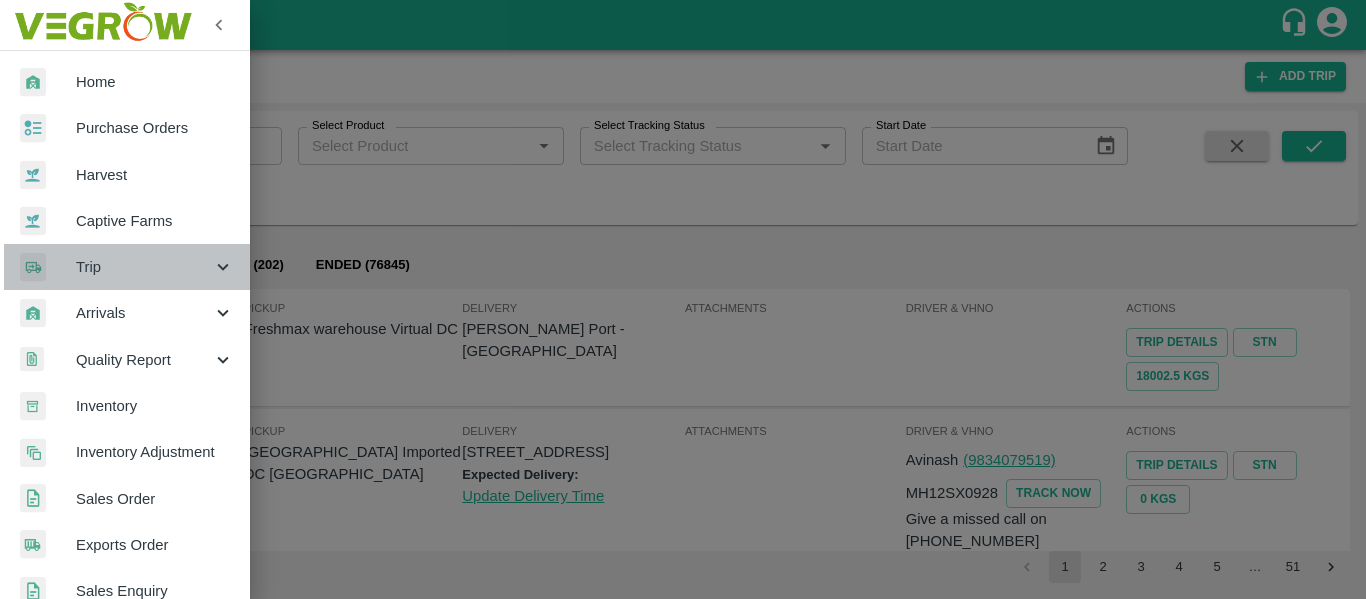 click on "Trip" at bounding box center [144, 267] 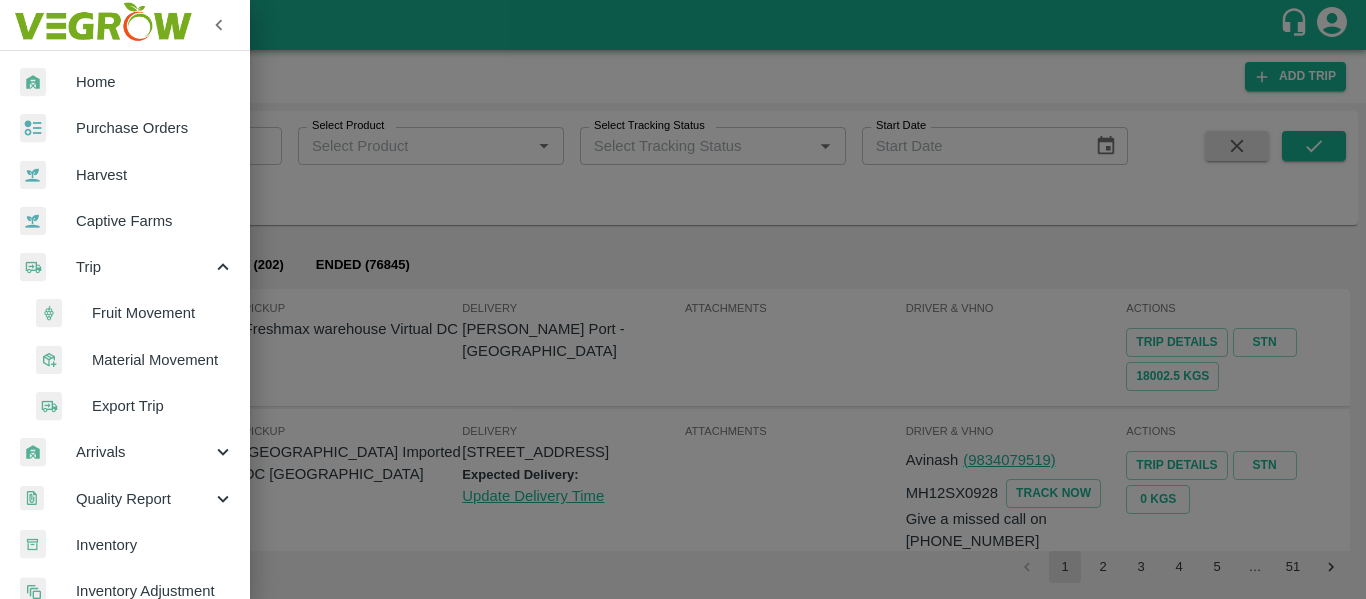 click on "Material Movement" at bounding box center [163, 360] 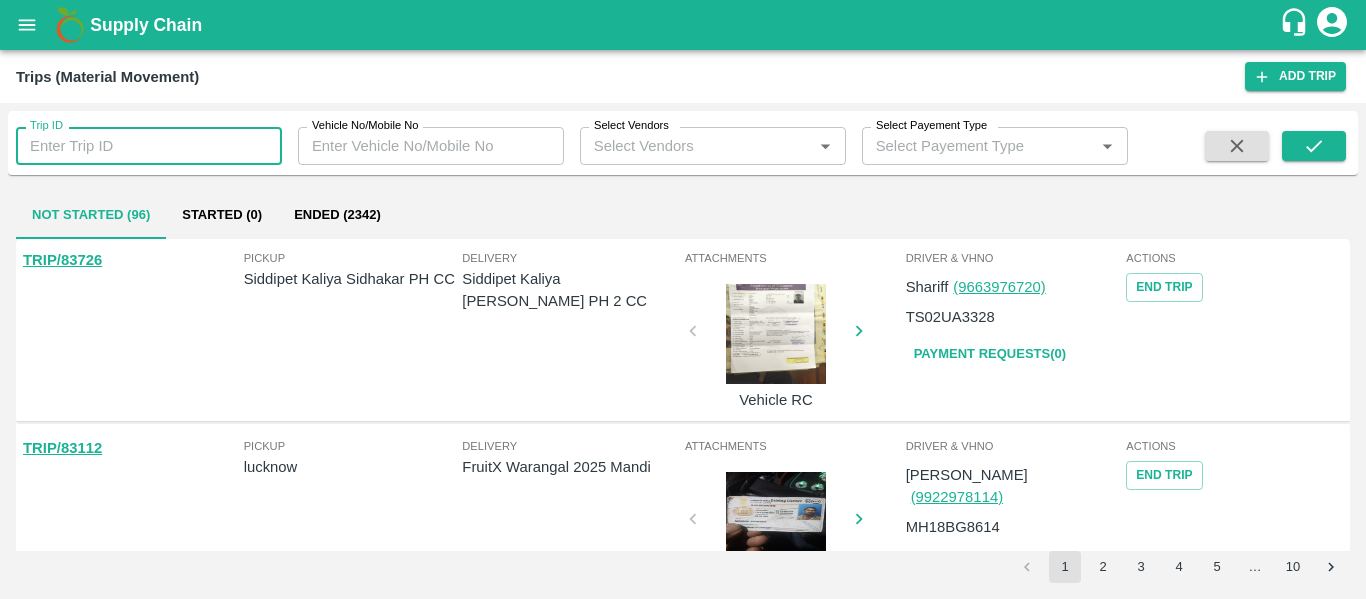 click on "Trip ID" at bounding box center [149, 146] 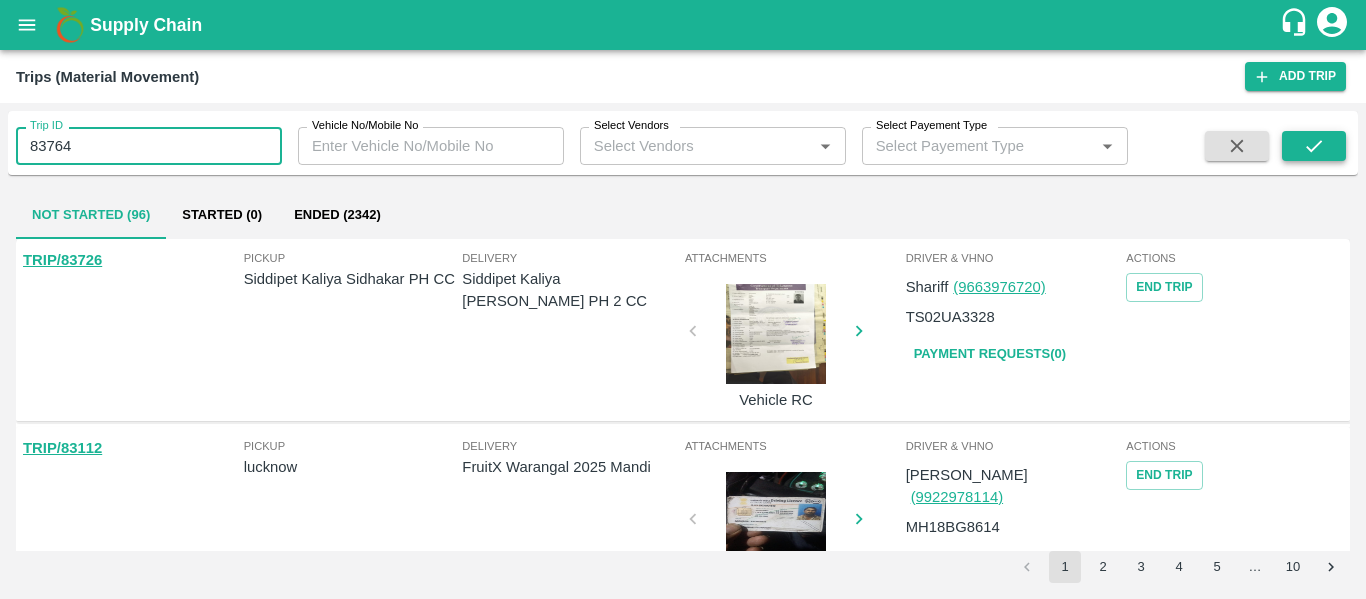 type on "83764" 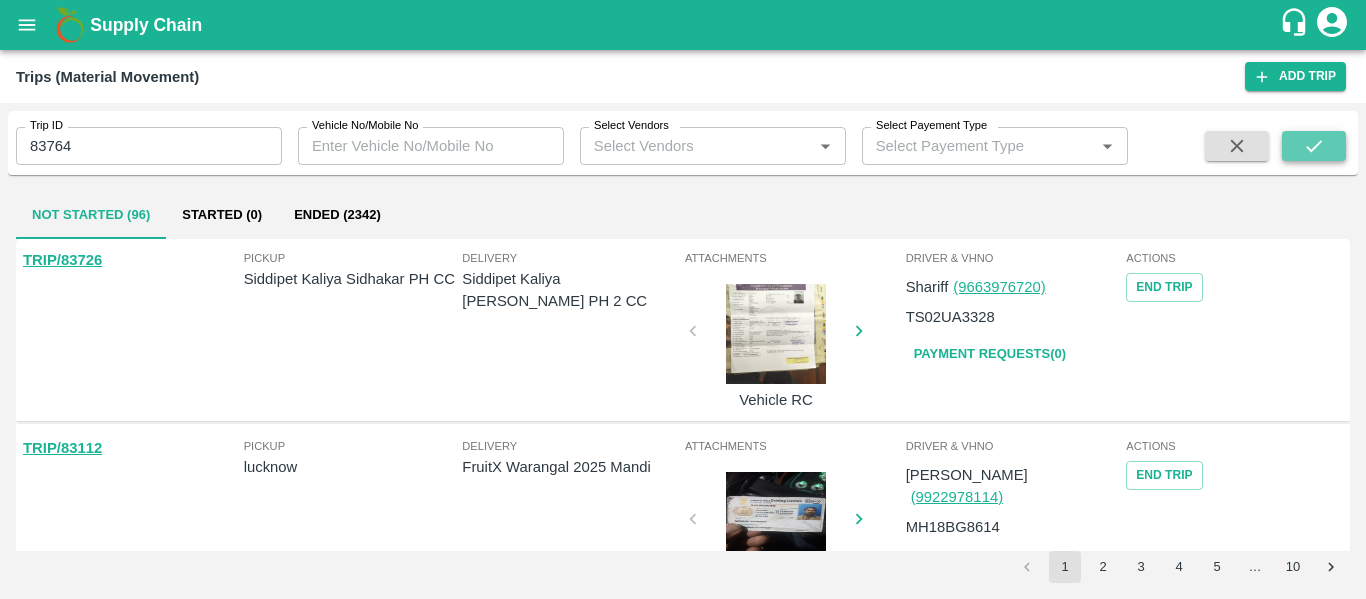 click 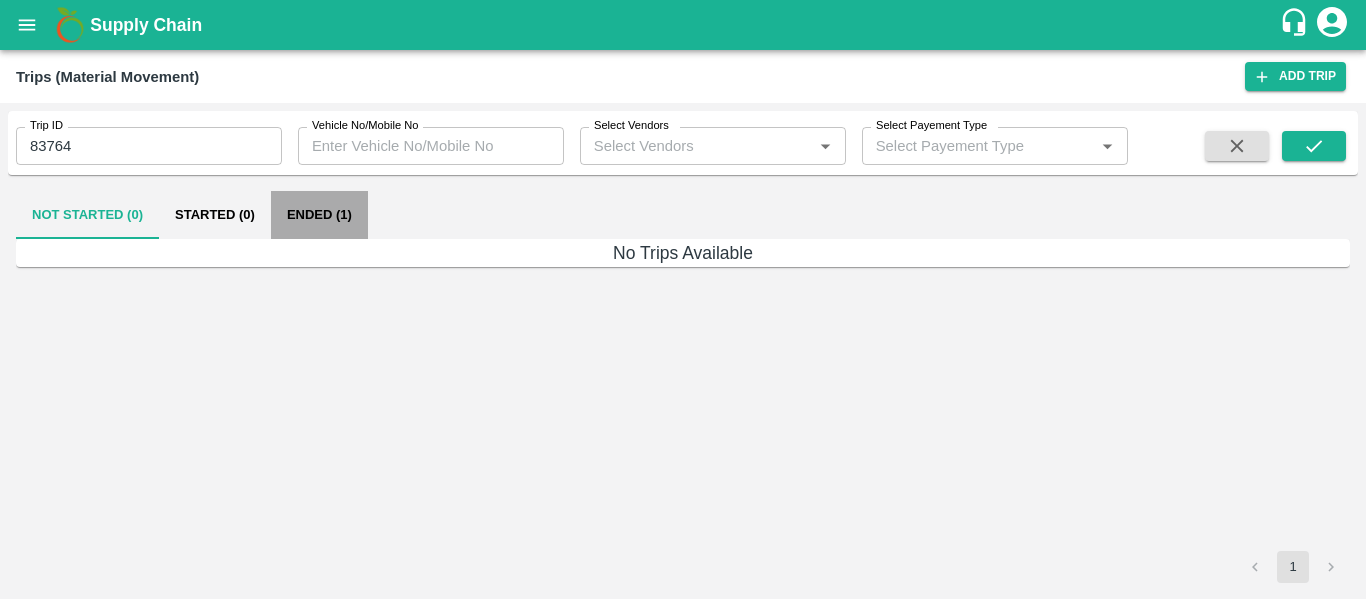 click on "Ended (1)" at bounding box center [319, 215] 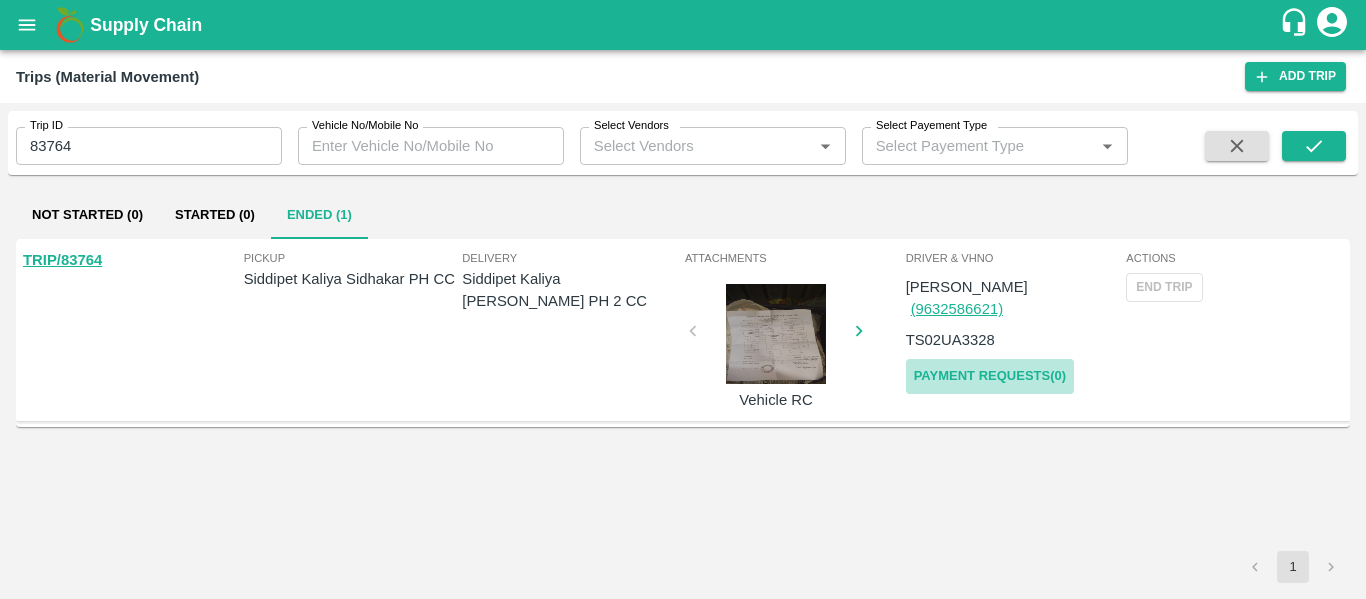 click on "Payment Requests( 0 )" at bounding box center [990, 376] 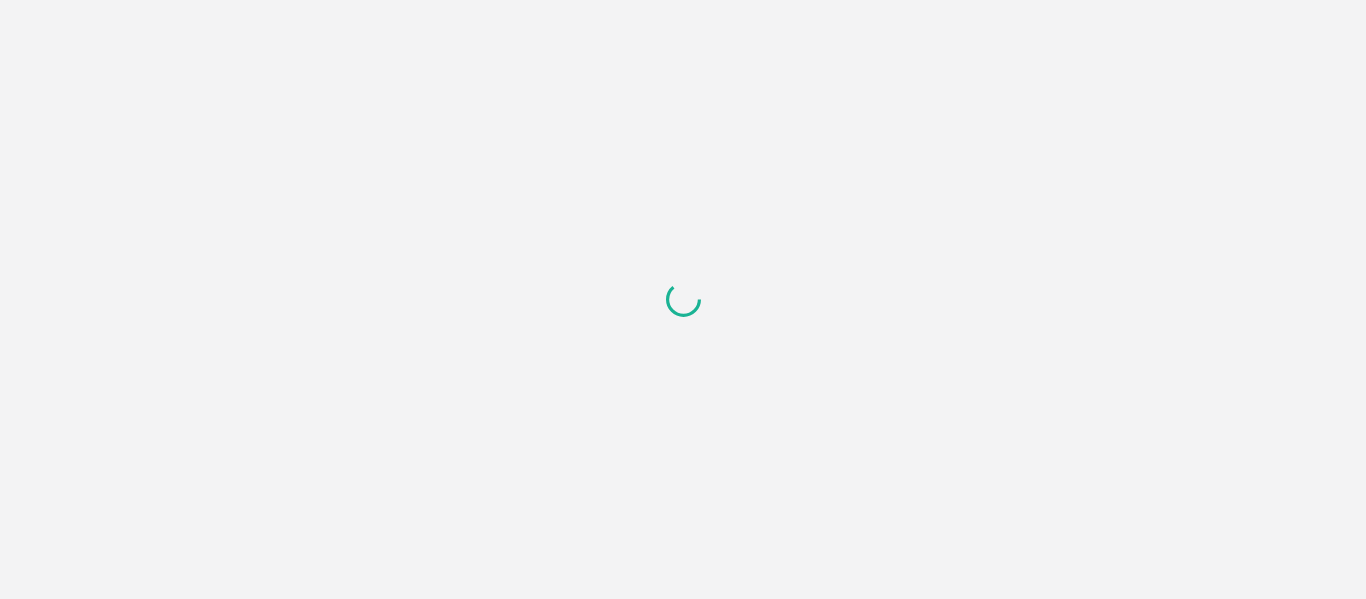 scroll, scrollTop: 0, scrollLeft: 0, axis: both 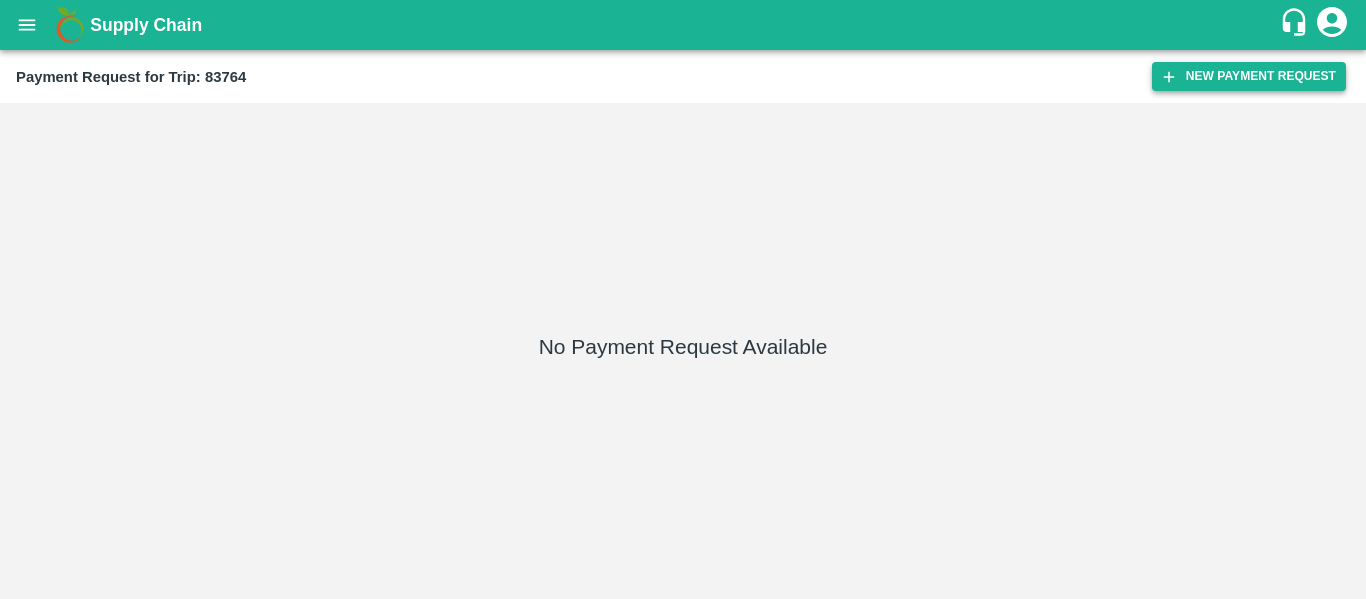 click on "New Payment Request" at bounding box center (1249, 76) 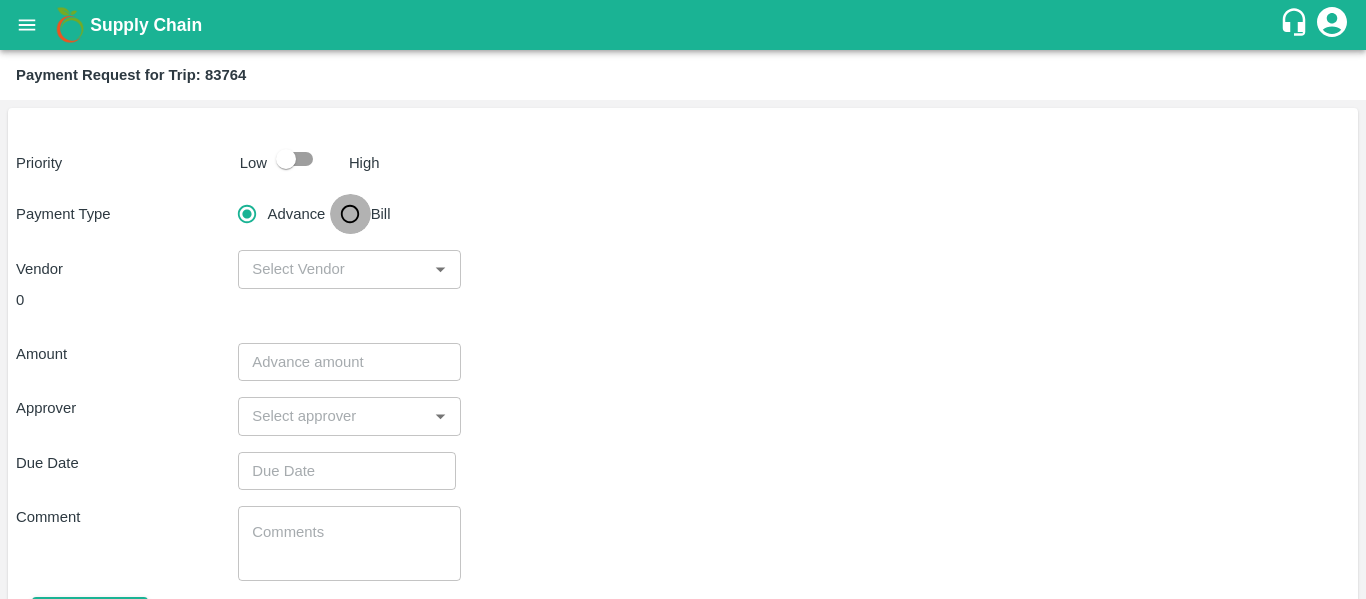 click on "Bill" at bounding box center (350, 214) 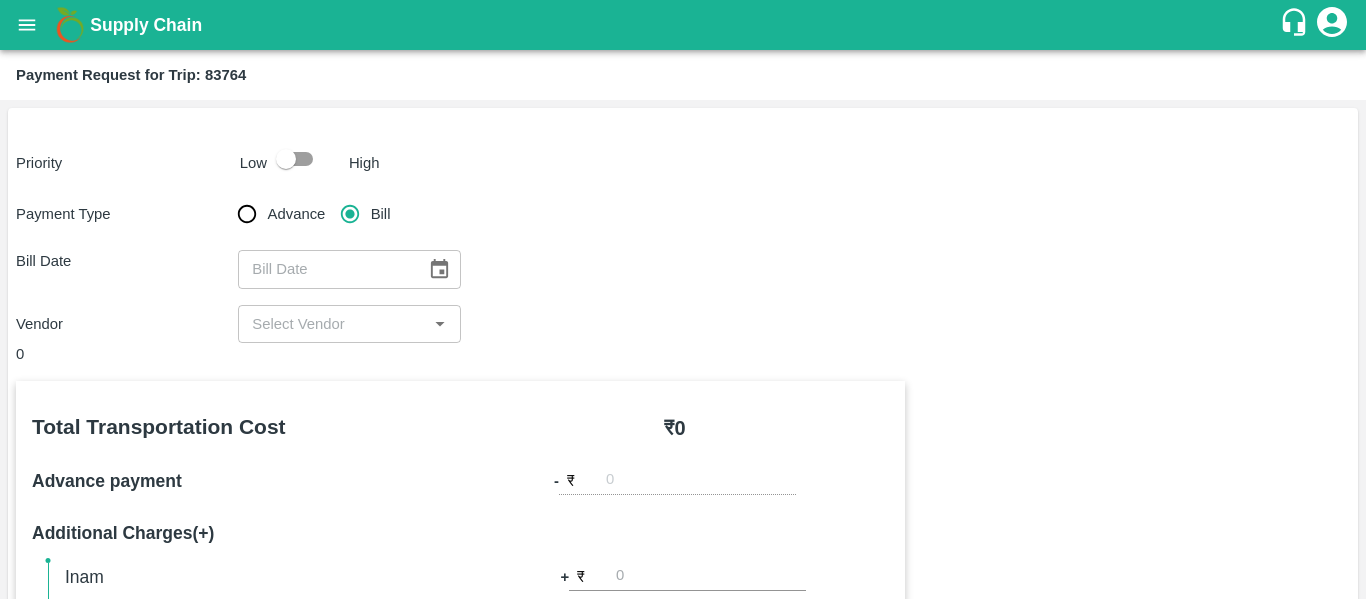 click at bounding box center [286, 159] 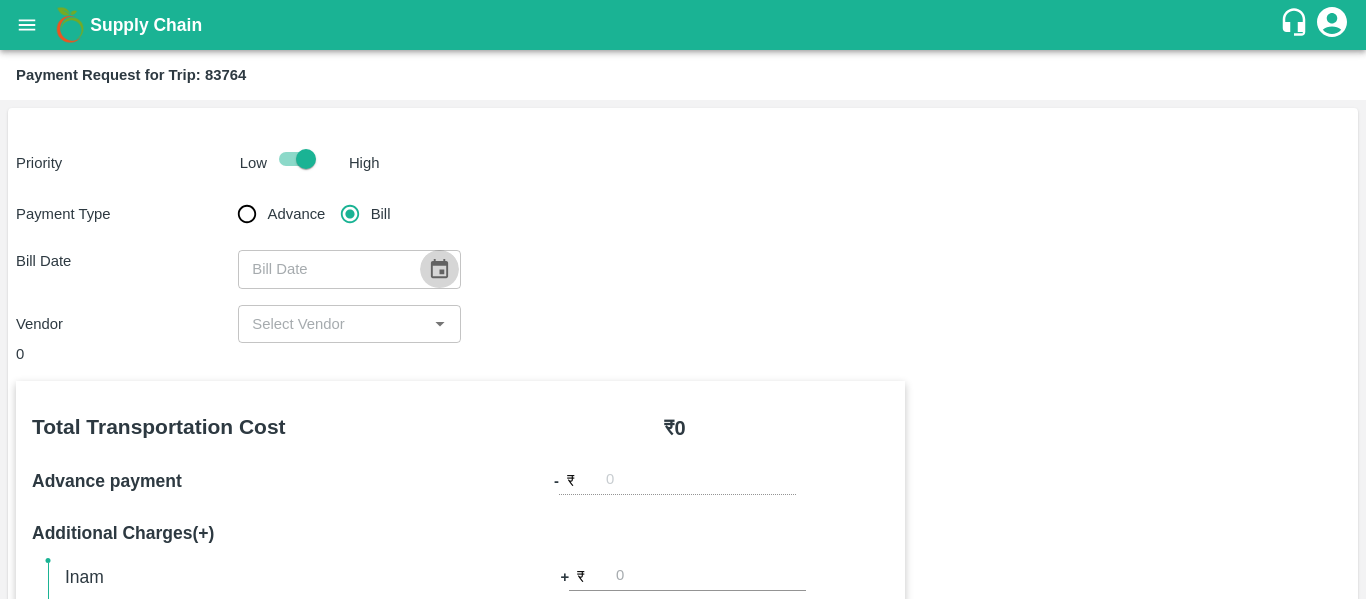 click 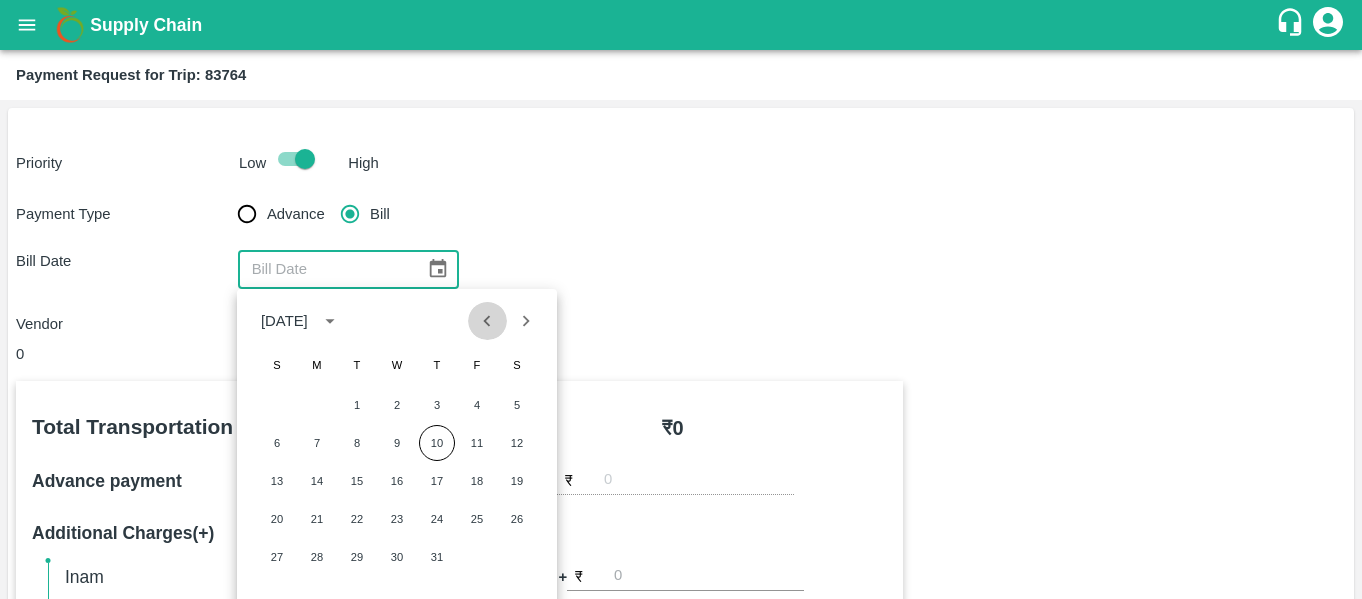click 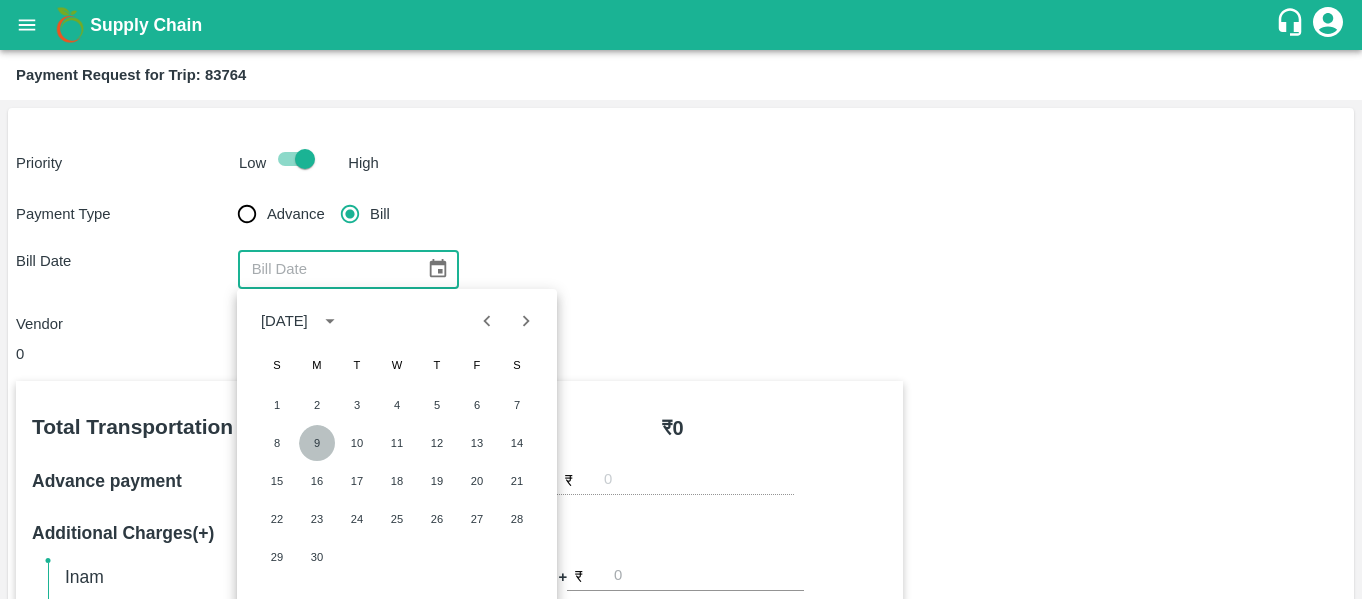 click on "9" at bounding box center (317, 443) 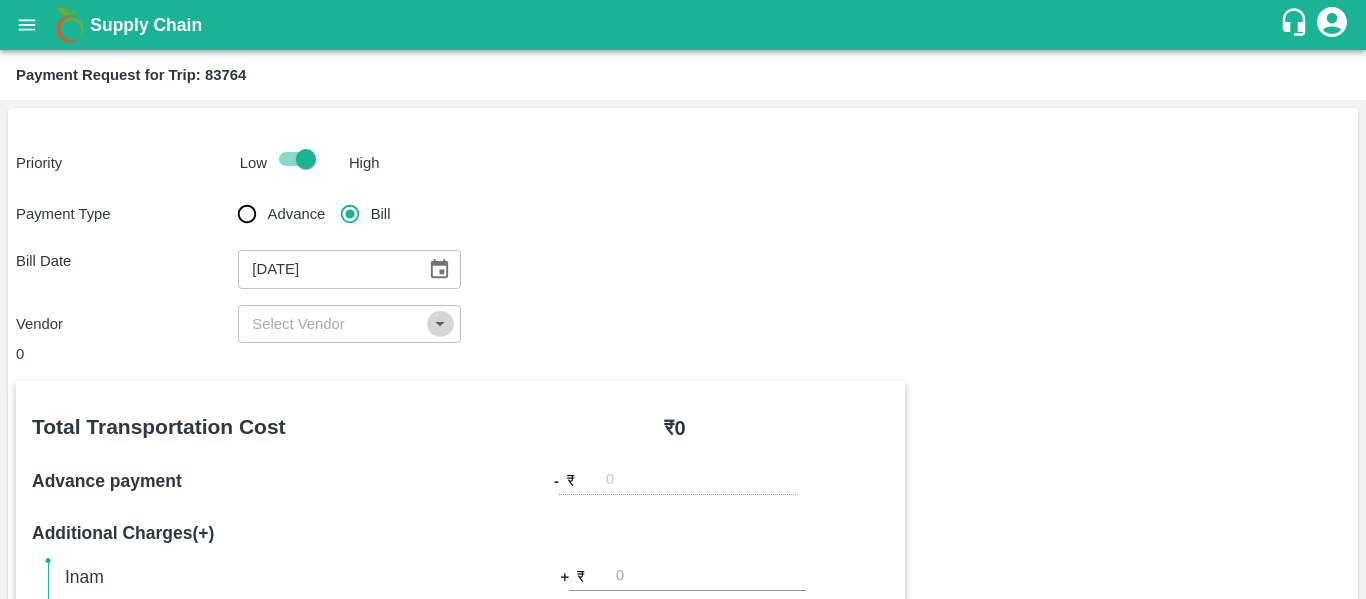 click 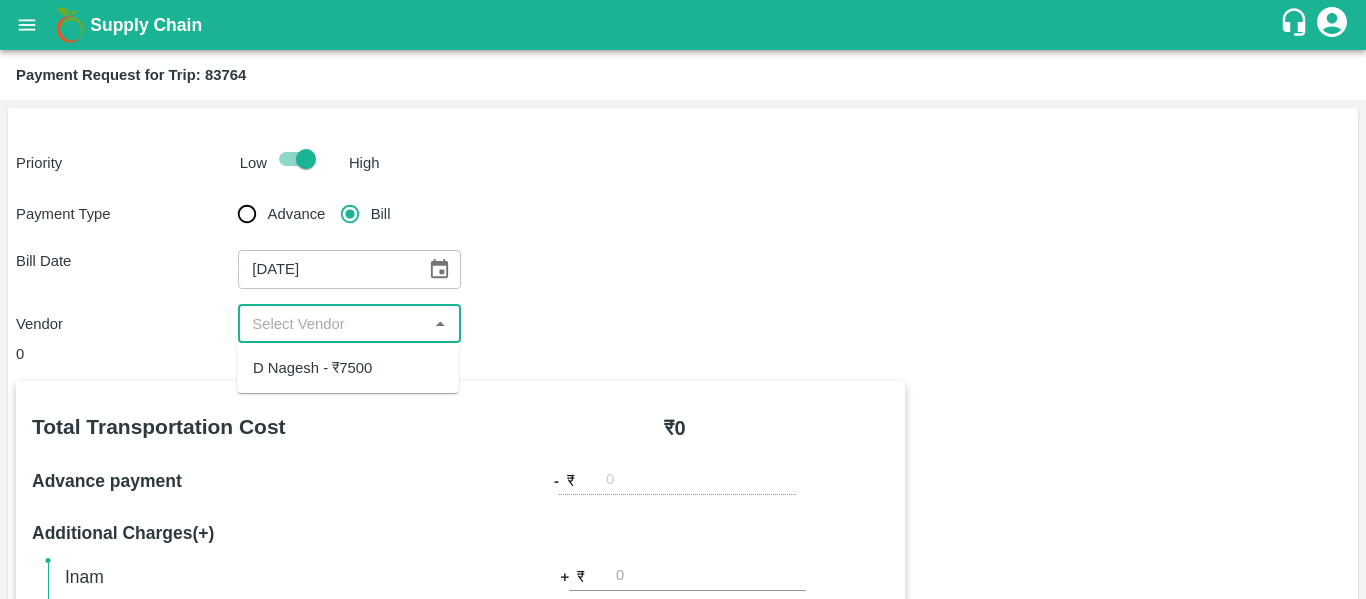 click on "D Nagesh - ₹7500" at bounding box center [348, 368] 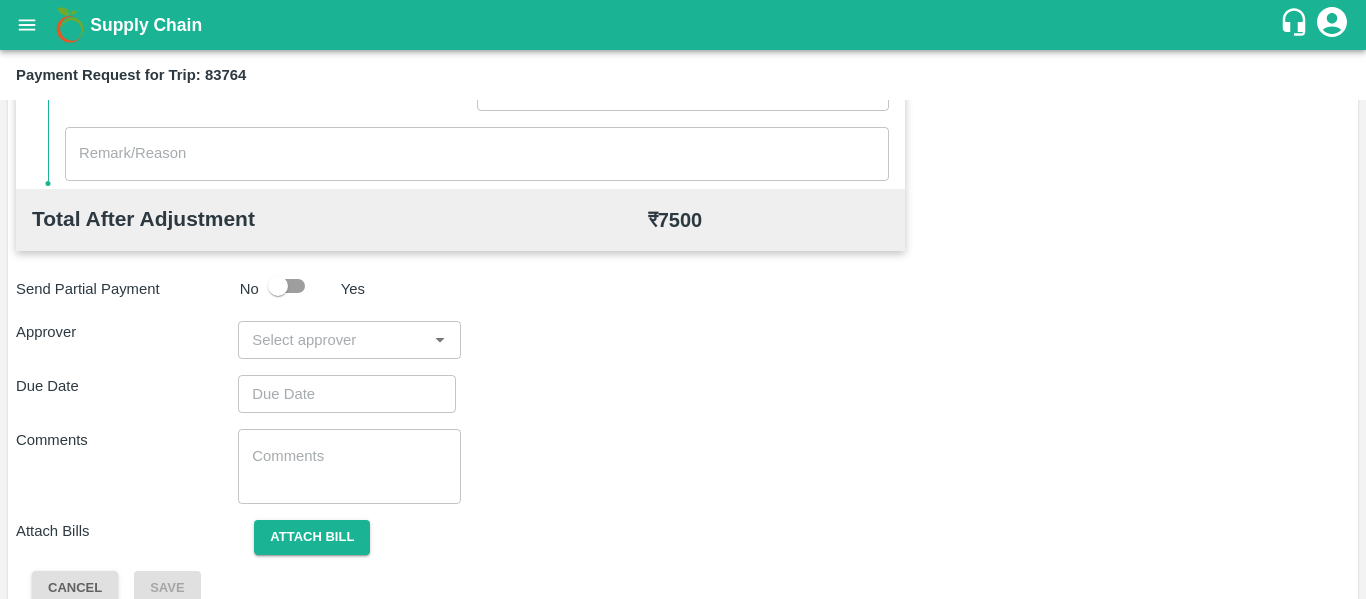 scroll, scrollTop: 744, scrollLeft: 0, axis: vertical 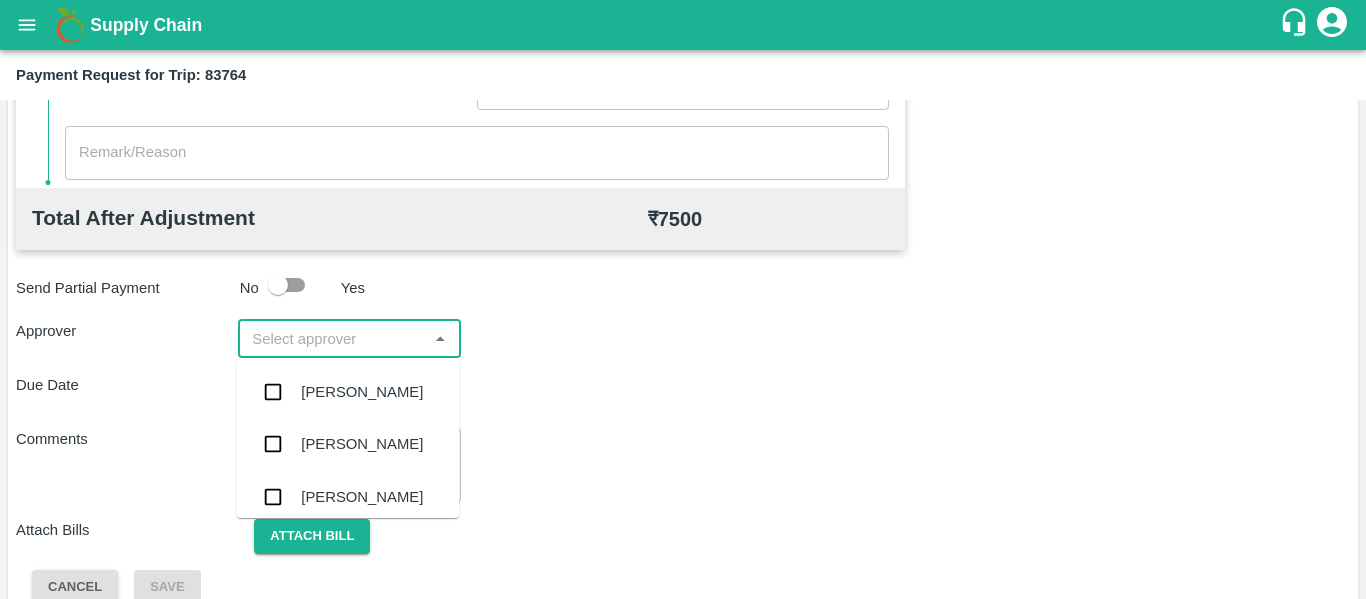 click at bounding box center (332, 339) 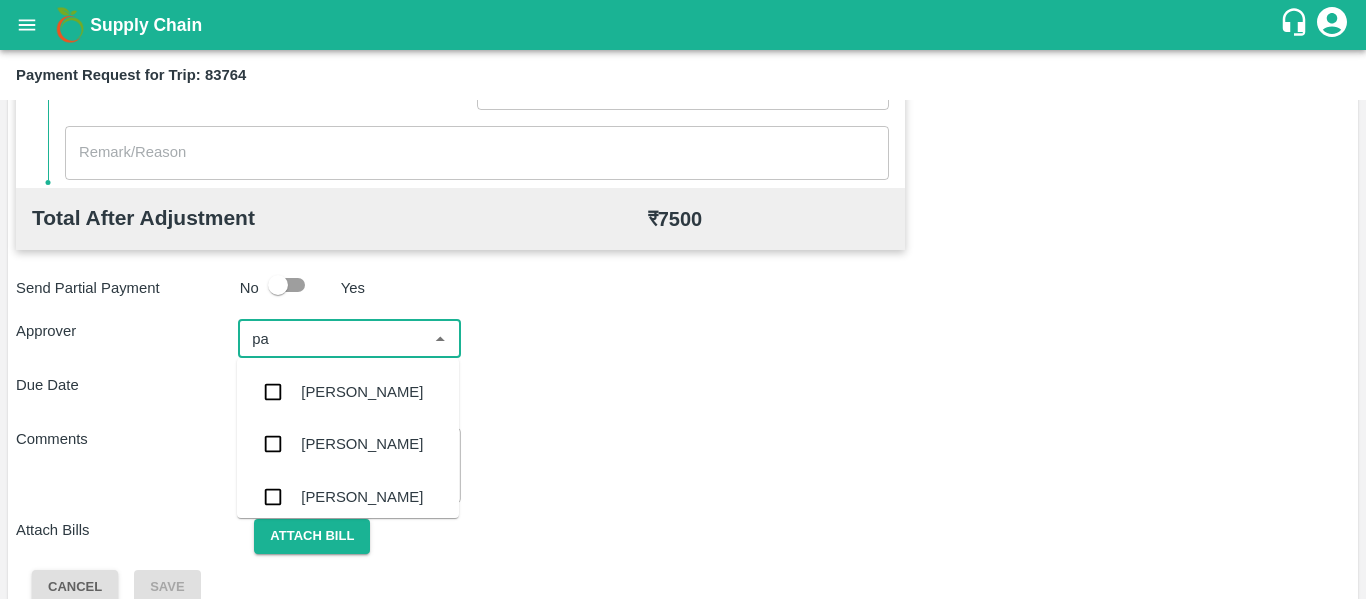 type on "pal" 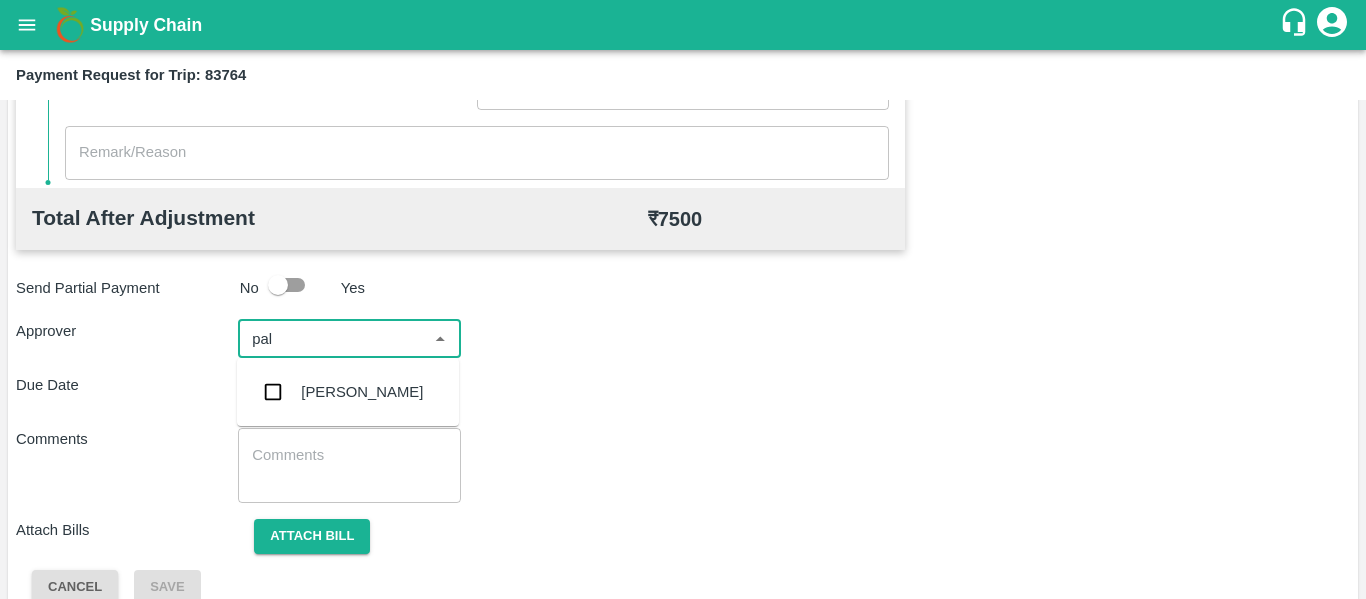 click on "Palwinder Singh" at bounding box center (362, 392) 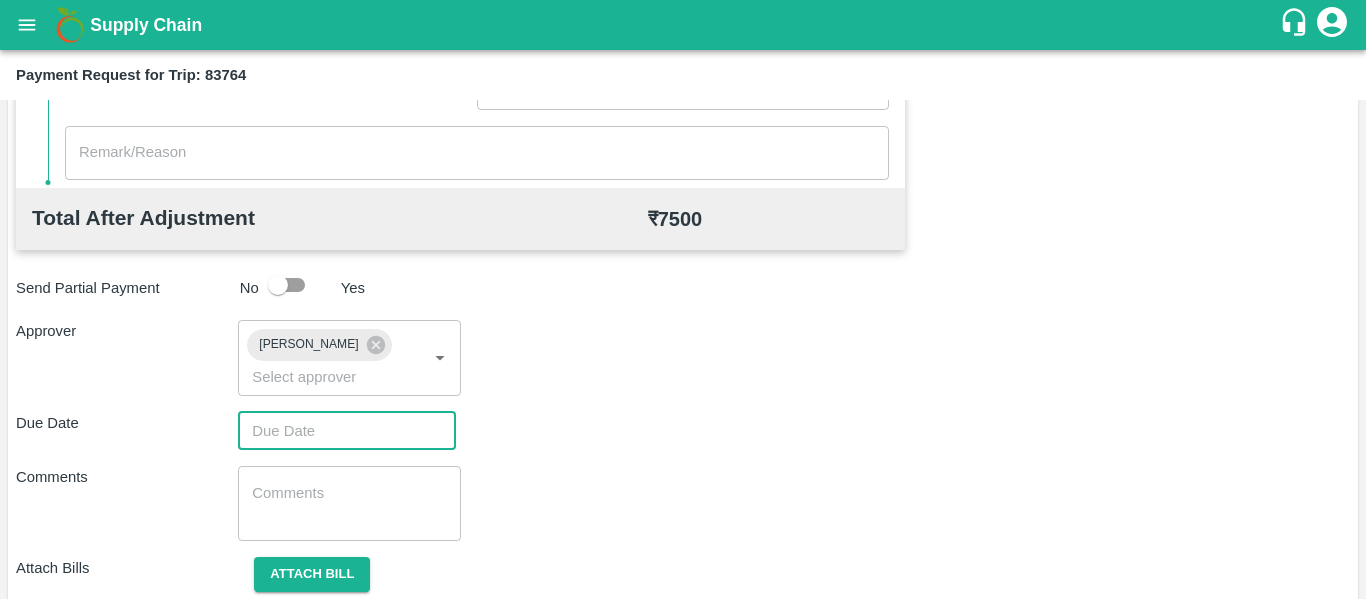 type on "DD/MM/YYYY hh:mm aa" 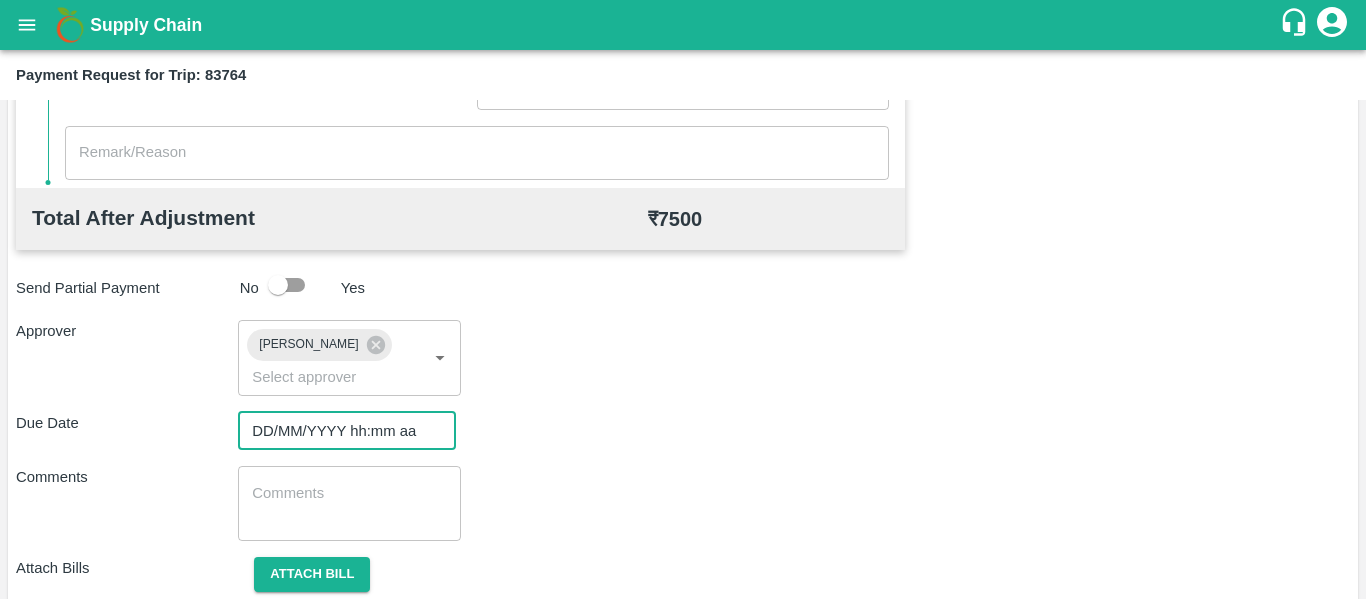 click on "DD/MM/YYYY hh:mm aa" at bounding box center [340, 431] 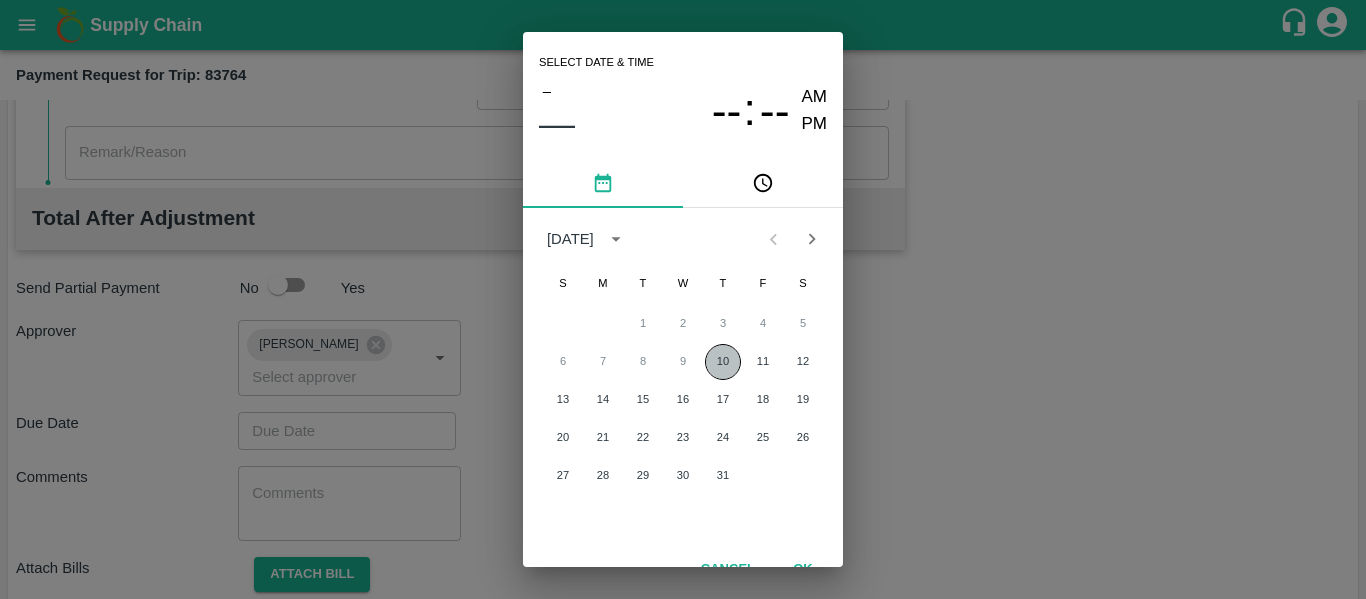 click on "10" at bounding box center [723, 362] 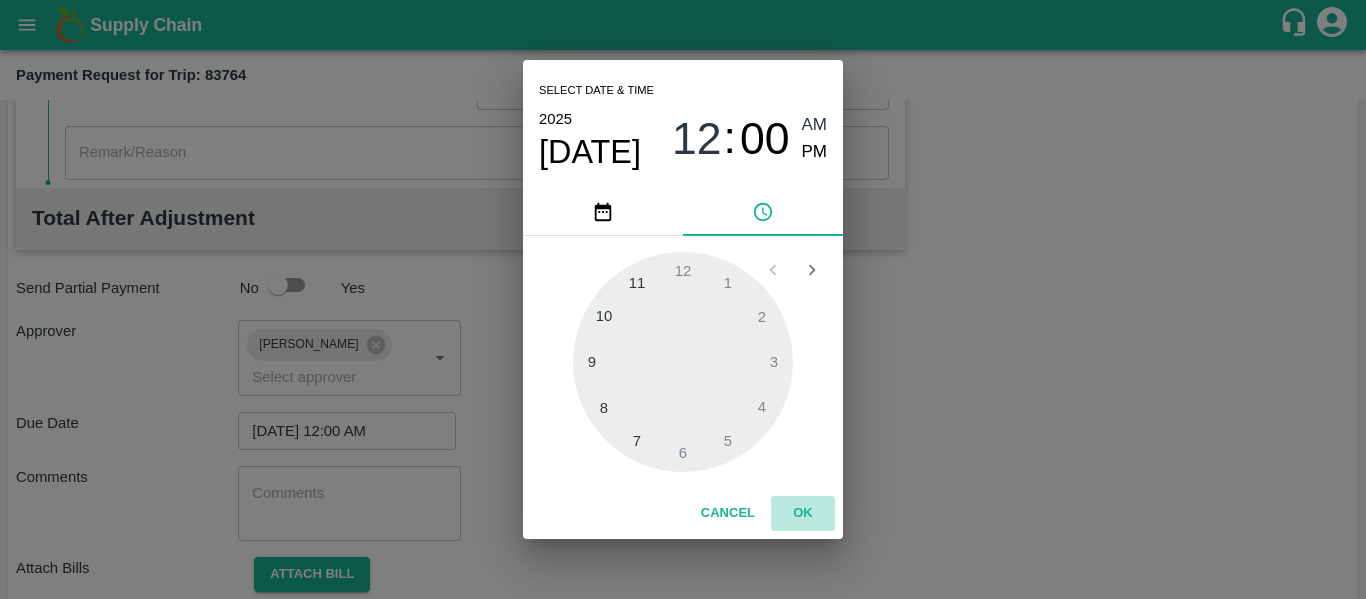 click on "OK" at bounding box center (803, 513) 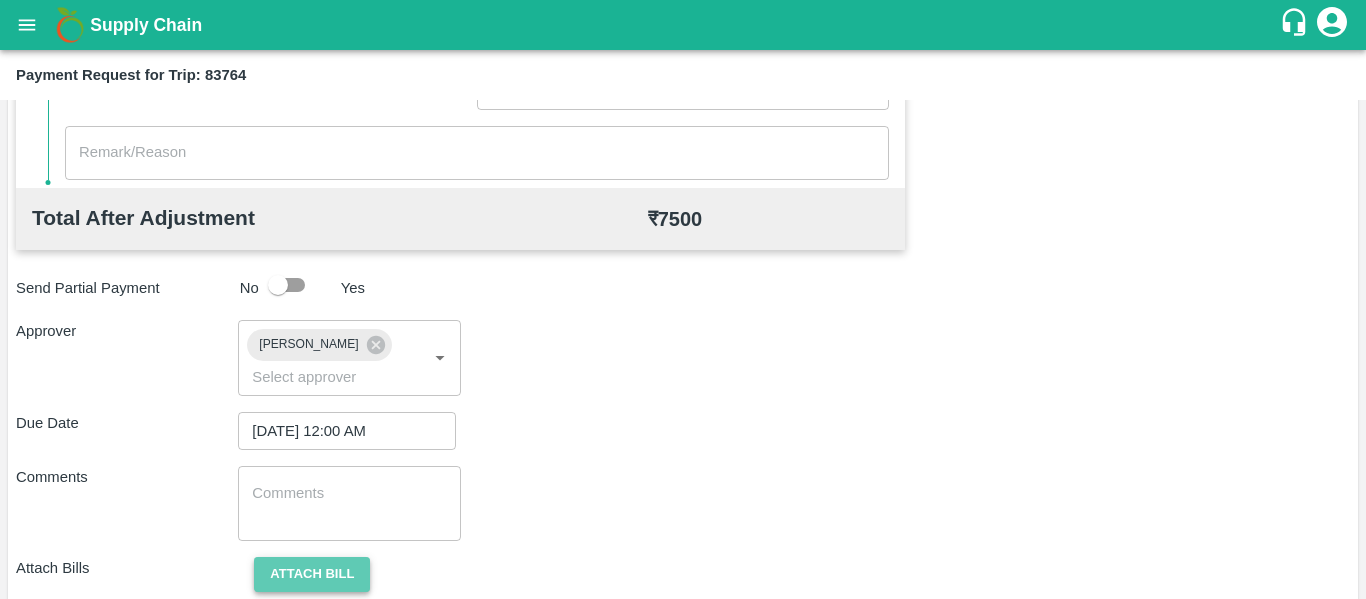 click on "Attach bill" at bounding box center (312, 574) 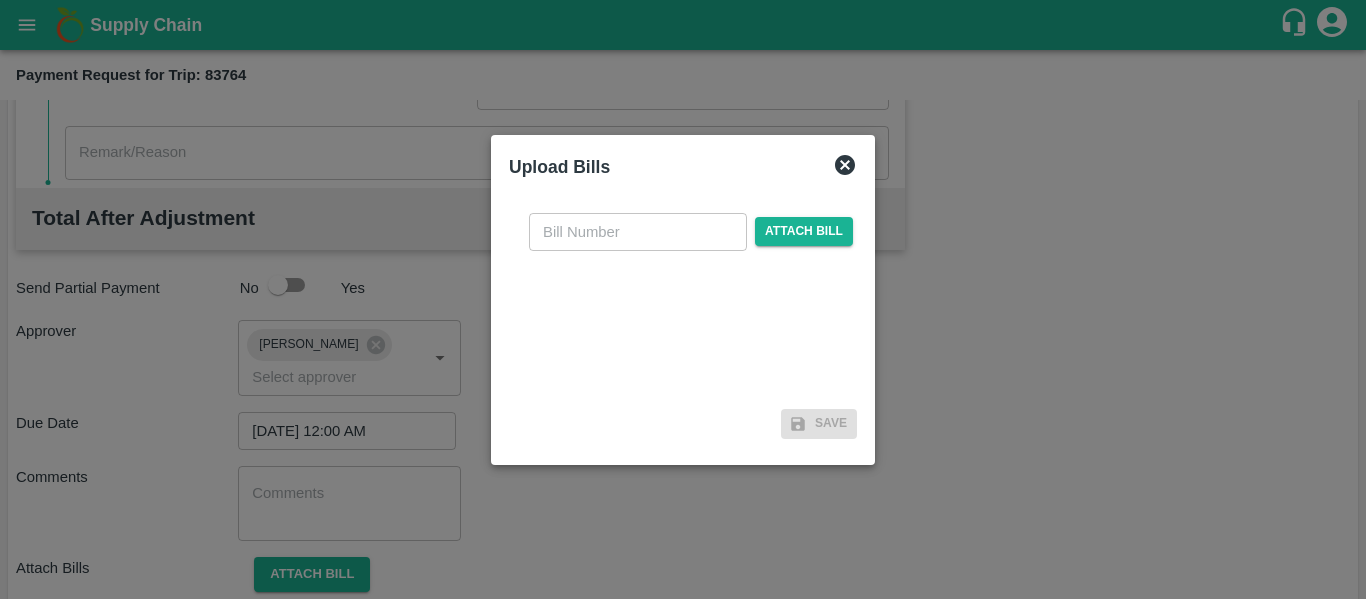 click at bounding box center [683, 299] 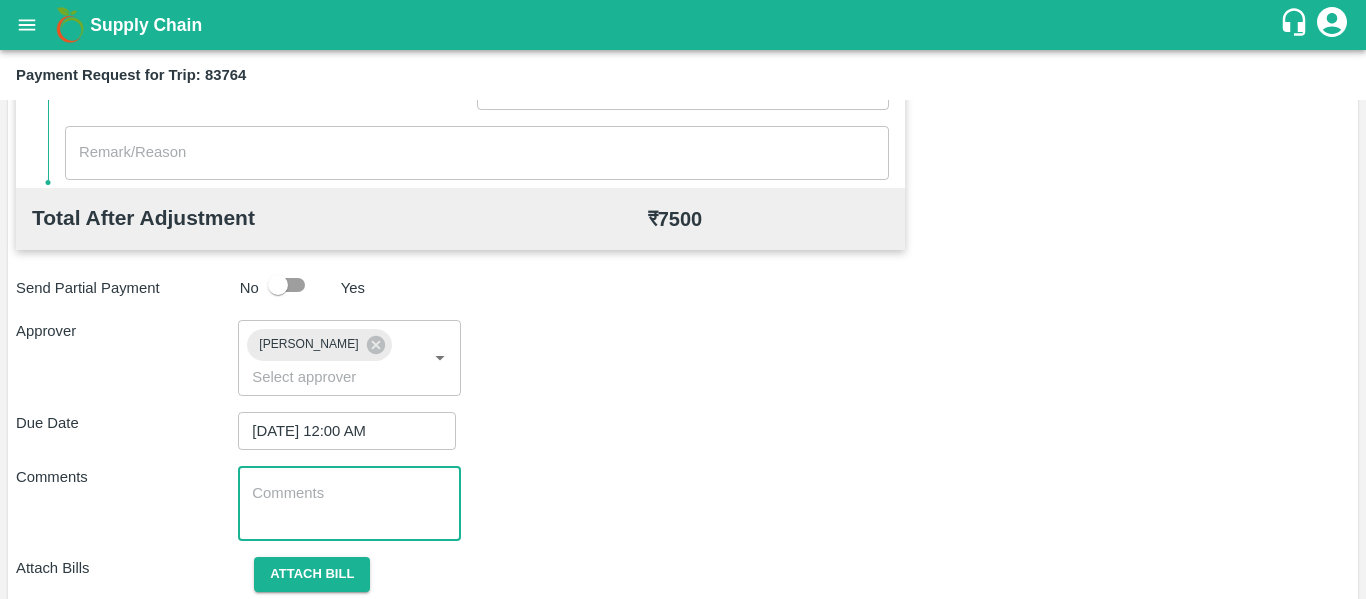 click at bounding box center [349, 504] 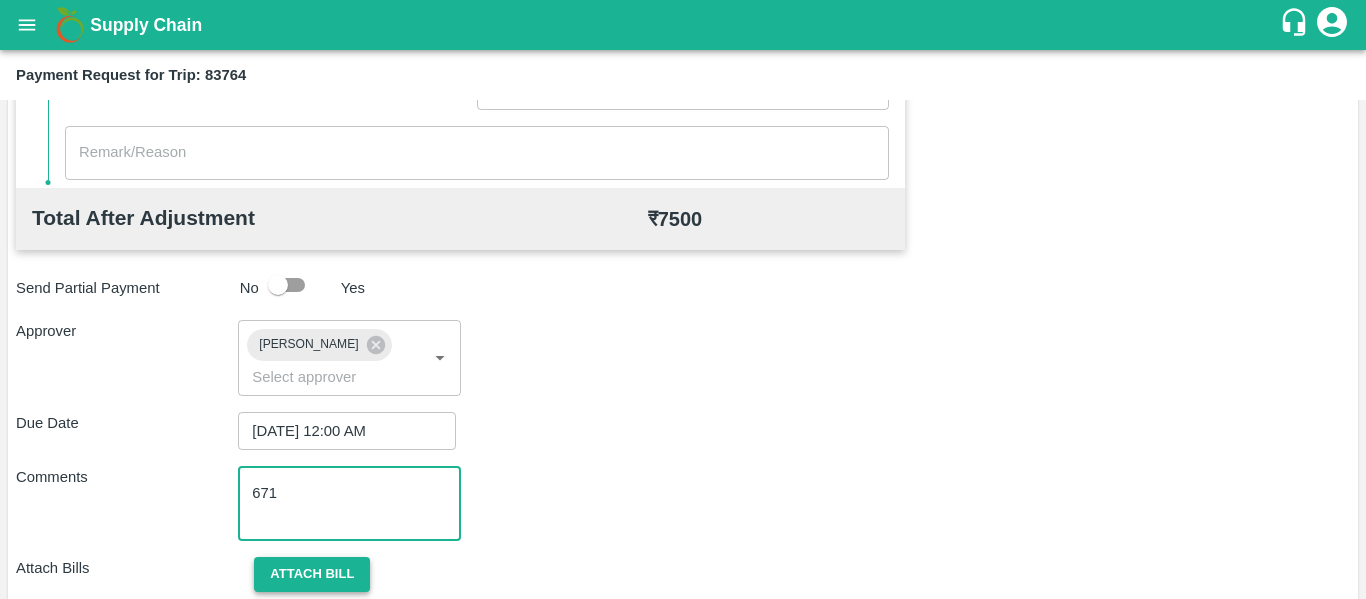type on "671" 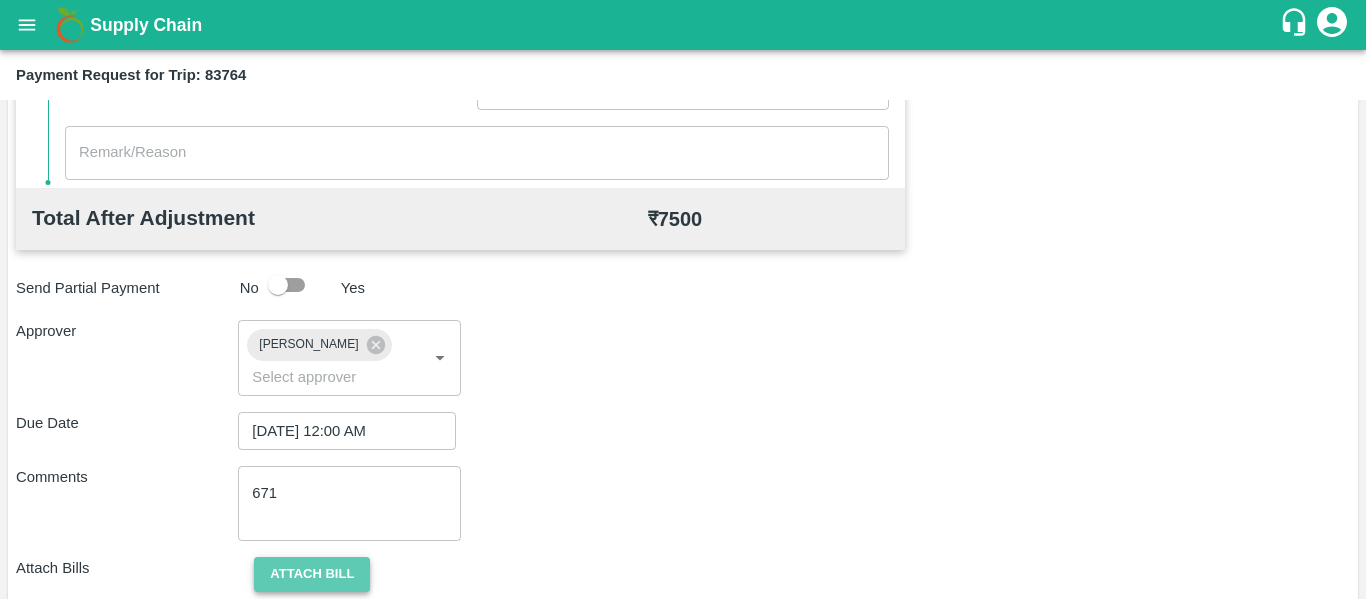 click on "Attach bill" at bounding box center [312, 574] 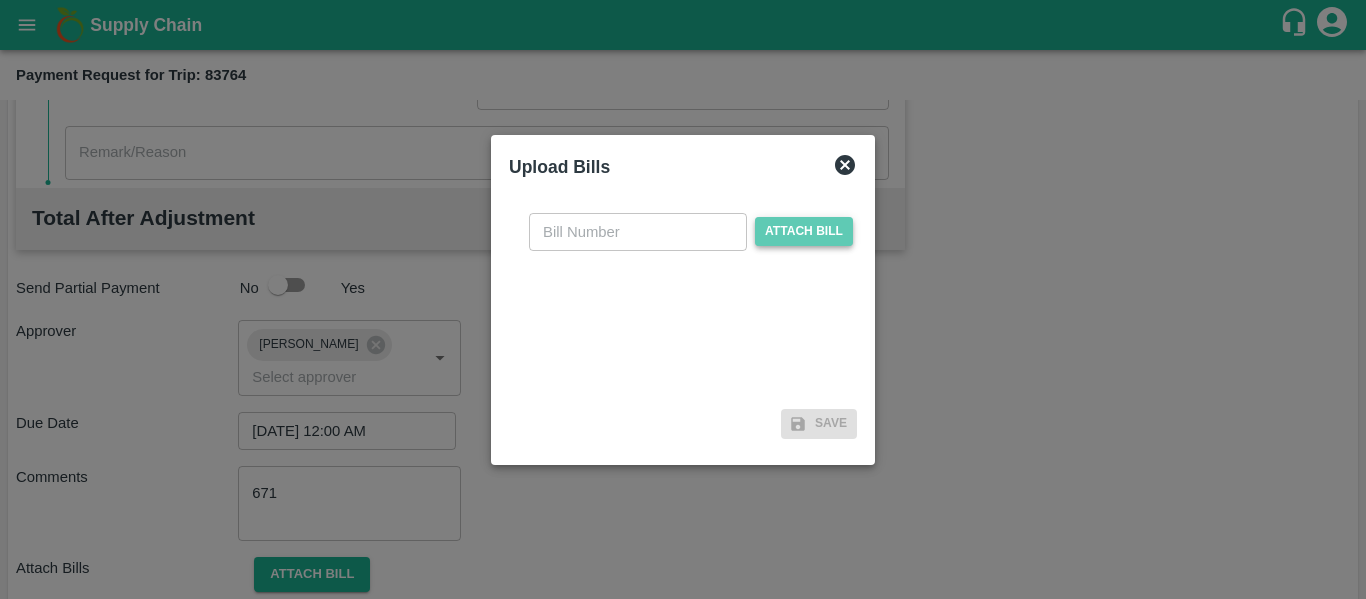 click on "Attach bill" at bounding box center (804, 231) 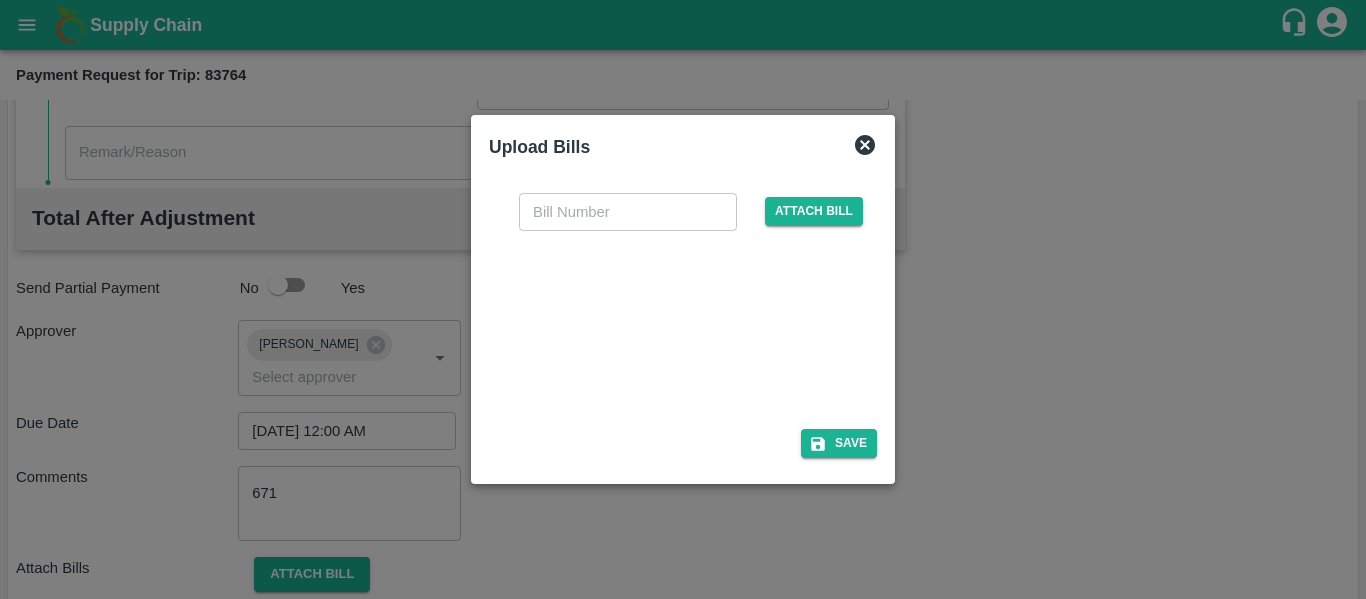 click at bounding box center (679, 324) 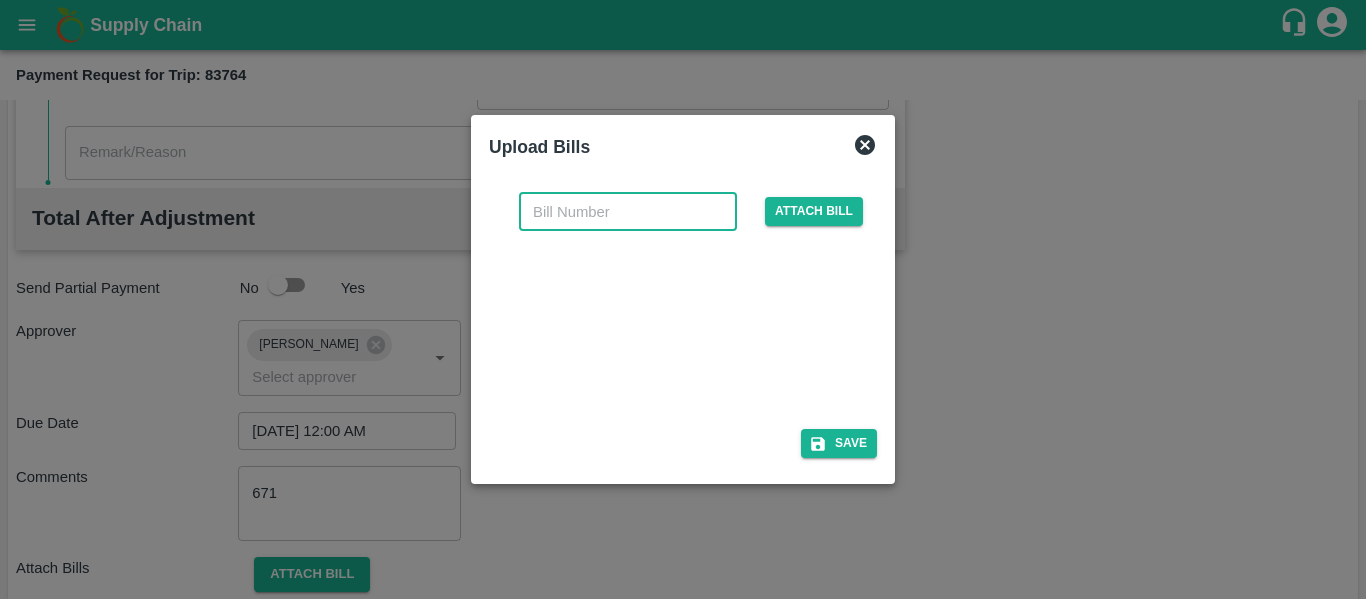 click at bounding box center [628, 212] 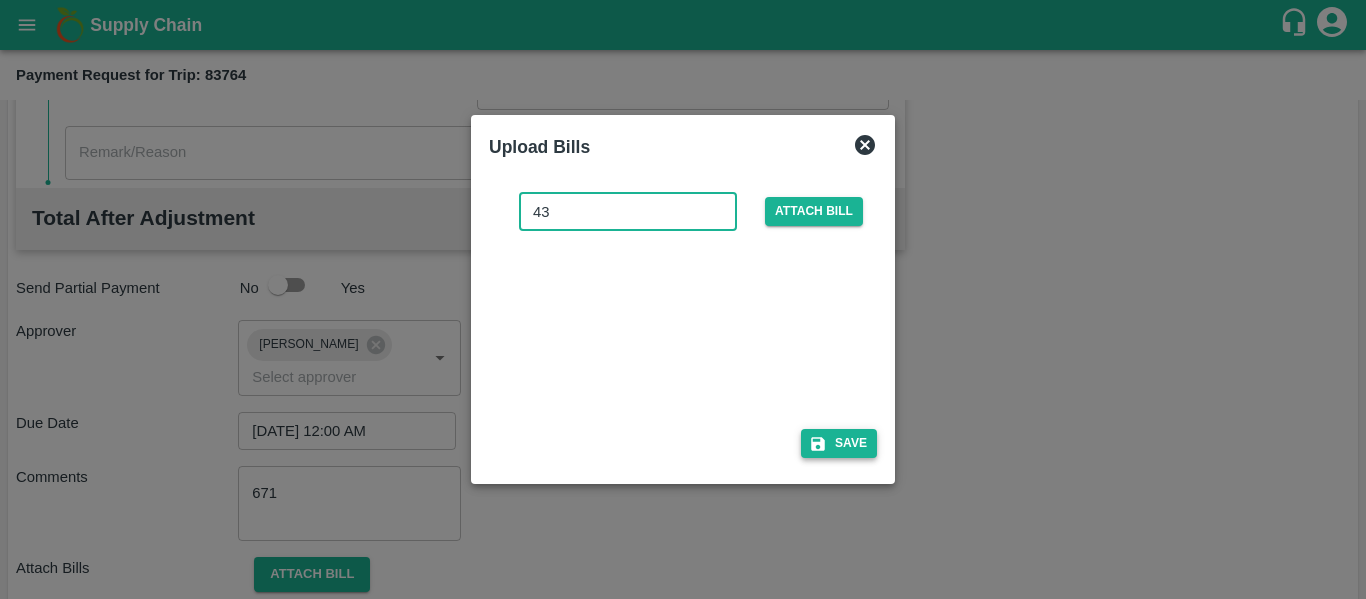 type on "43" 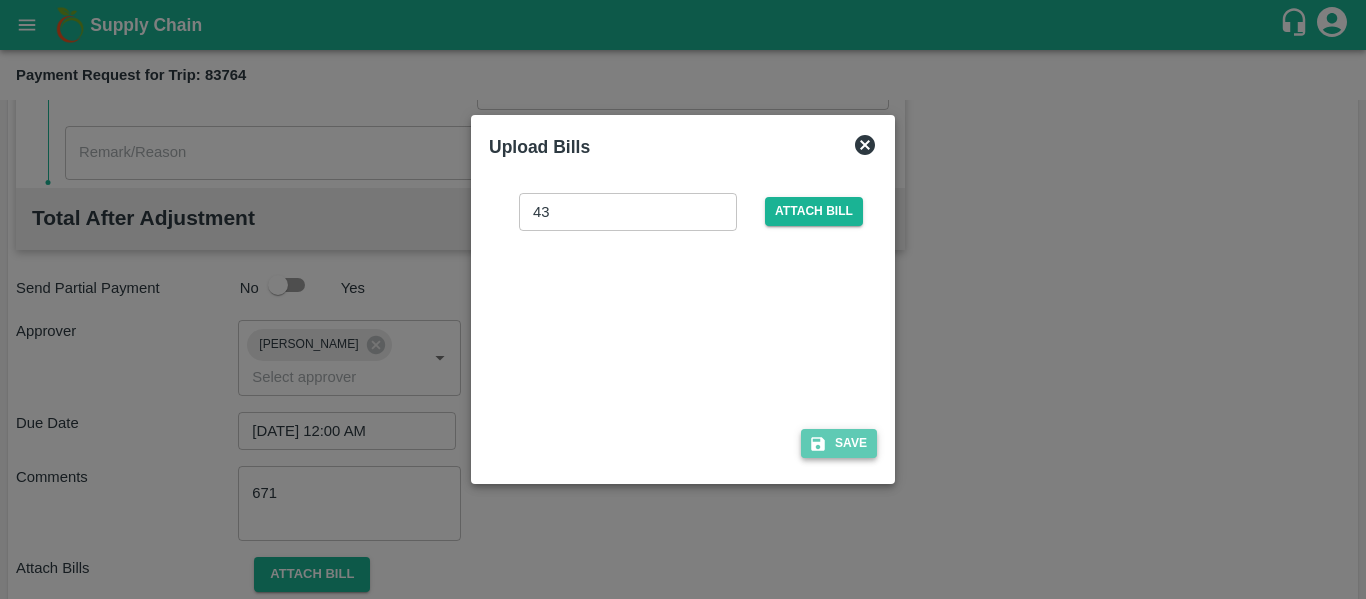 click on "Save" at bounding box center (839, 443) 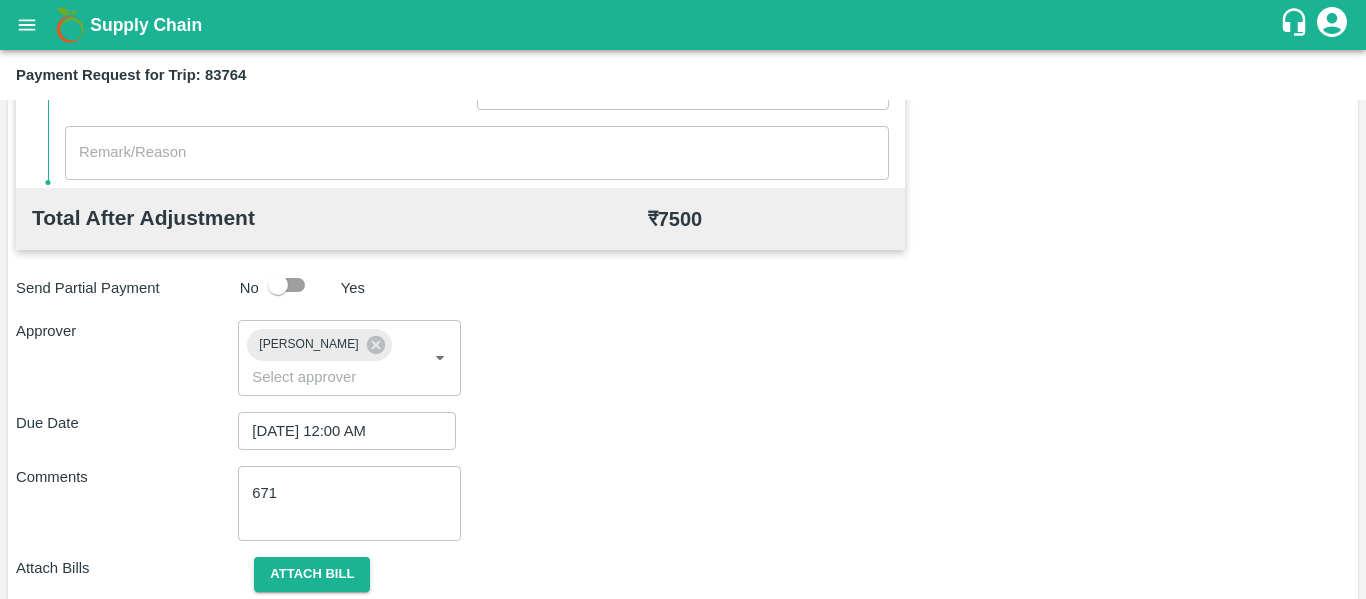scroll, scrollTop: 918, scrollLeft: 0, axis: vertical 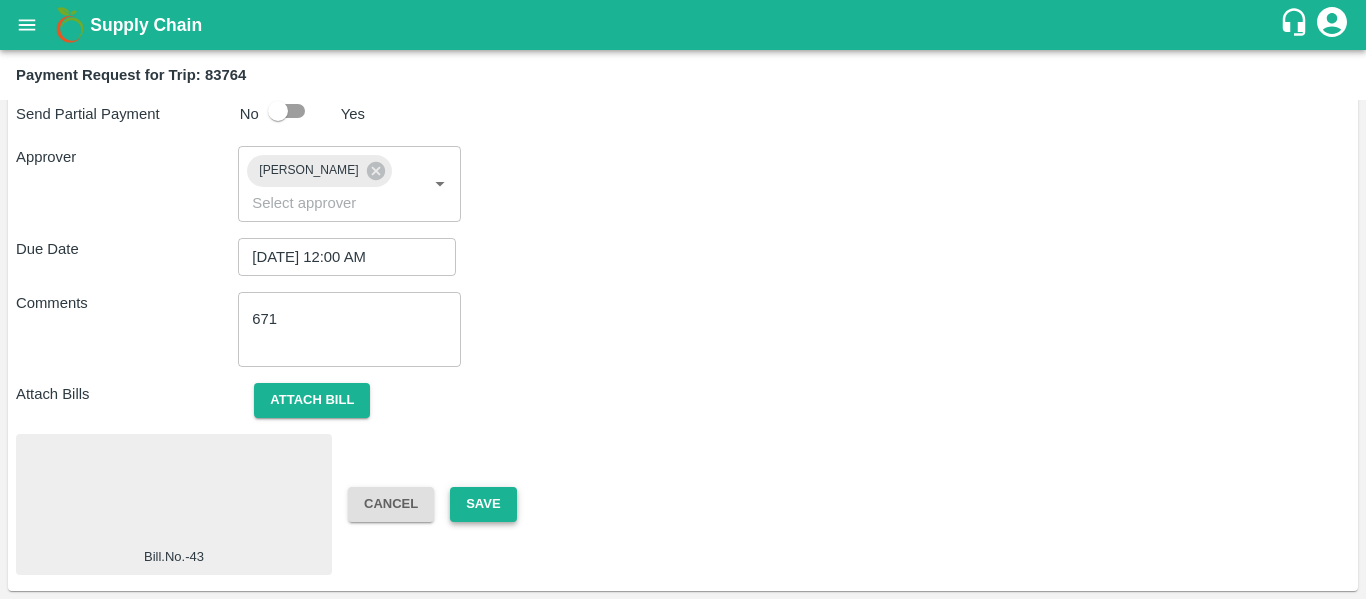 click on "Save" at bounding box center (483, 504) 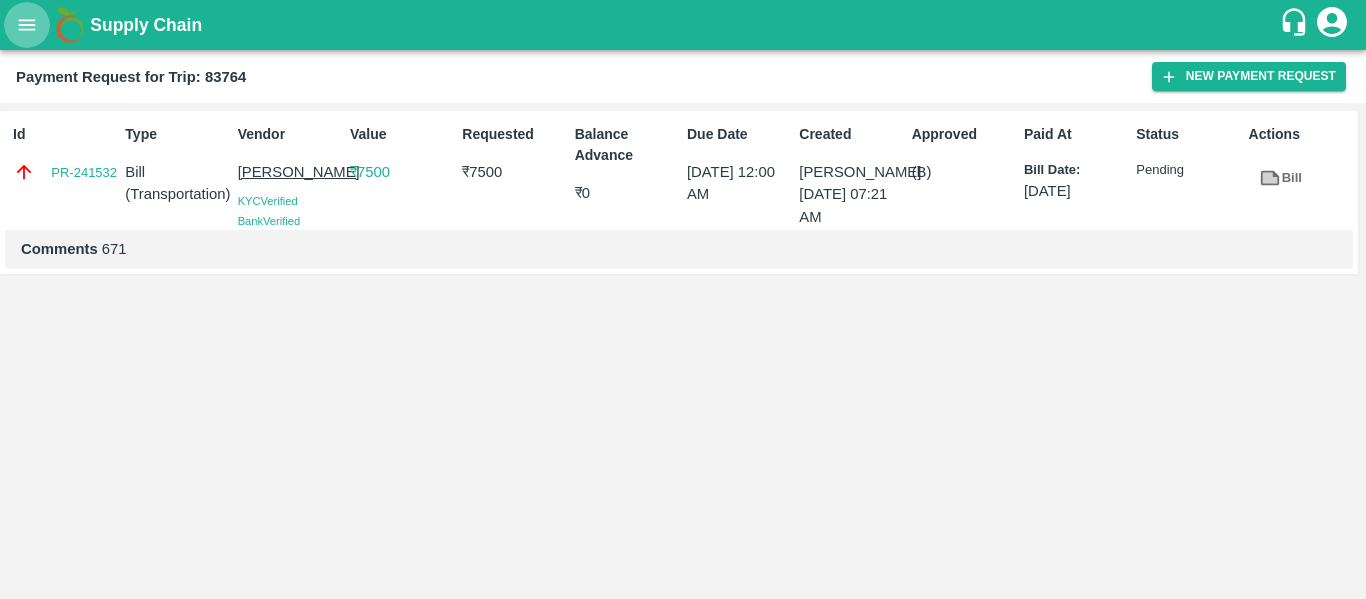 click 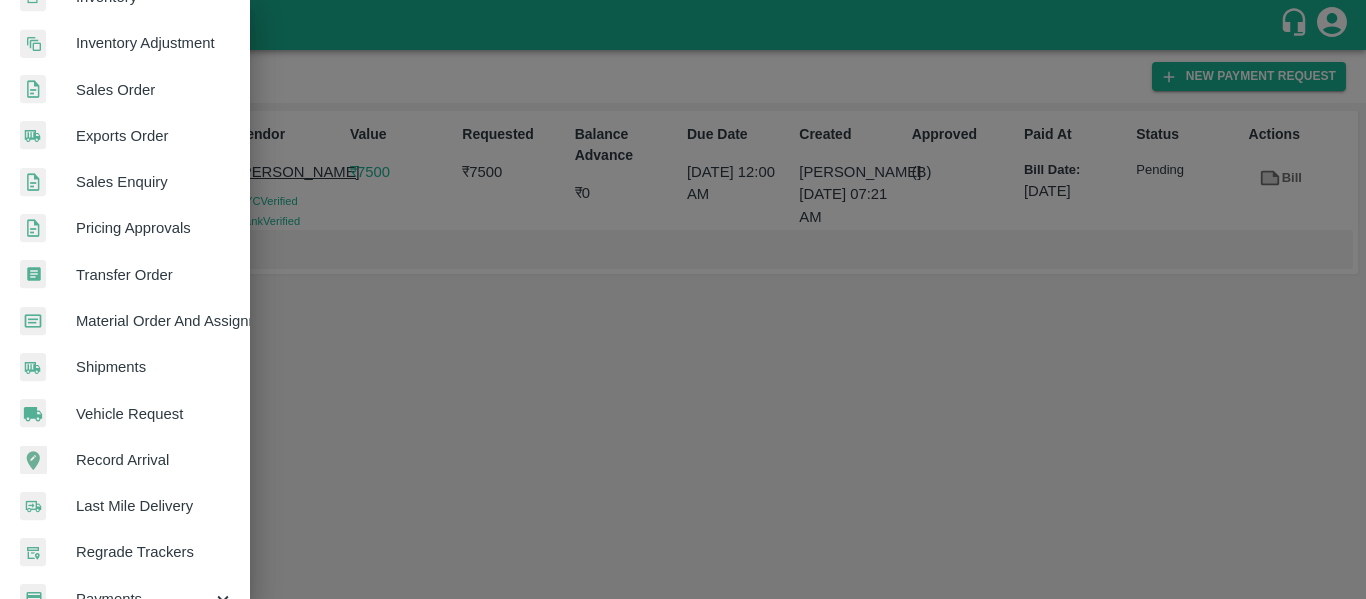 scroll, scrollTop: 540, scrollLeft: 0, axis: vertical 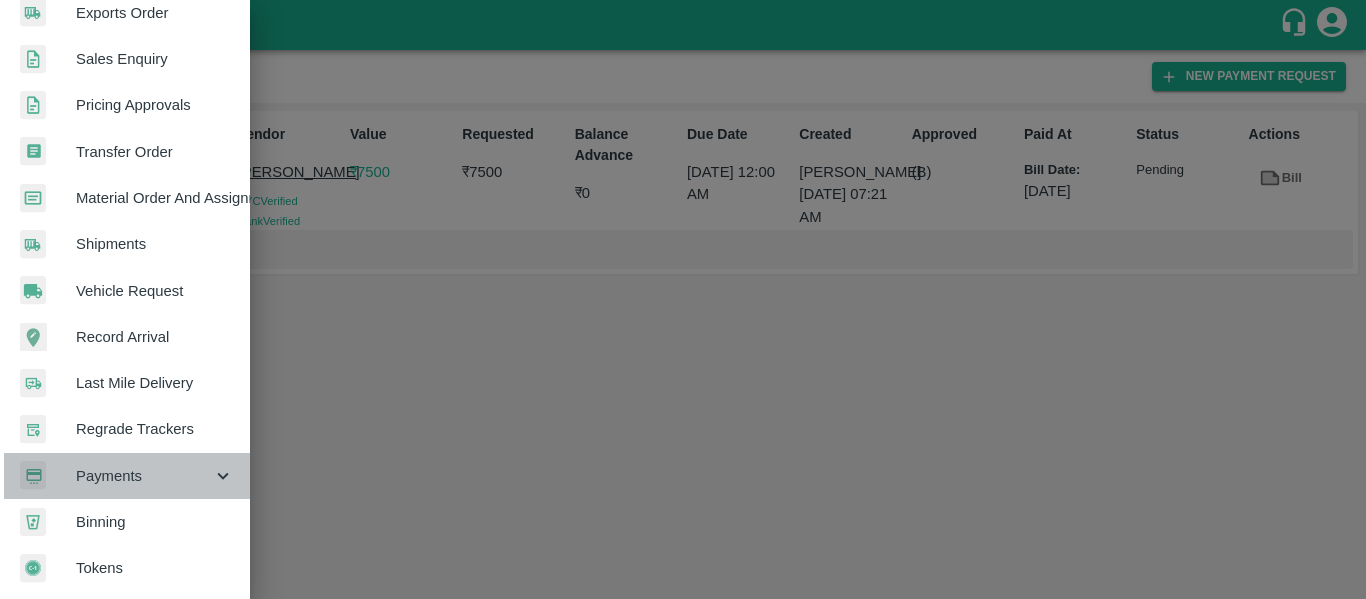 click on "Payments" at bounding box center (144, 476) 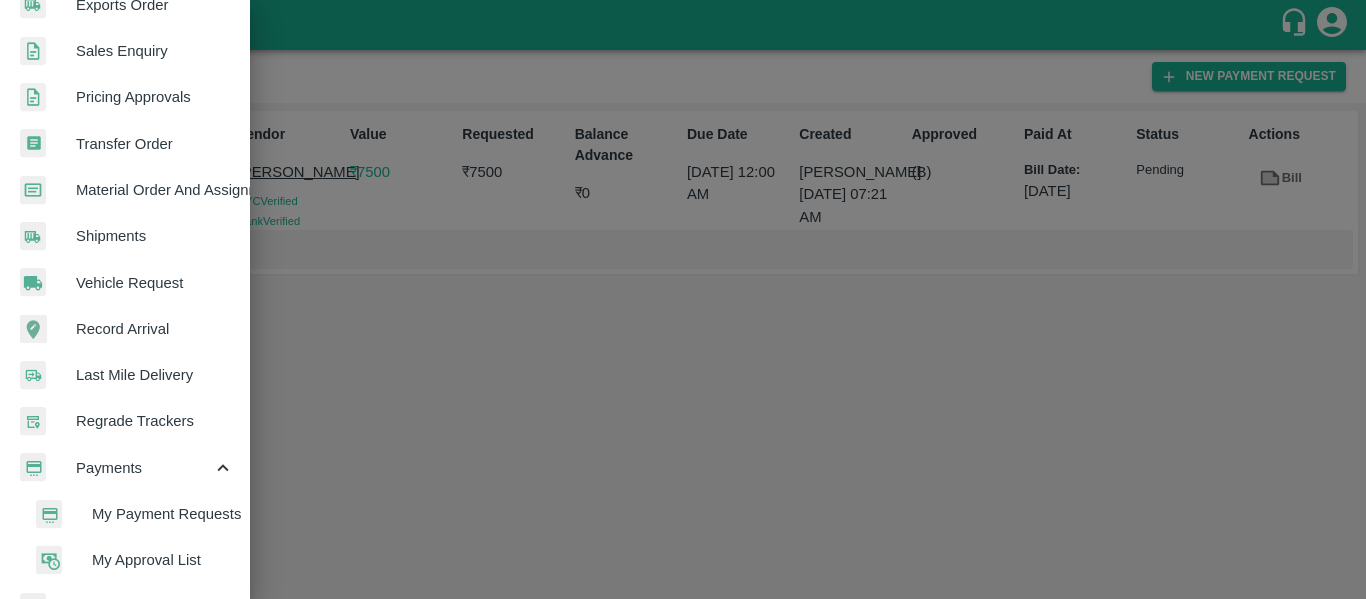 click on "My Payment Requests" at bounding box center (163, 514) 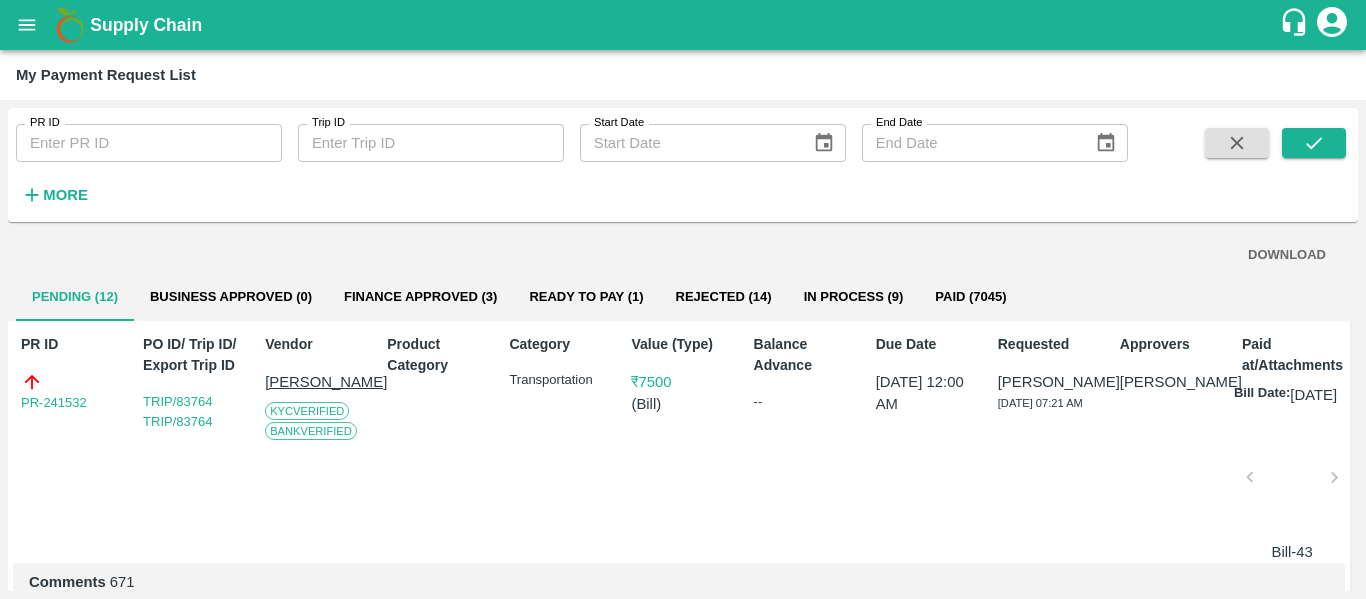 type 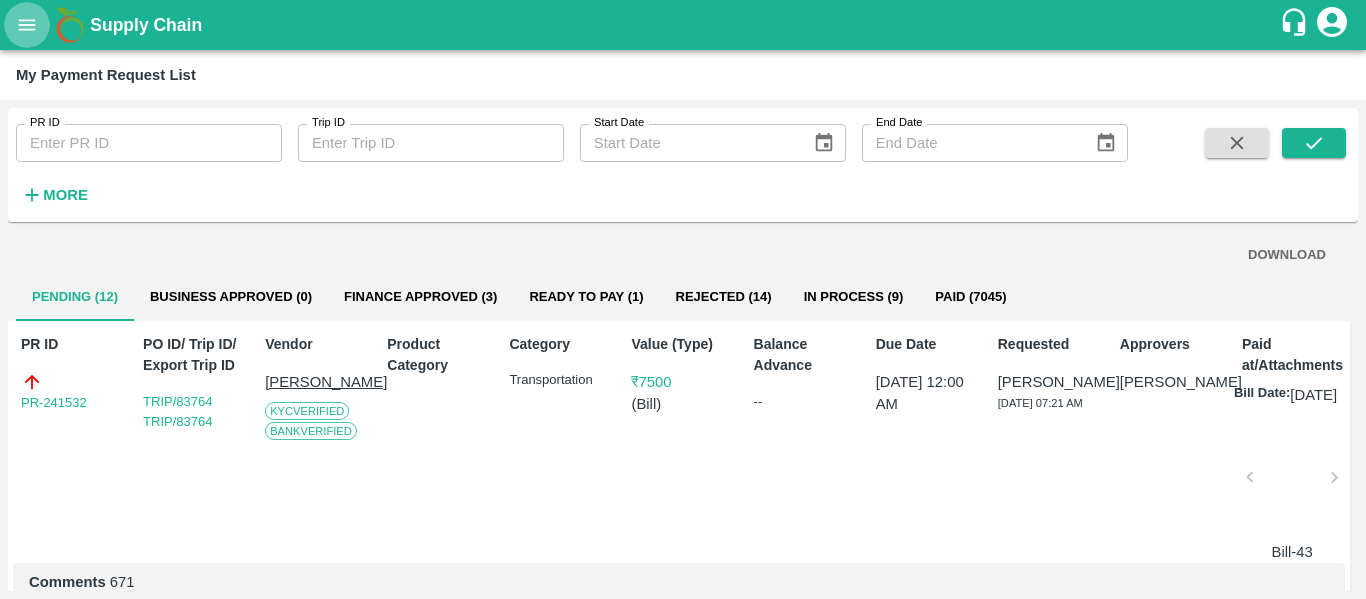 click 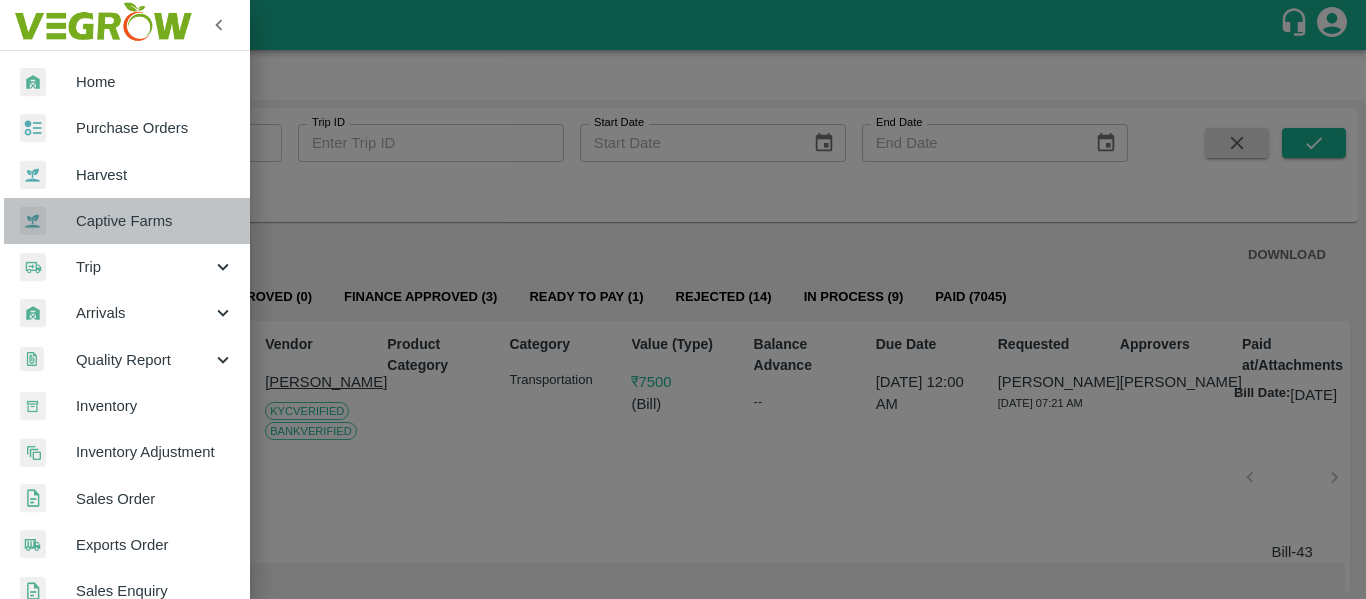 click on "Captive Farms" at bounding box center [125, 221] 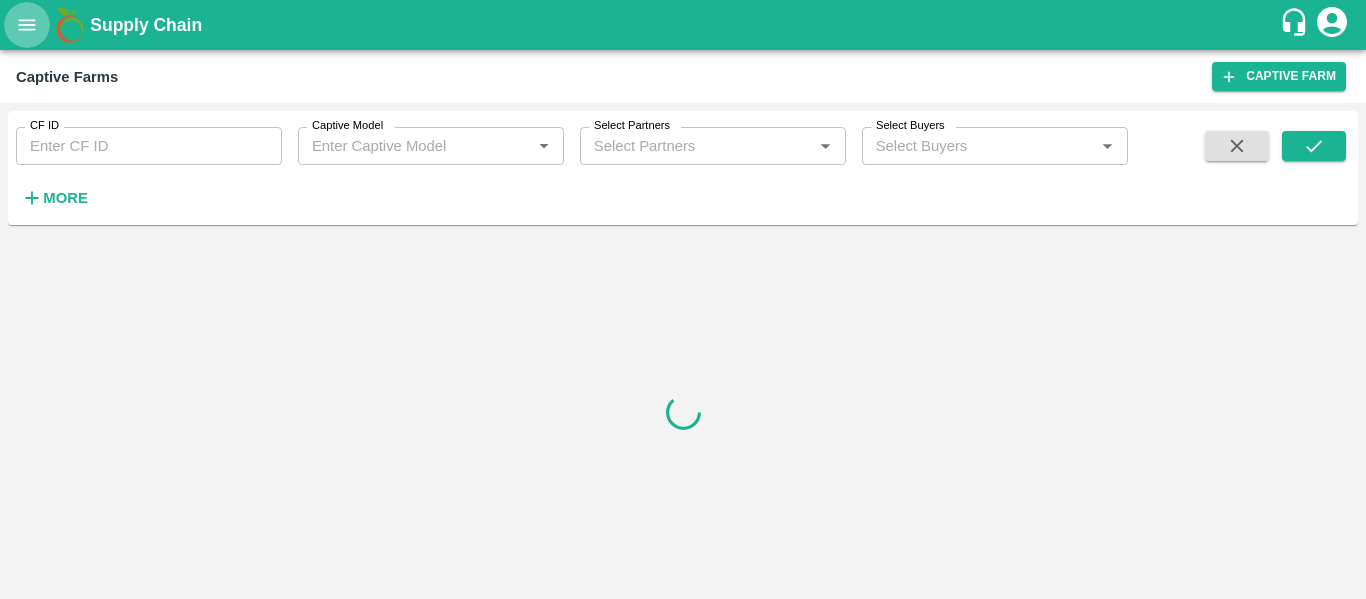 click 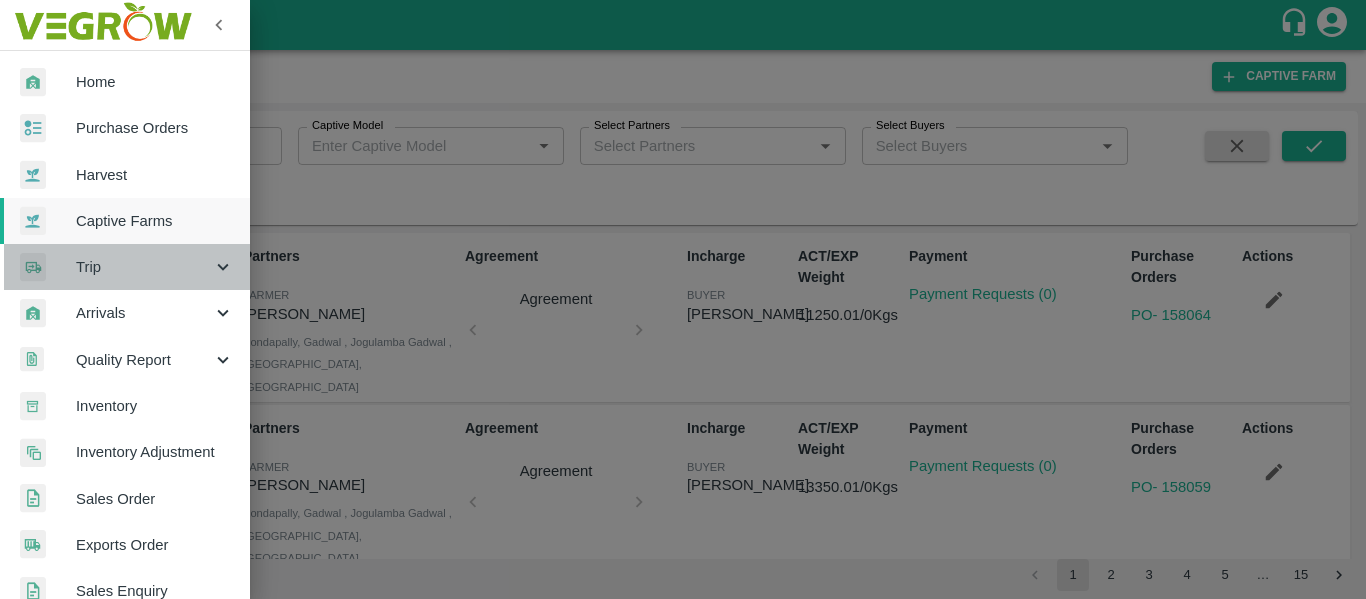 click on "Trip" at bounding box center (144, 267) 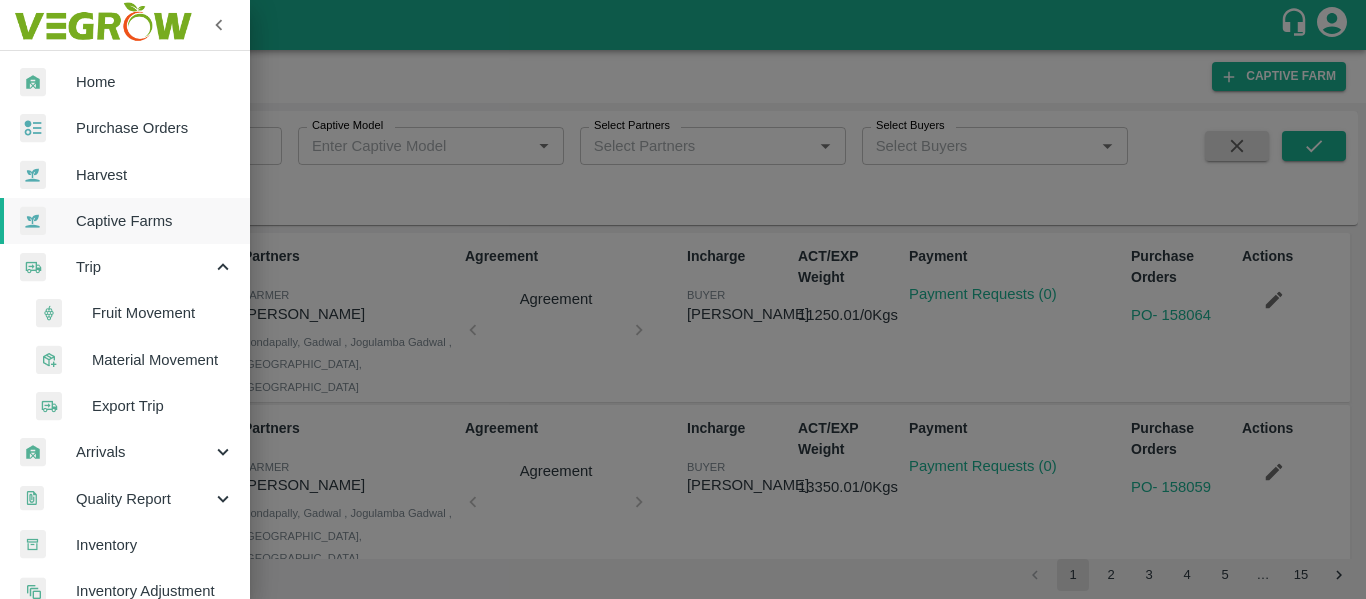 click on "Material Movement" at bounding box center [163, 360] 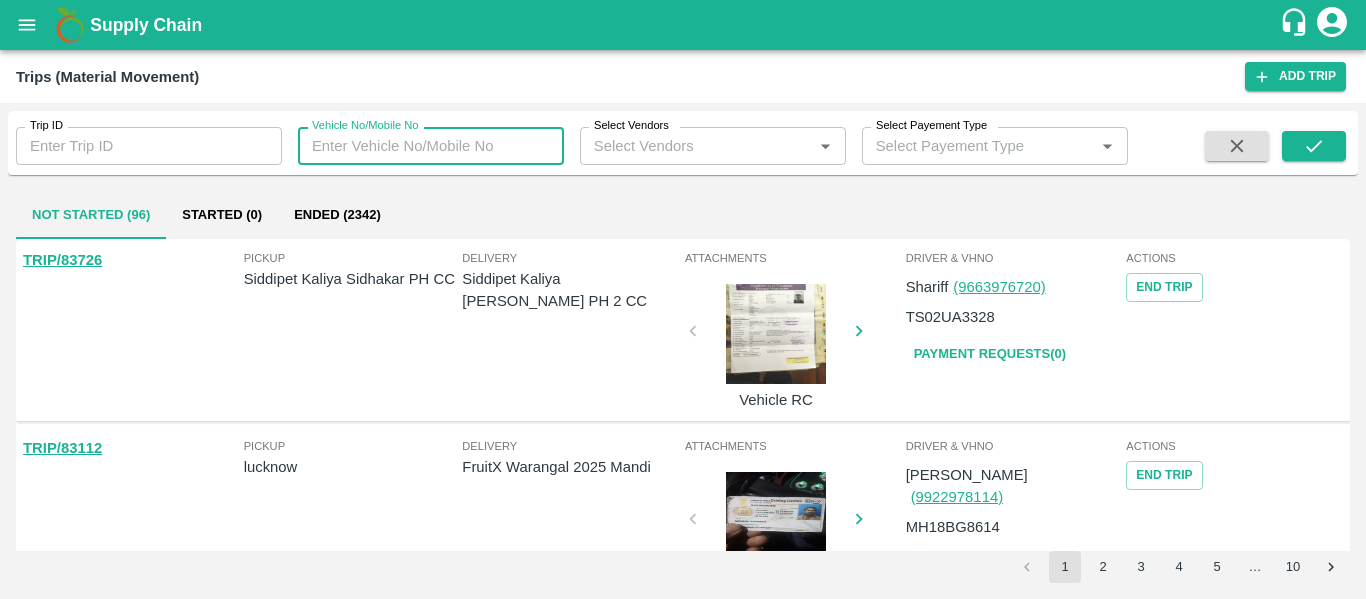 click on "Vehicle No/Mobile No" at bounding box center [431, 146] 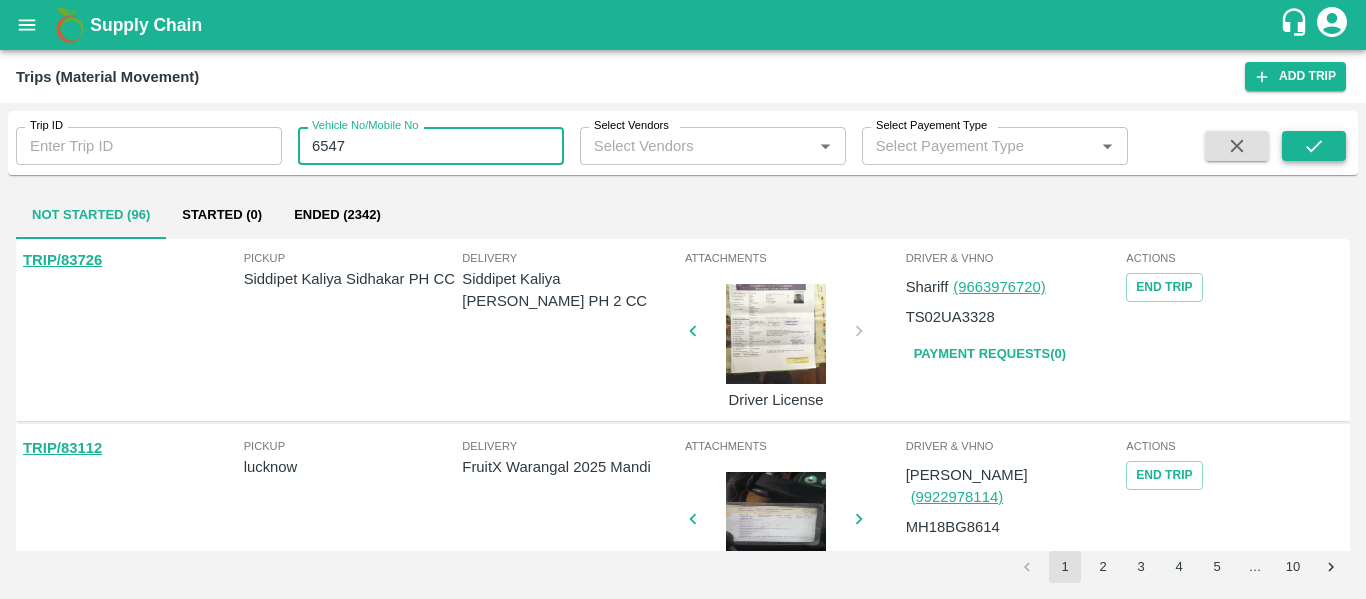 type on "6547" 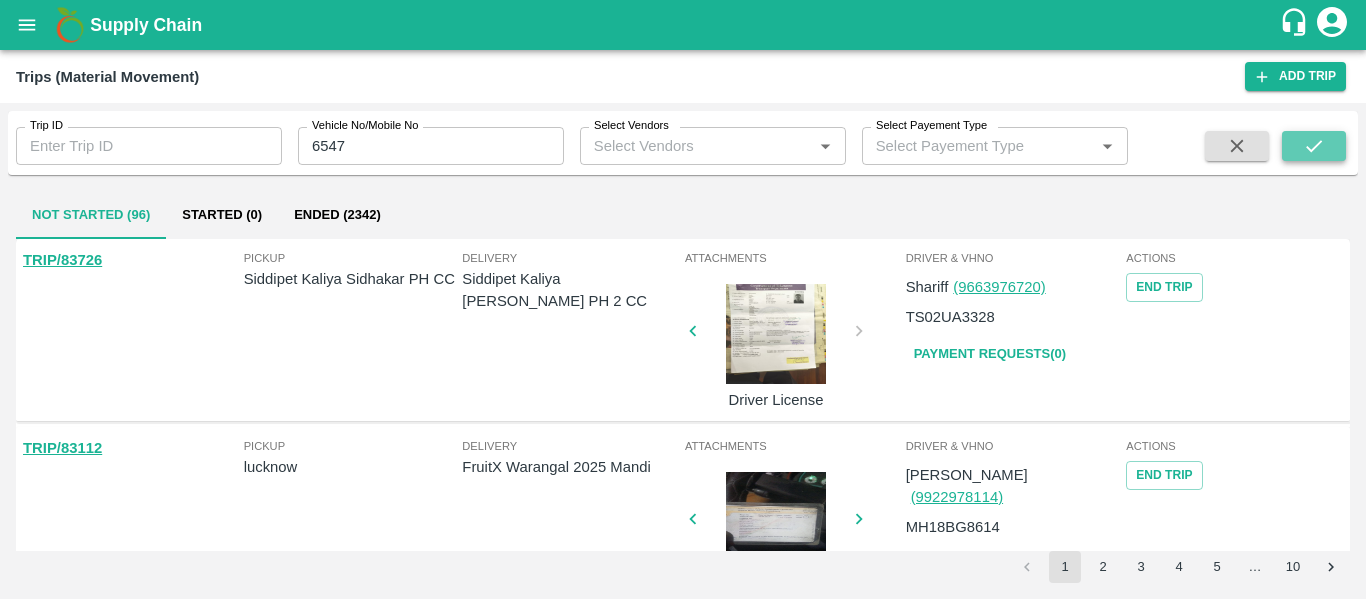 click 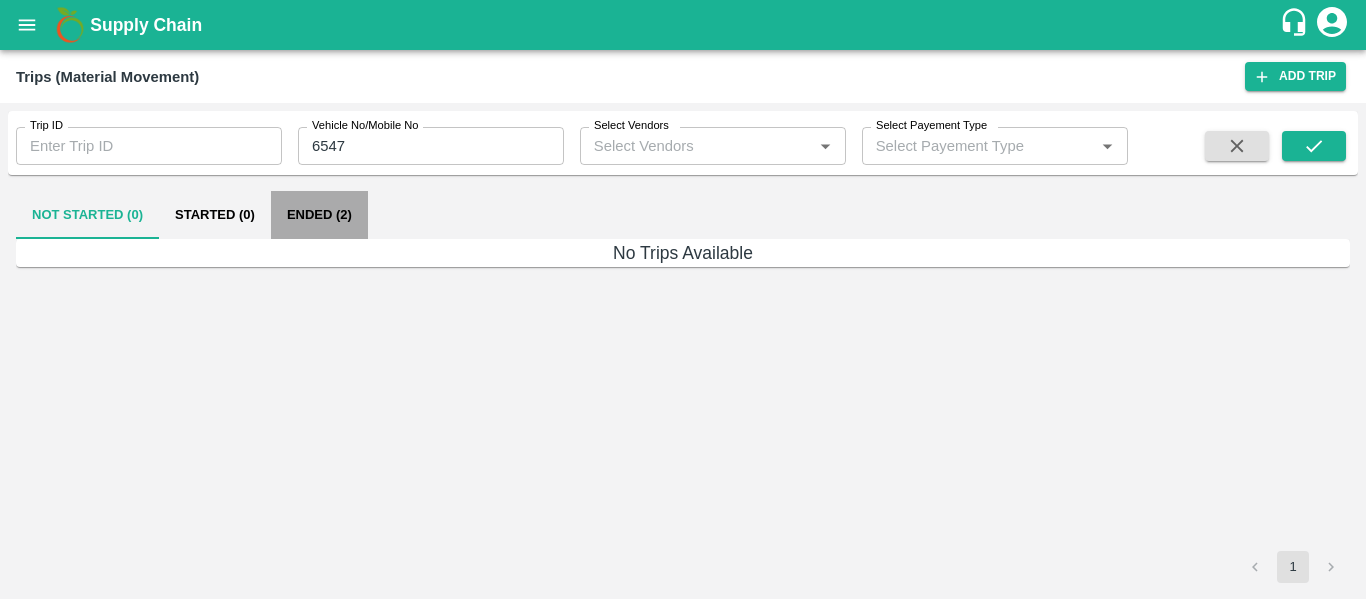 click on "Ended (2)" at bounding box center (319, 215) 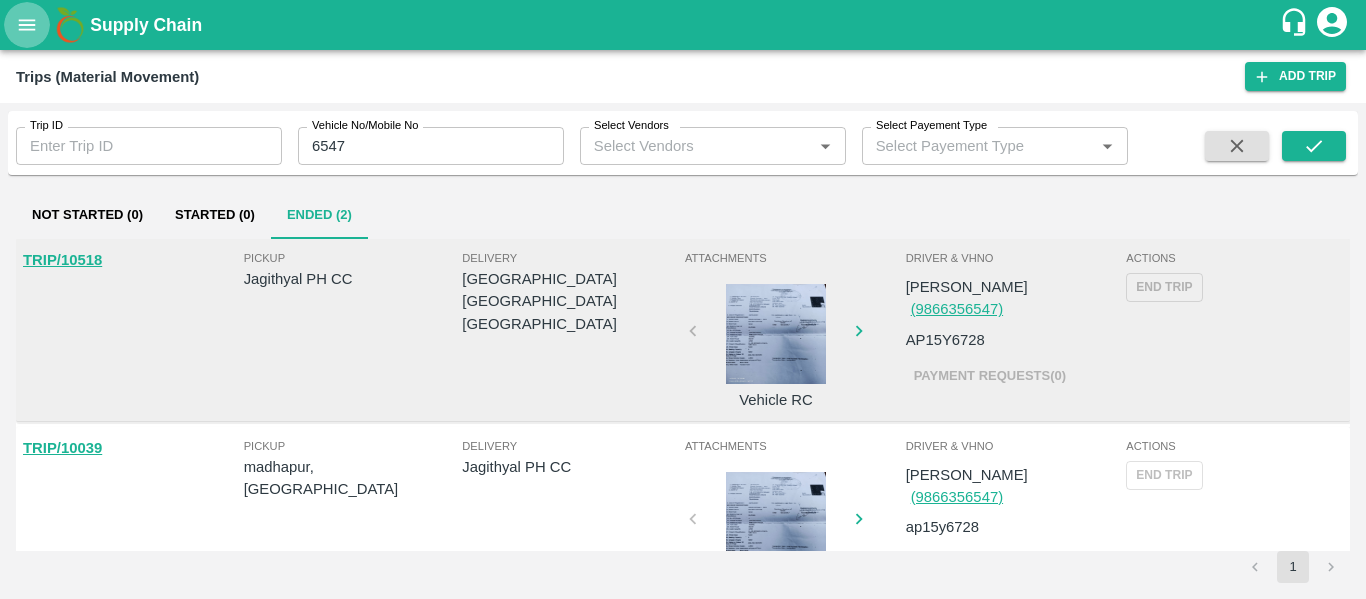 click at bounding box center (27, 25) 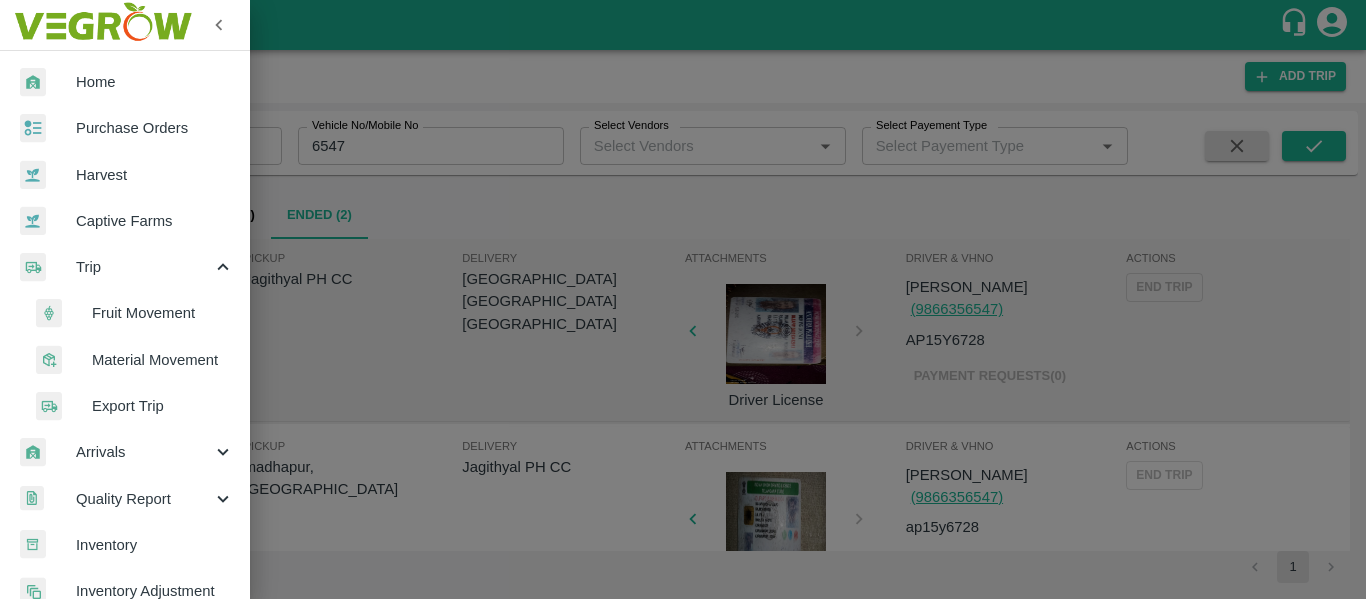 click on "Fruit Movement" at bounding box center (163, 313) 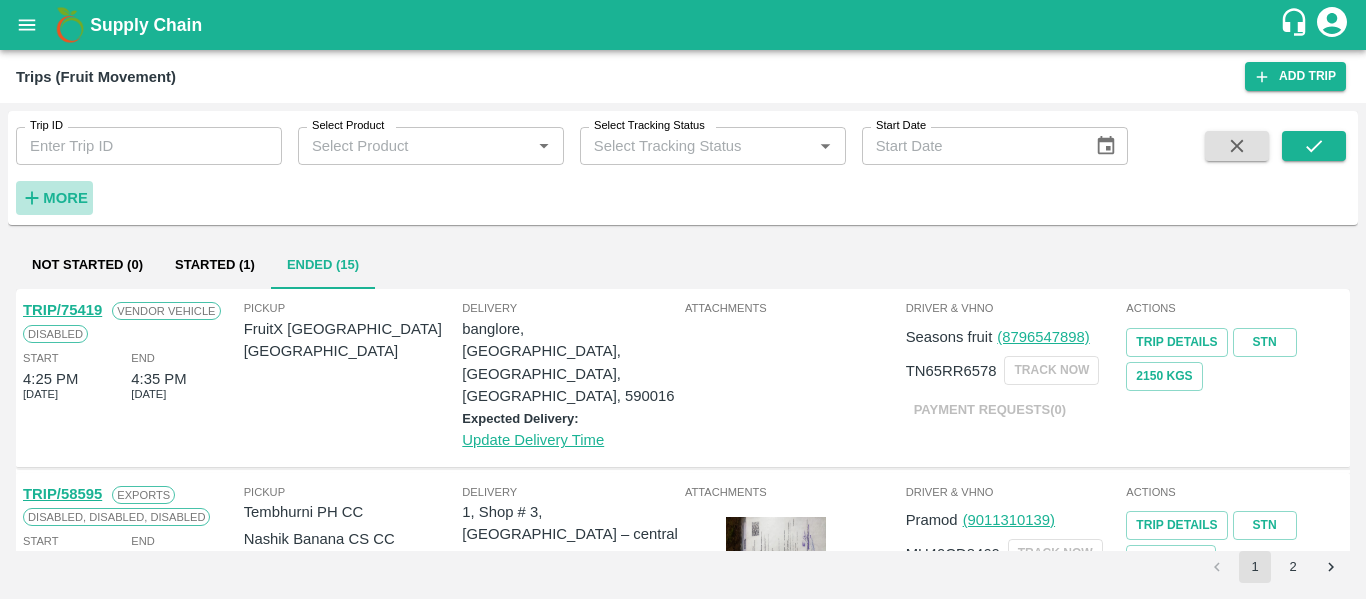 click on "More" at bounding box center [65, 198] 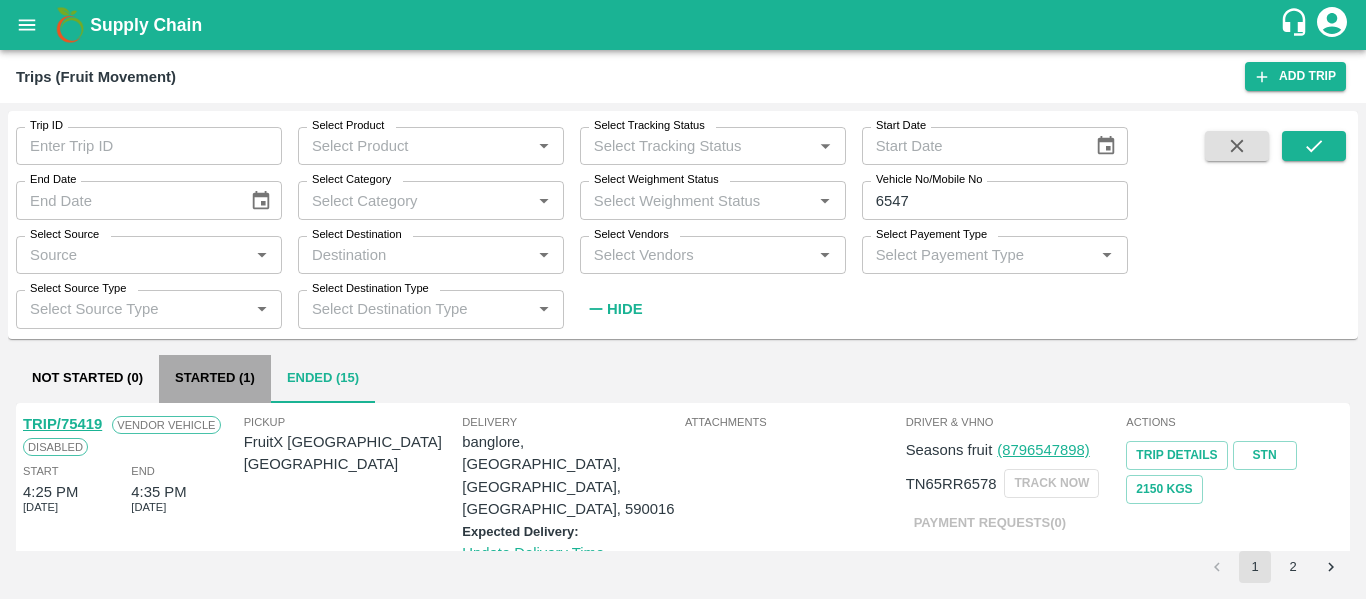 click on "Started (1)" at bounding box center [215, 379] 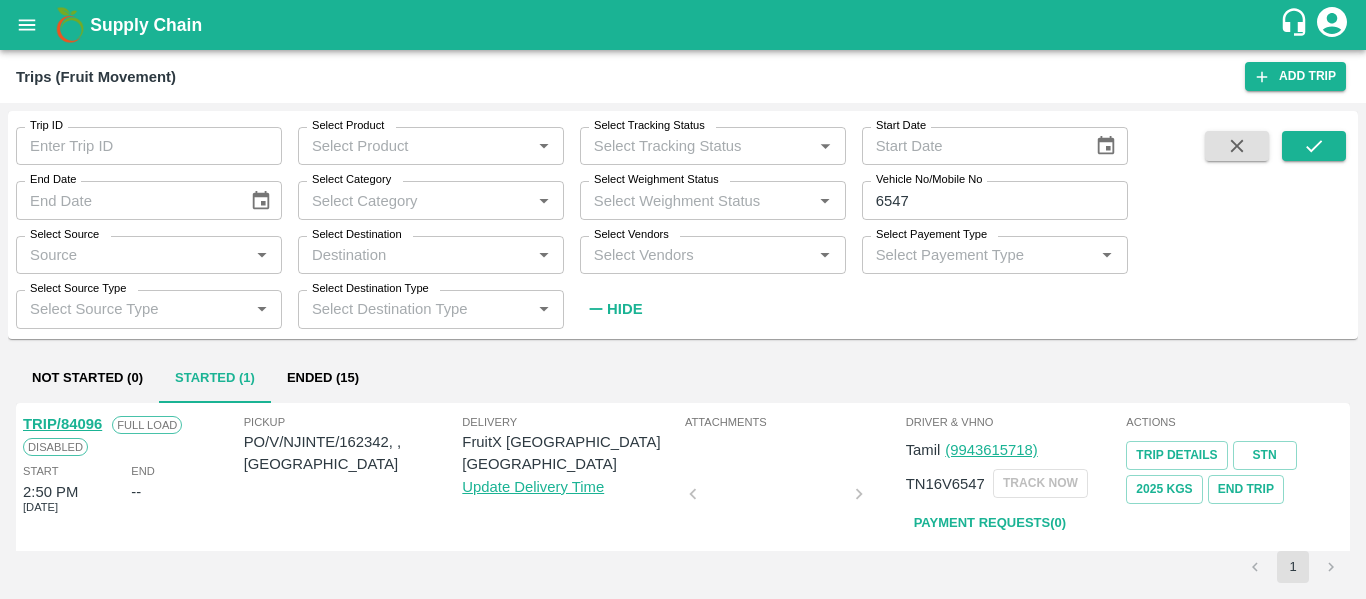 scroll, scrollTop: 39, scrollLeft: 0, axis: vertical 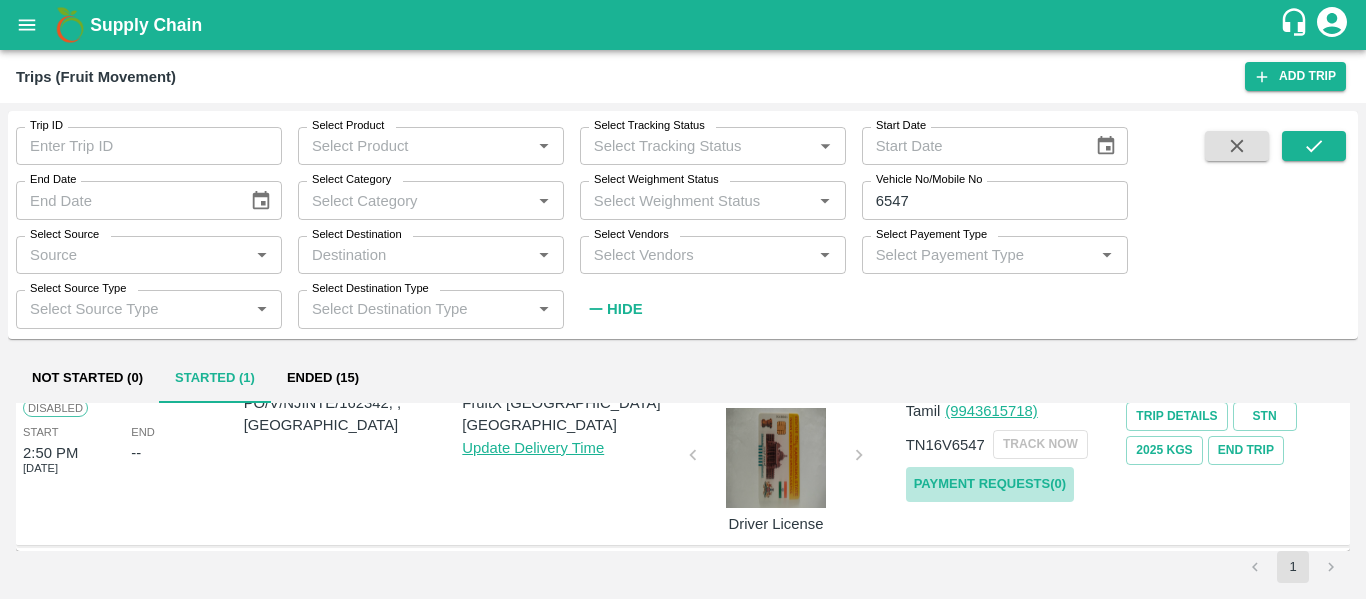 click on "Payment Requests( 0 )" at bounding box center [990, 484] 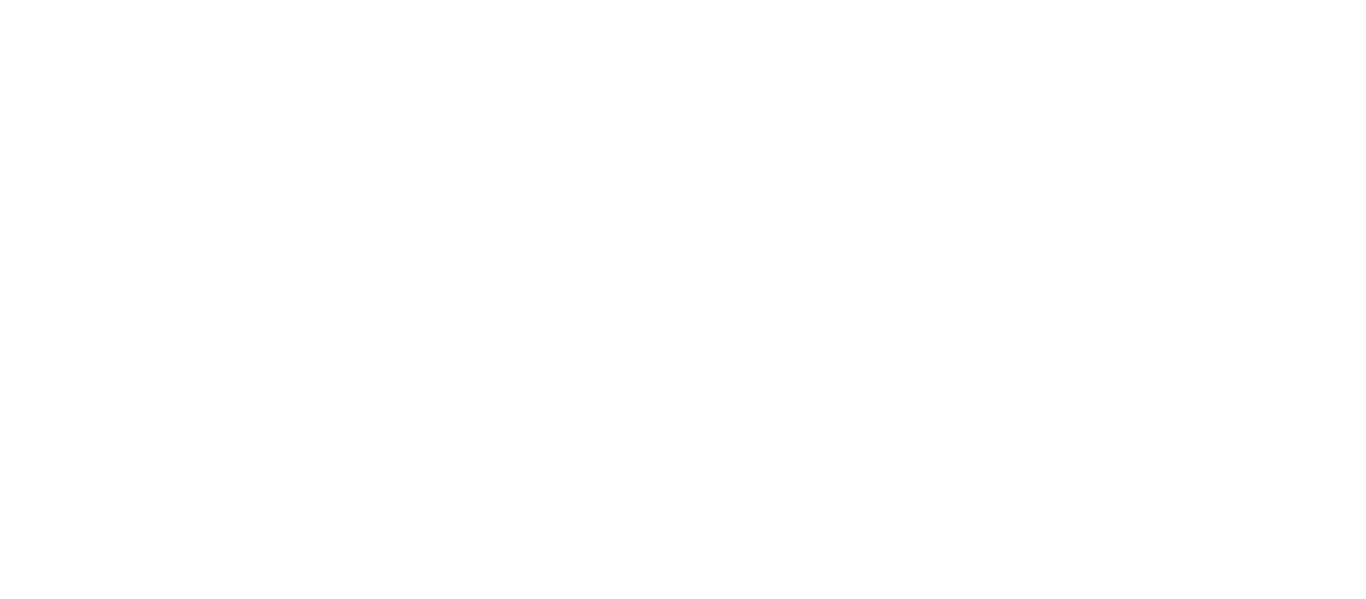scroll, scrollTop: 0, scrollLeft: 0, axis: both 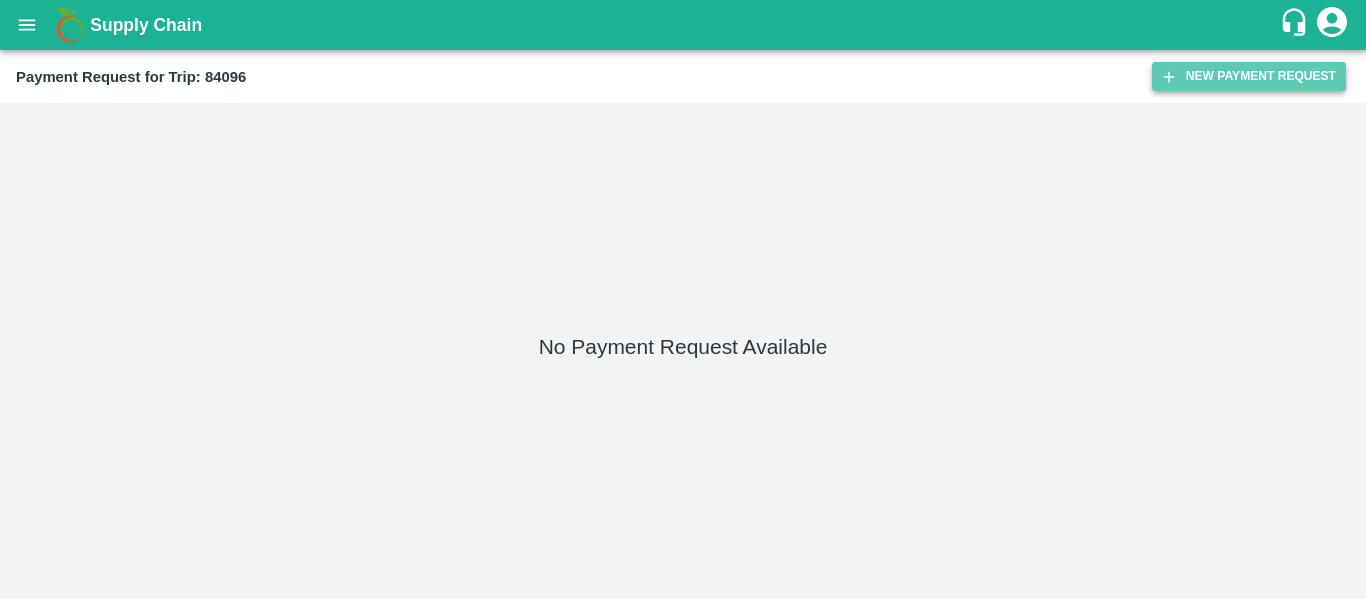 click on "New Payment Request" at bounding box center (1249, 76) 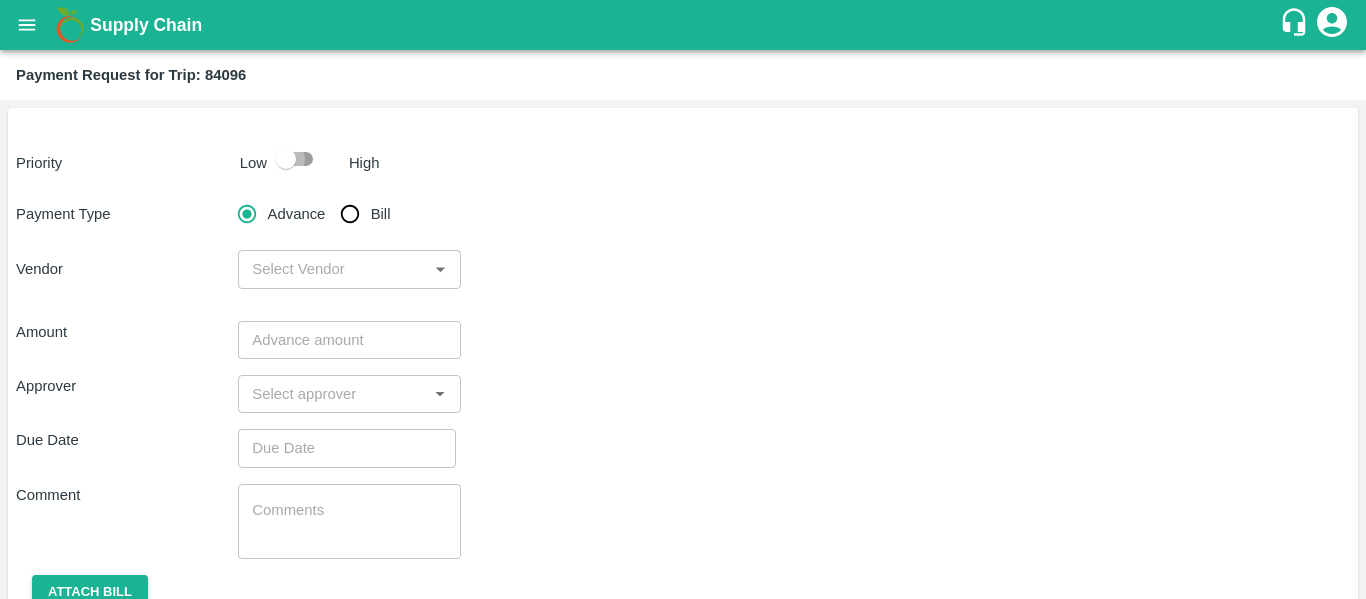 click at bounding box center [286, 159] 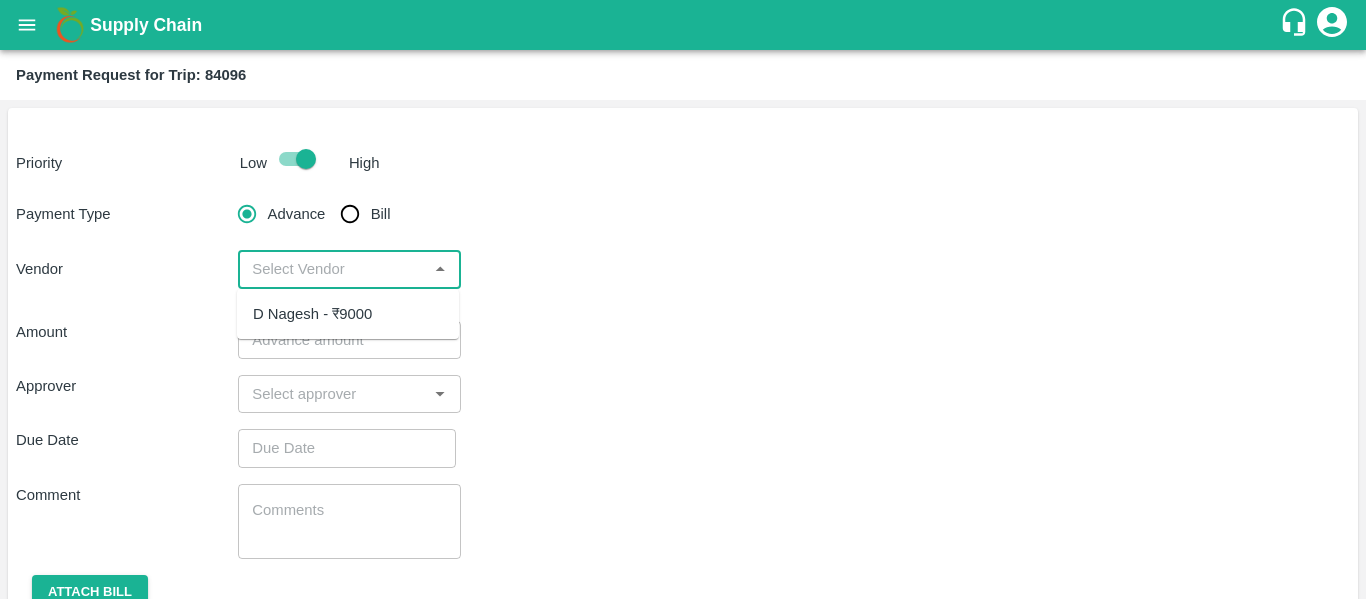 click at bounding box center (332, 269) 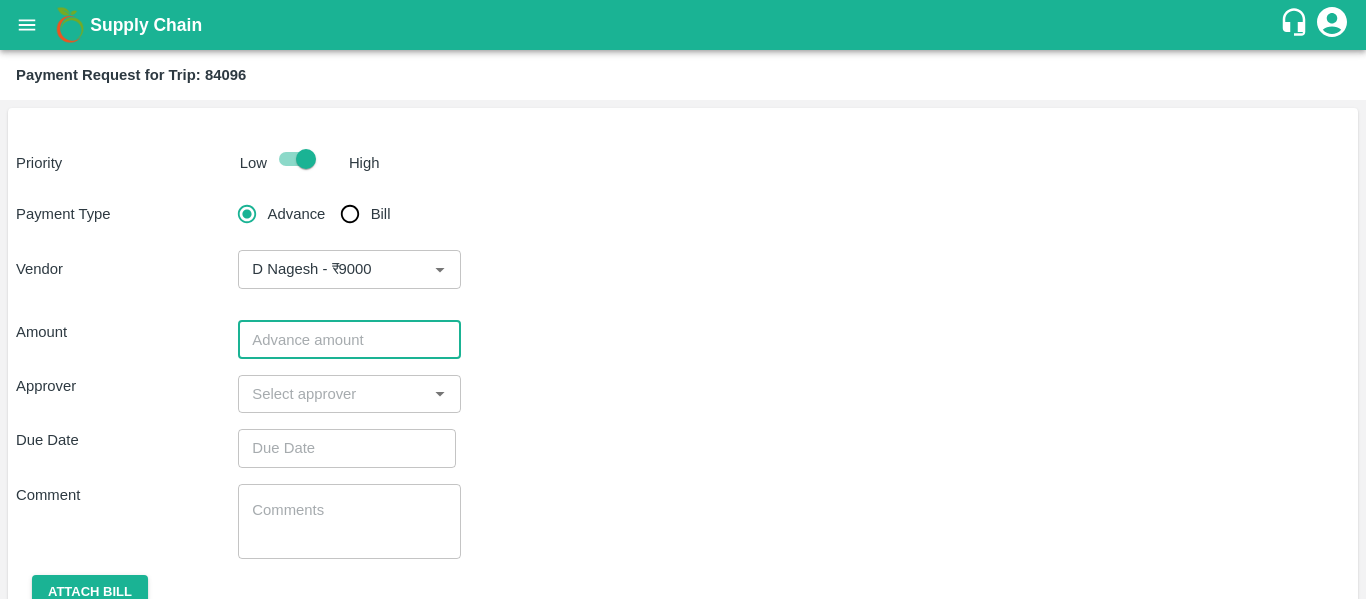 click at bounding box center (349, 340) 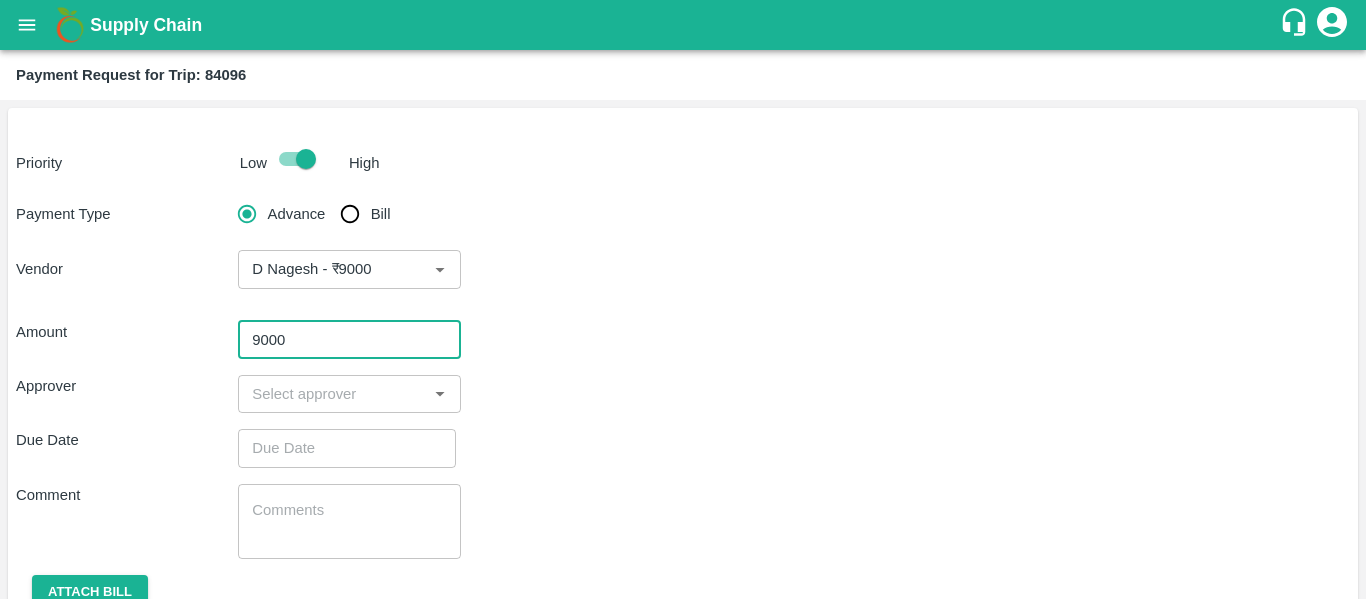 type on "9000" 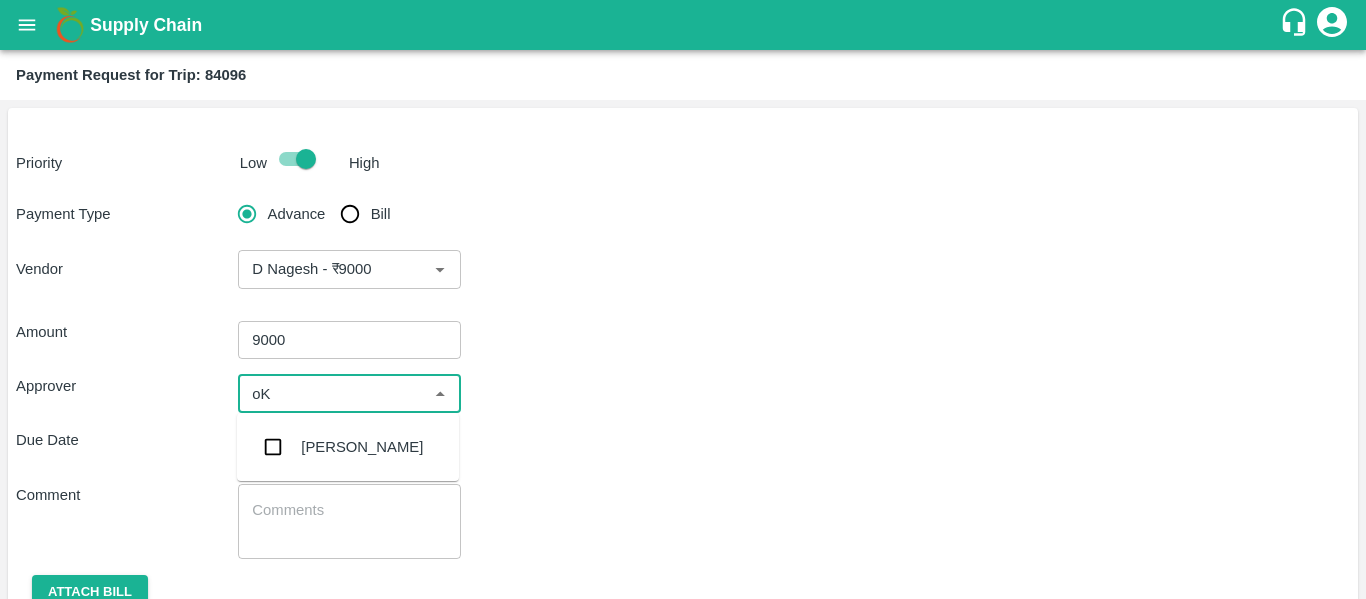 type on "o" 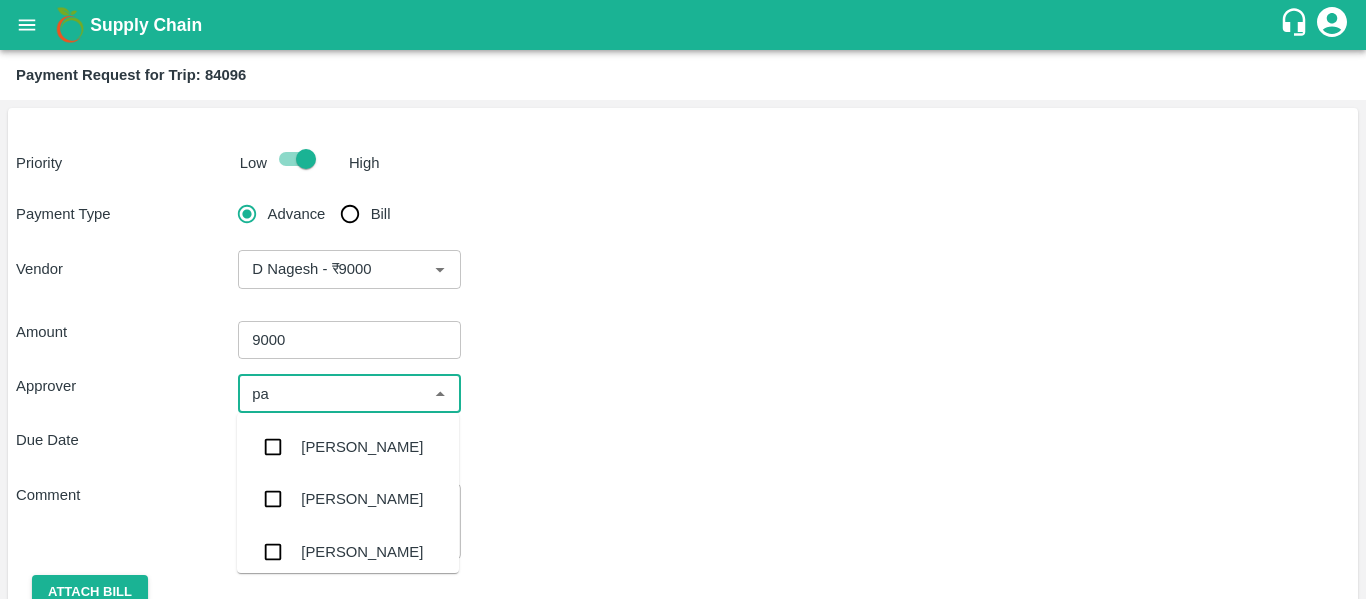 type on "pal" 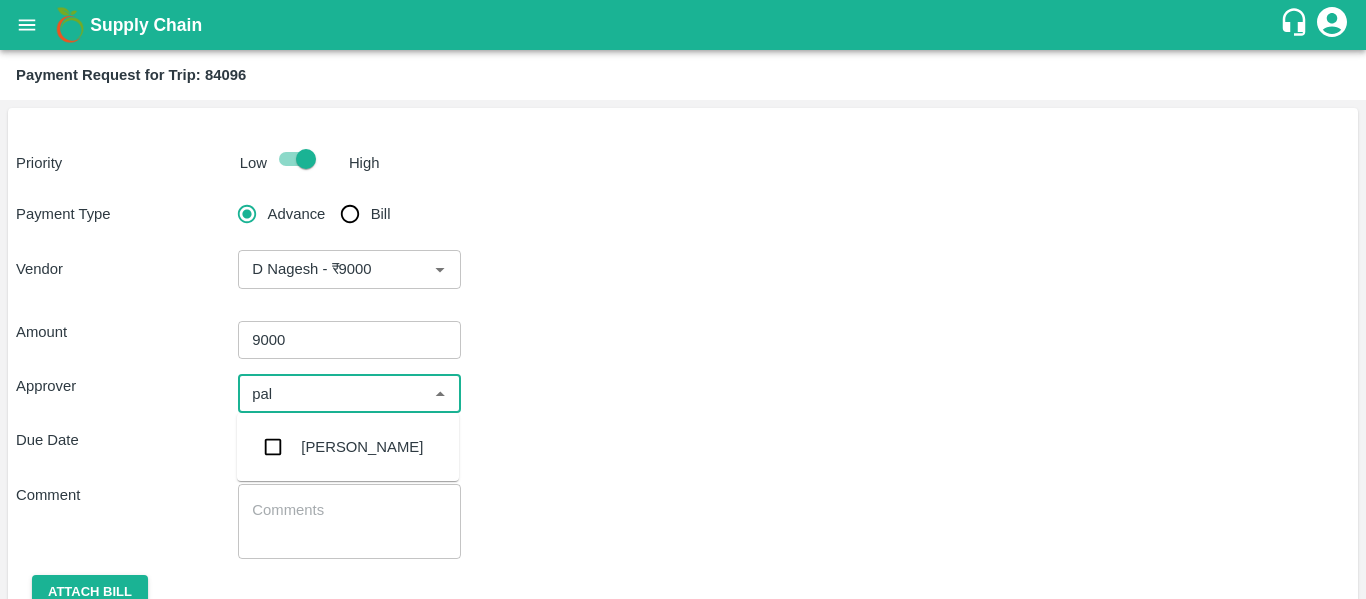 click on "[PERSON_NAME]" at bounding box center (362, 447) 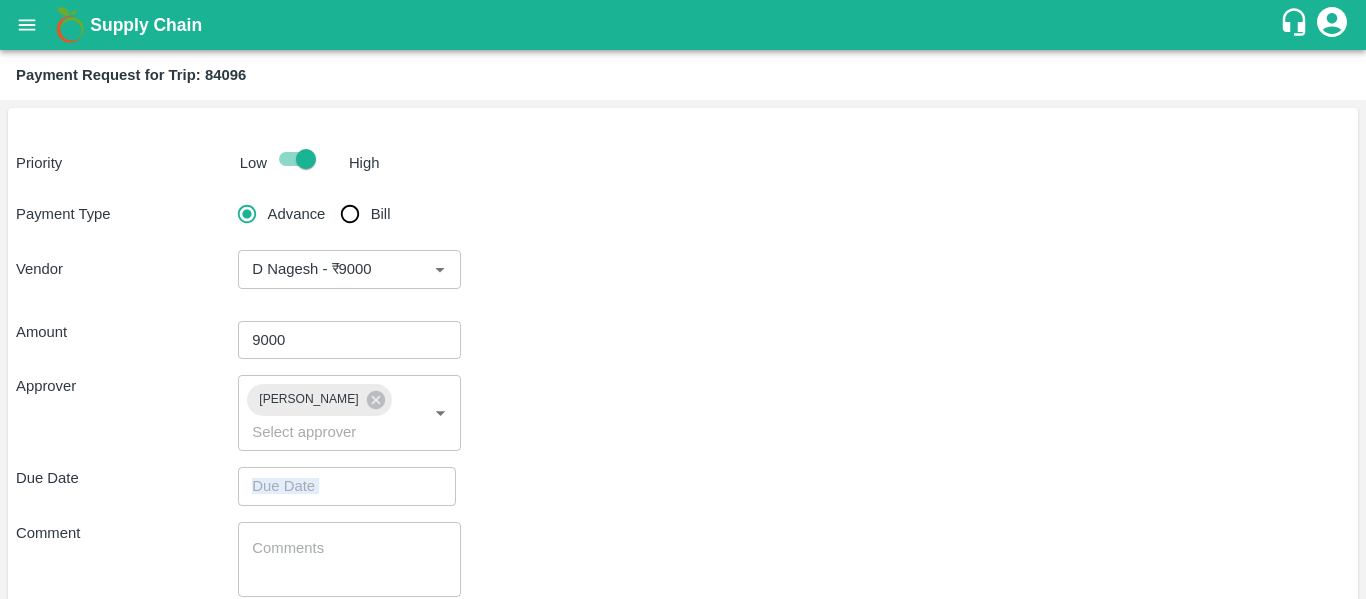 drag, startPoint x: 359, startPoint y: 508, endPoint x: 365, endPoint y: 471, distance: 37.48333 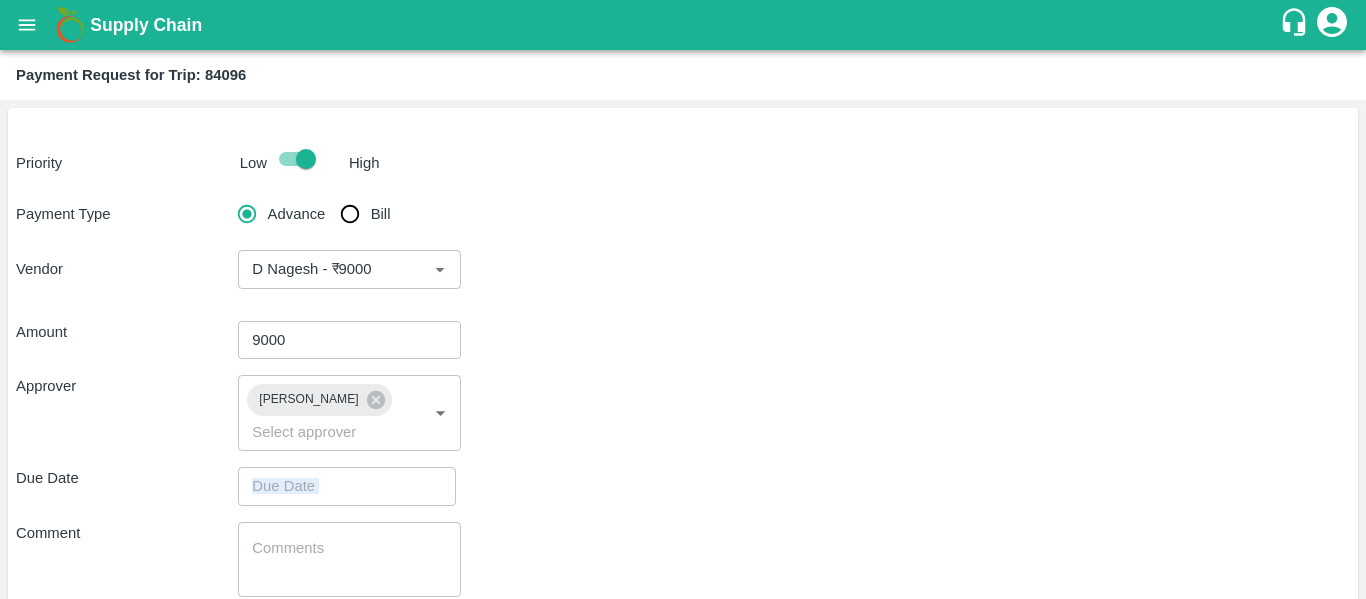 click on "Amount 9000 ​ Approver Palwinder Singh ​ Due Date ​ Comment x ​ Attach bill Cancel Save" at bounding box center (683, 502) 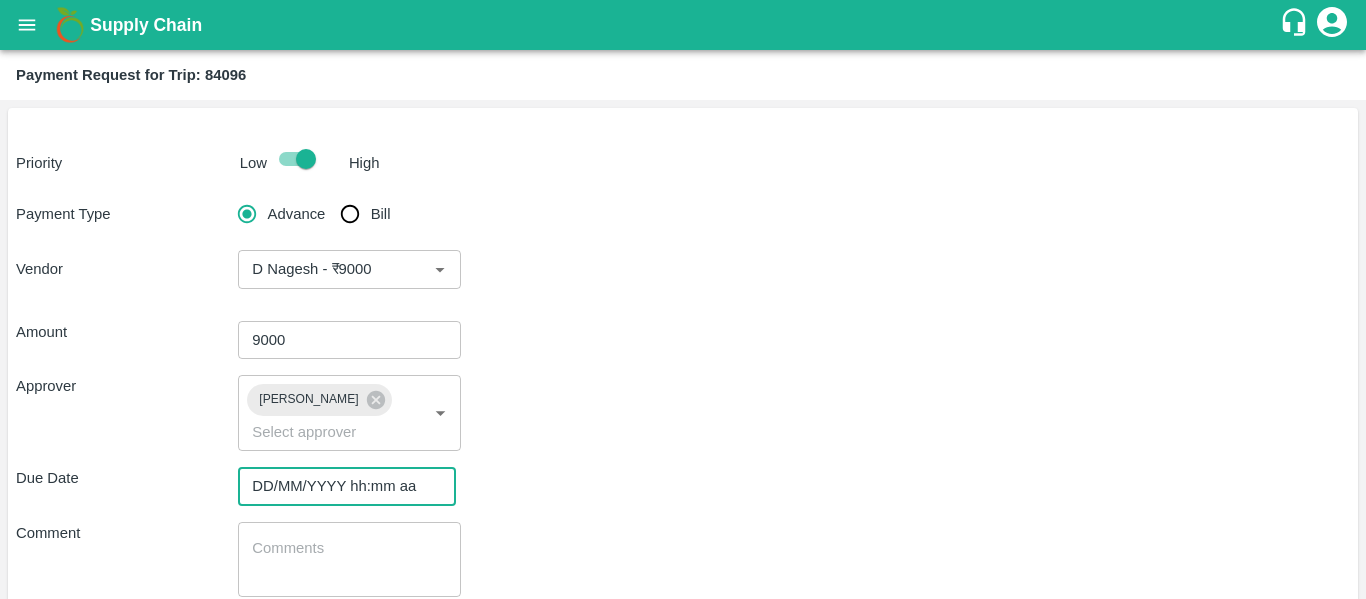 click on "DD/MM/YYYY hh:mm aa" at bounding box center (340, 486) 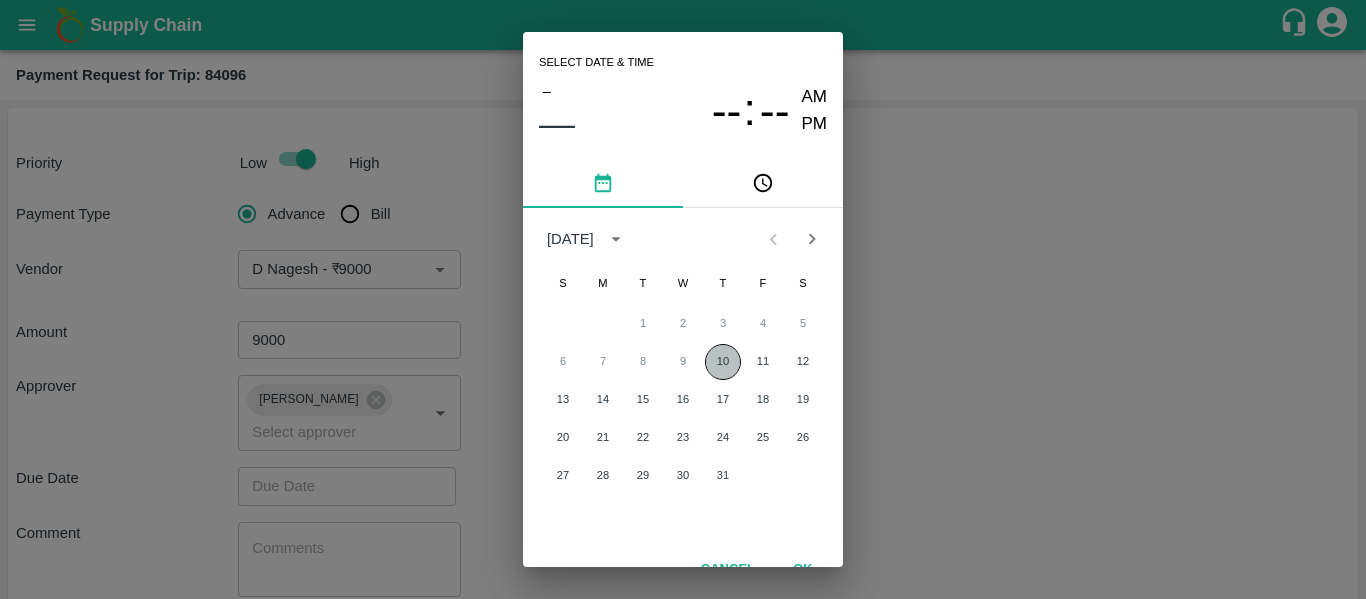 click on "10" at bounding box center (723, 362) 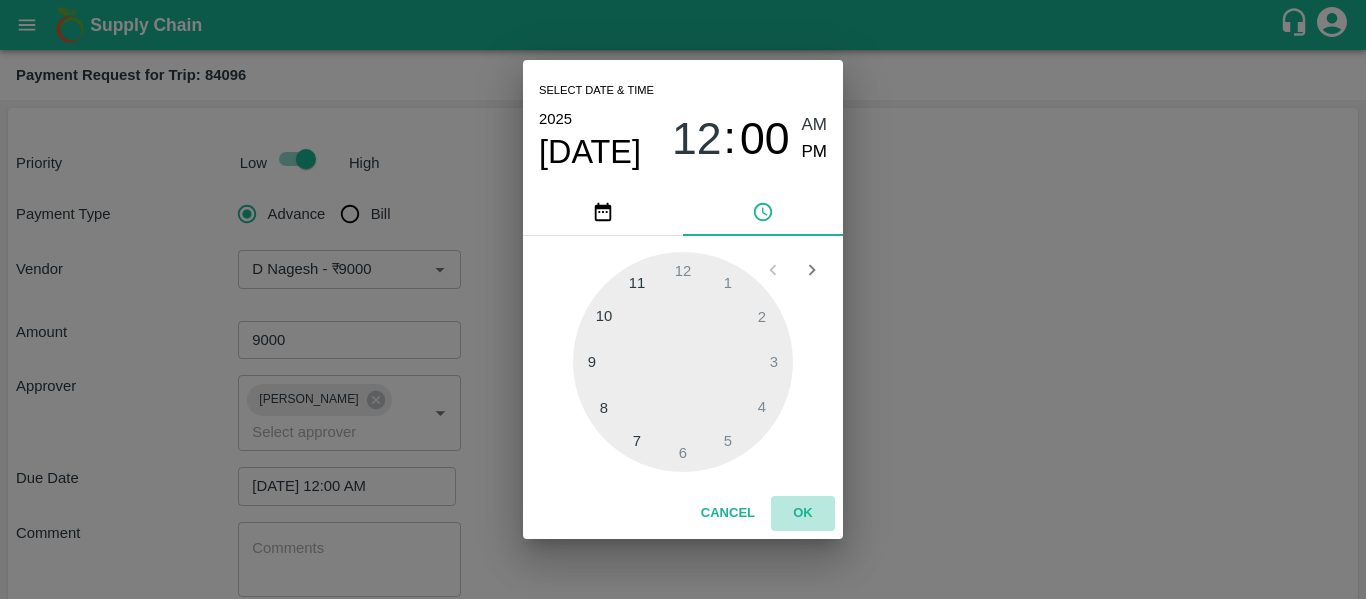 click on "OK" at bounding box center [803, 513] 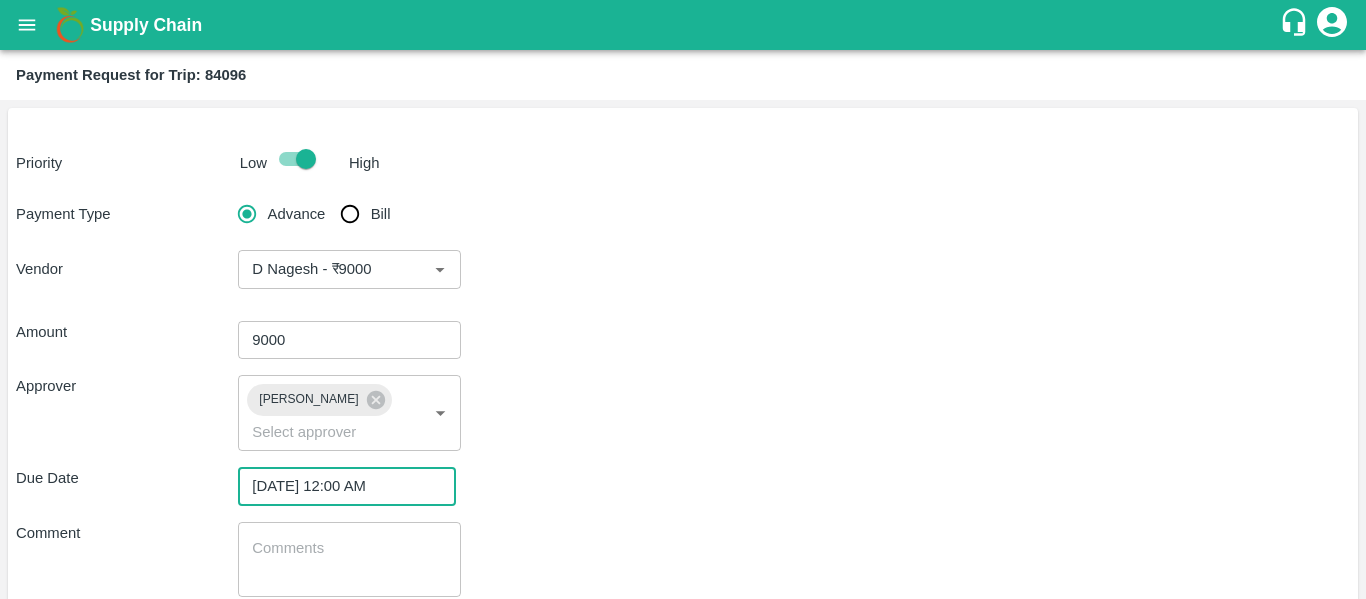 scroll, scrollTop: 123, scrollLeft: 0, axis: vertical 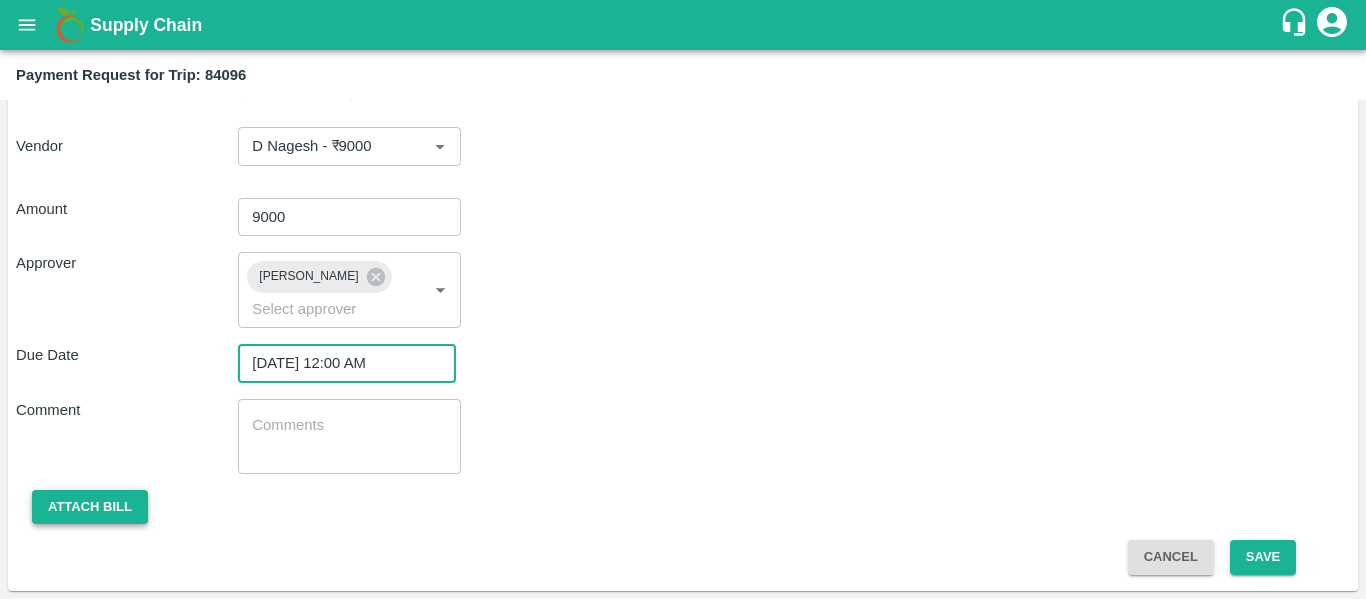 click on "Attach bill" at bounding box center [90, 507] 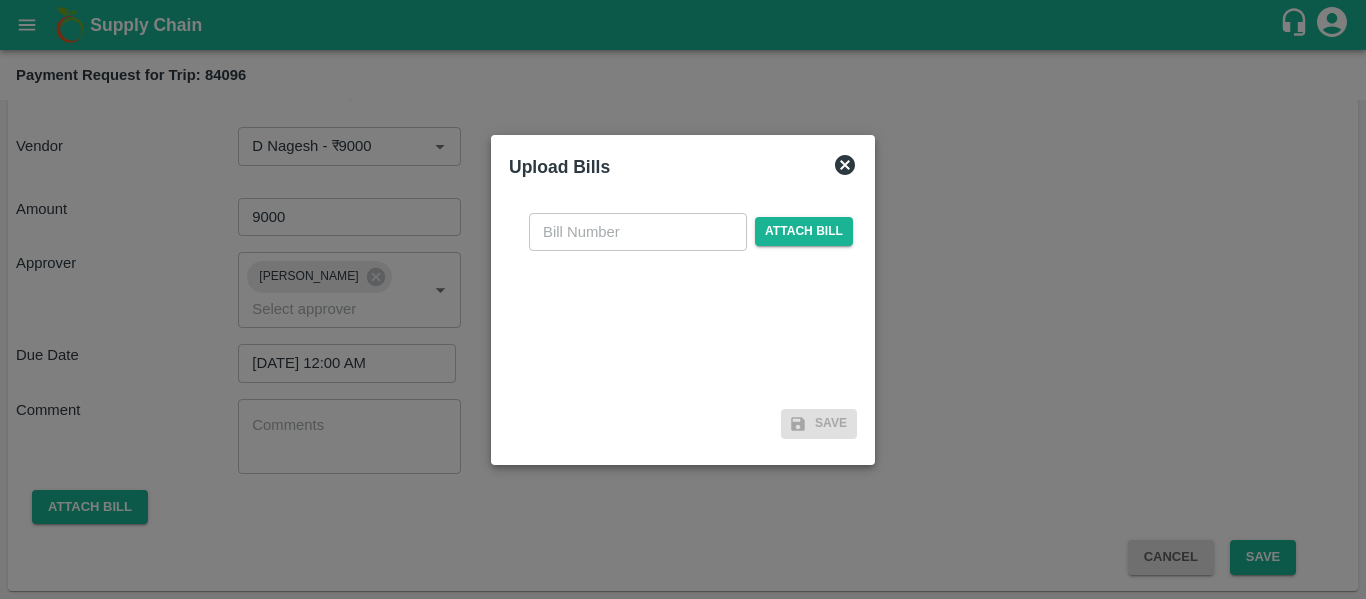 click on "​ Attach bill" at bounding box center [691, 232] 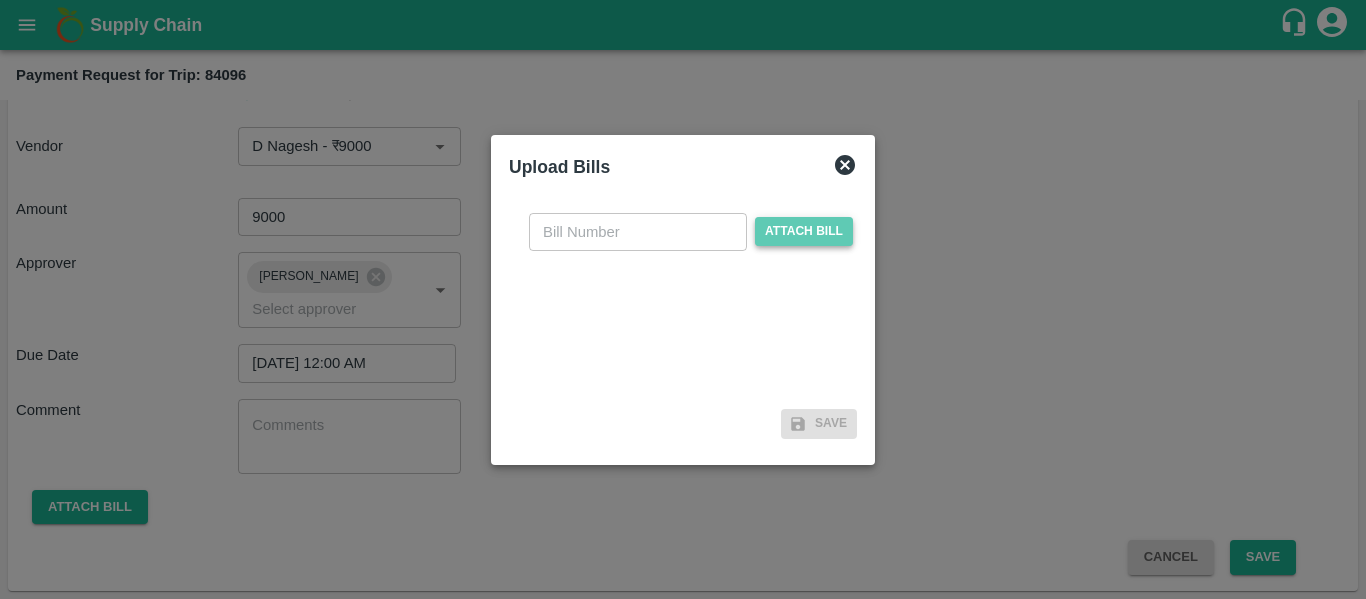 click on "Attach bill" at bounding box center [804, 231] 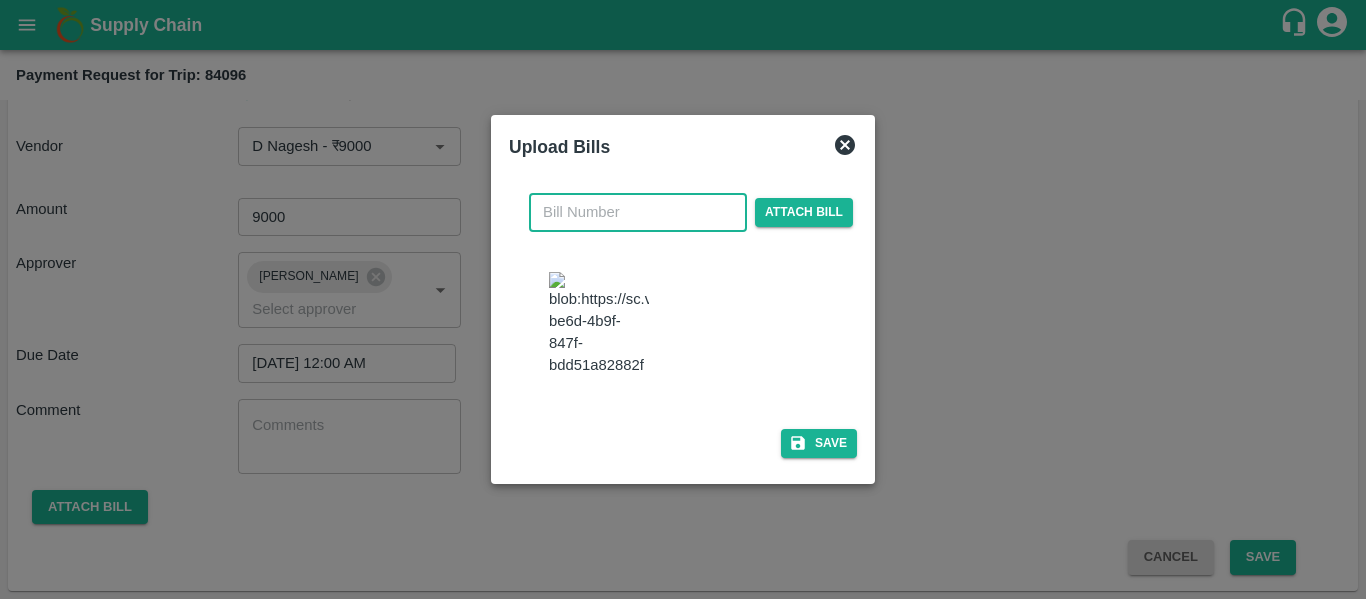 click at bounding box center [638, 212] 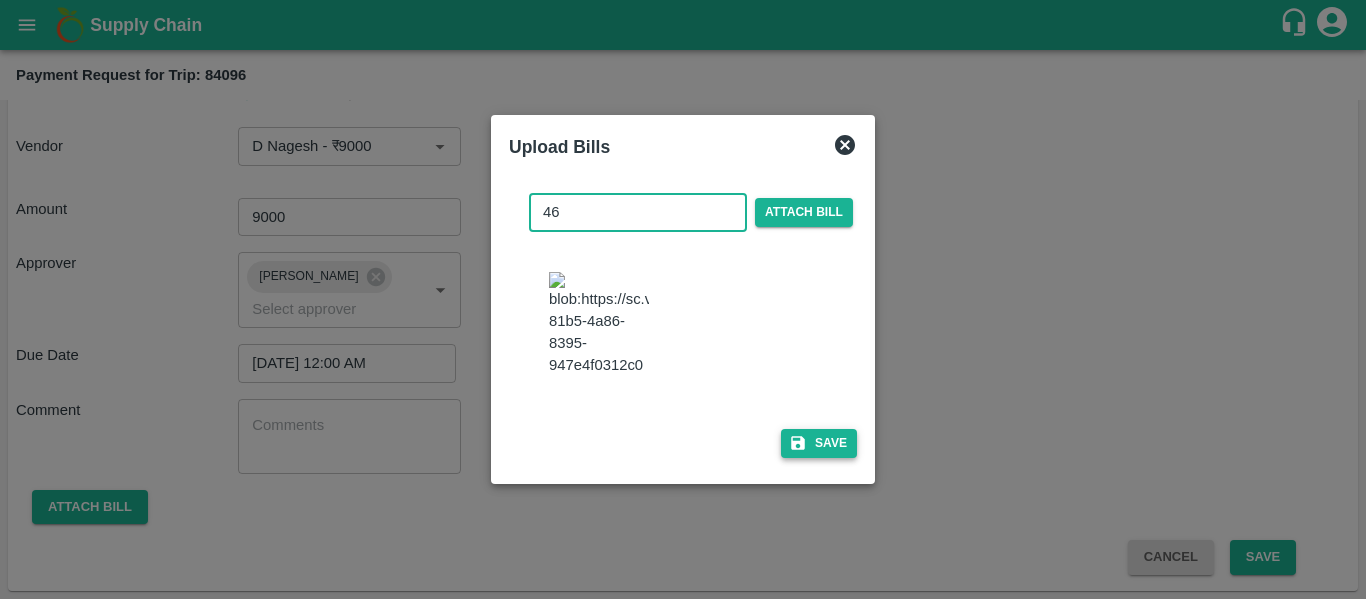 type on "46" 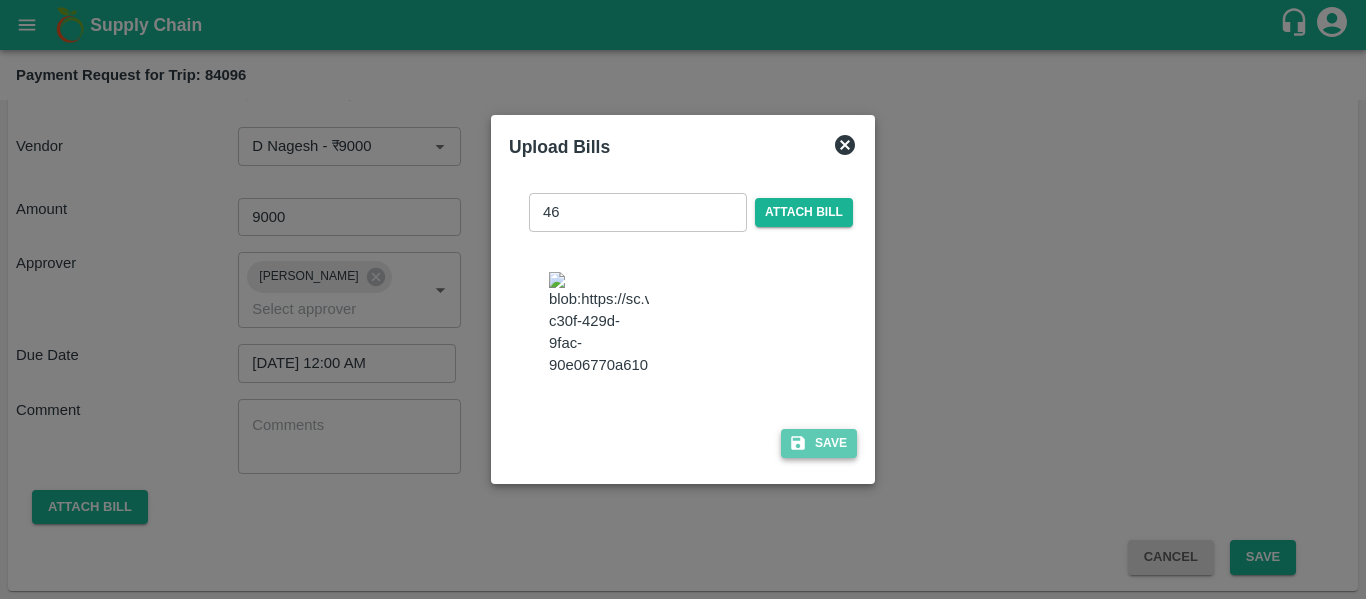 click on "Save" at bounding box center (819, 443) 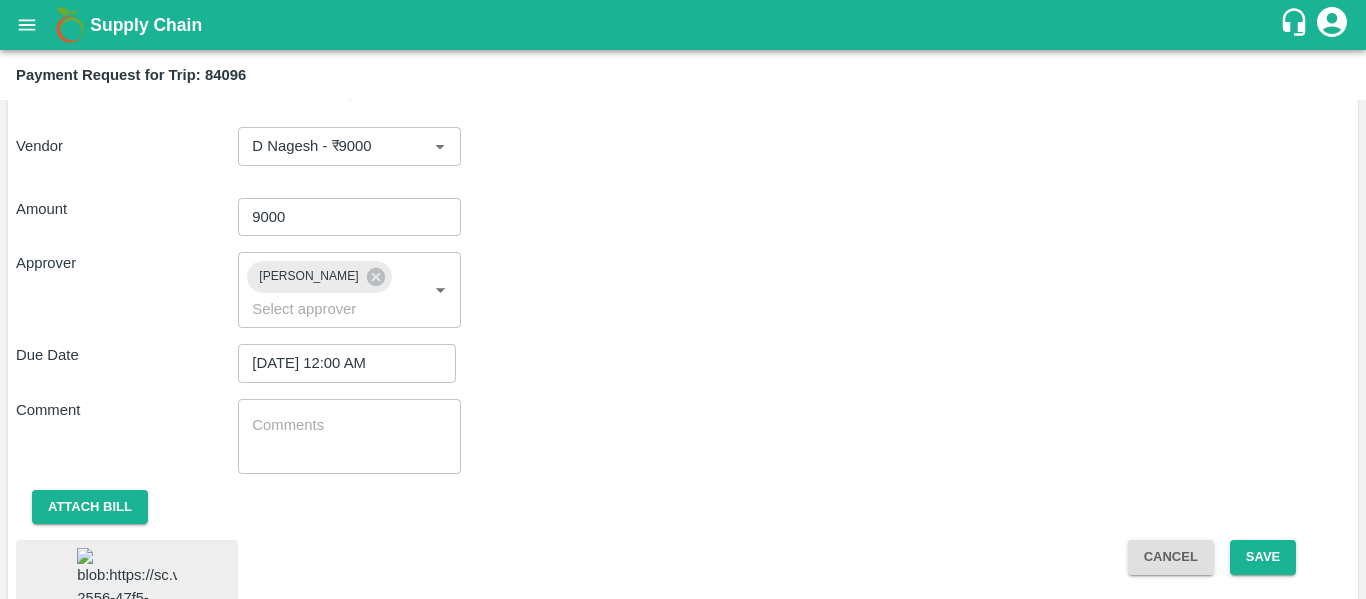 scroll, scrollTop: 236, scrollLeft: 0, axis: vertical 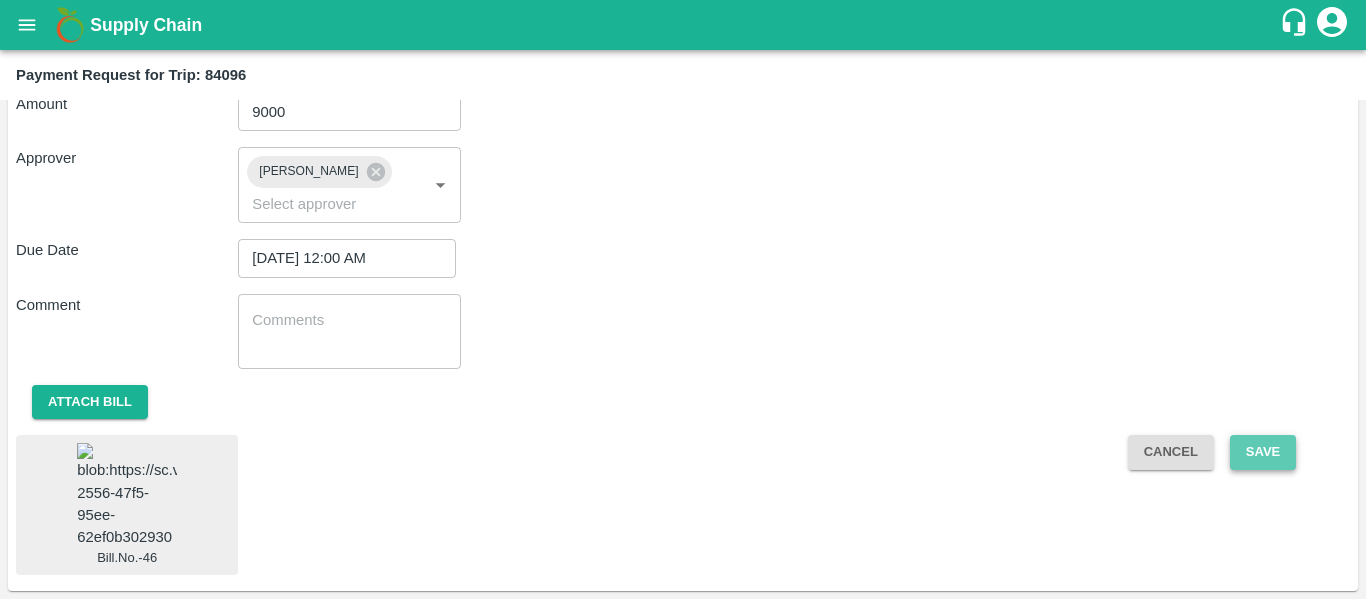click on "Save" at bounding box center (1263, 452) 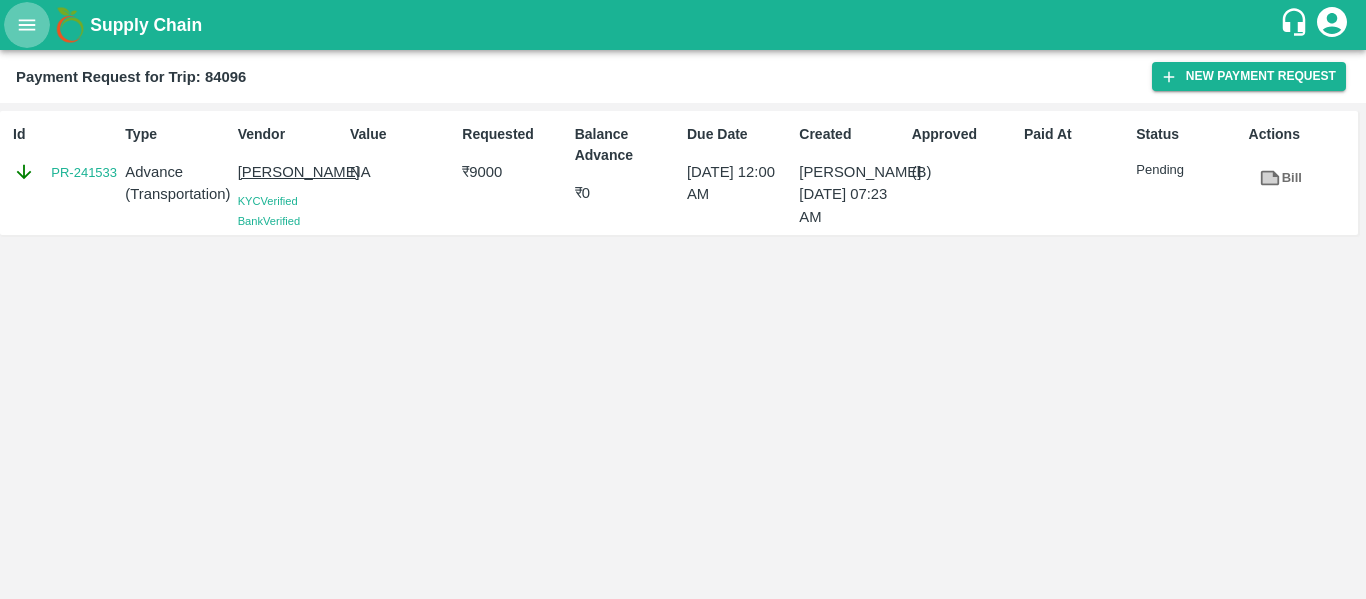 click 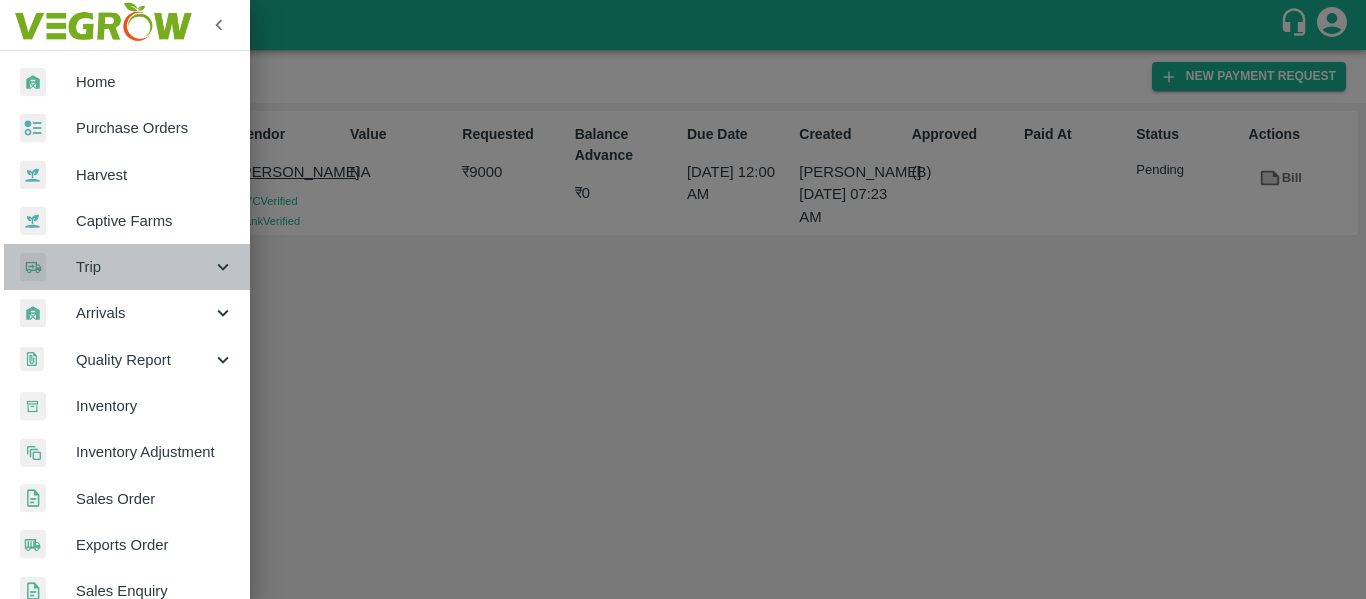 click on "Trip" at bounding box center (125, 267) 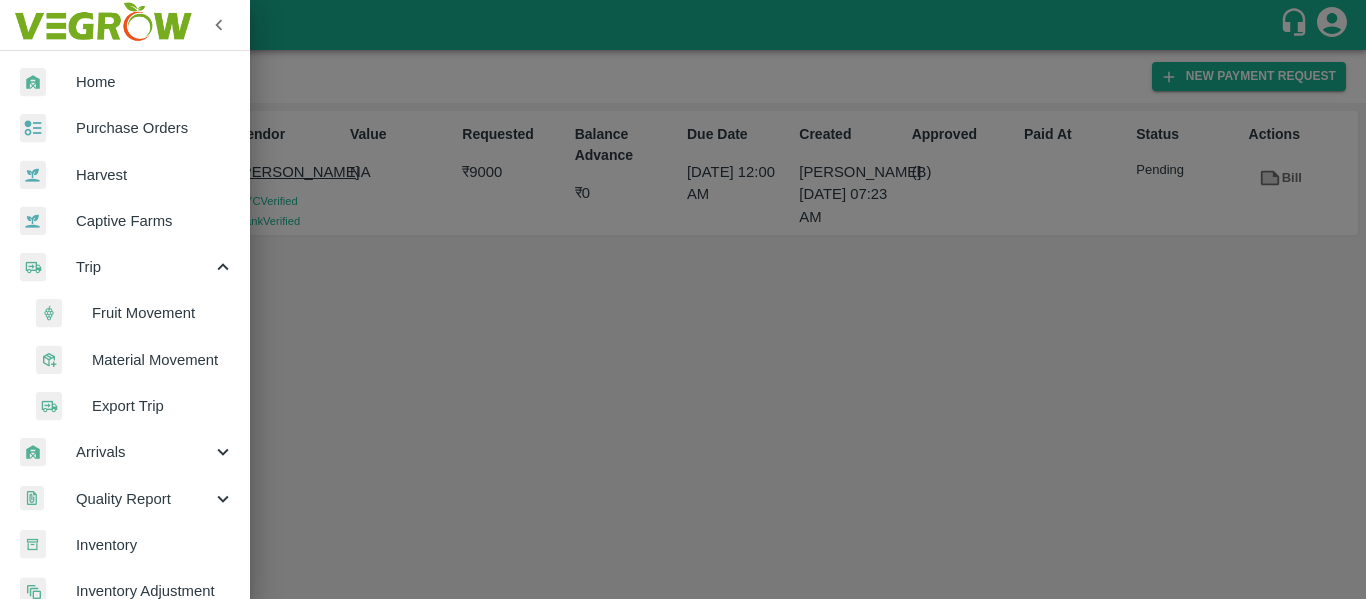 click on "Fruit Movement" at bounding box center (163, 313) 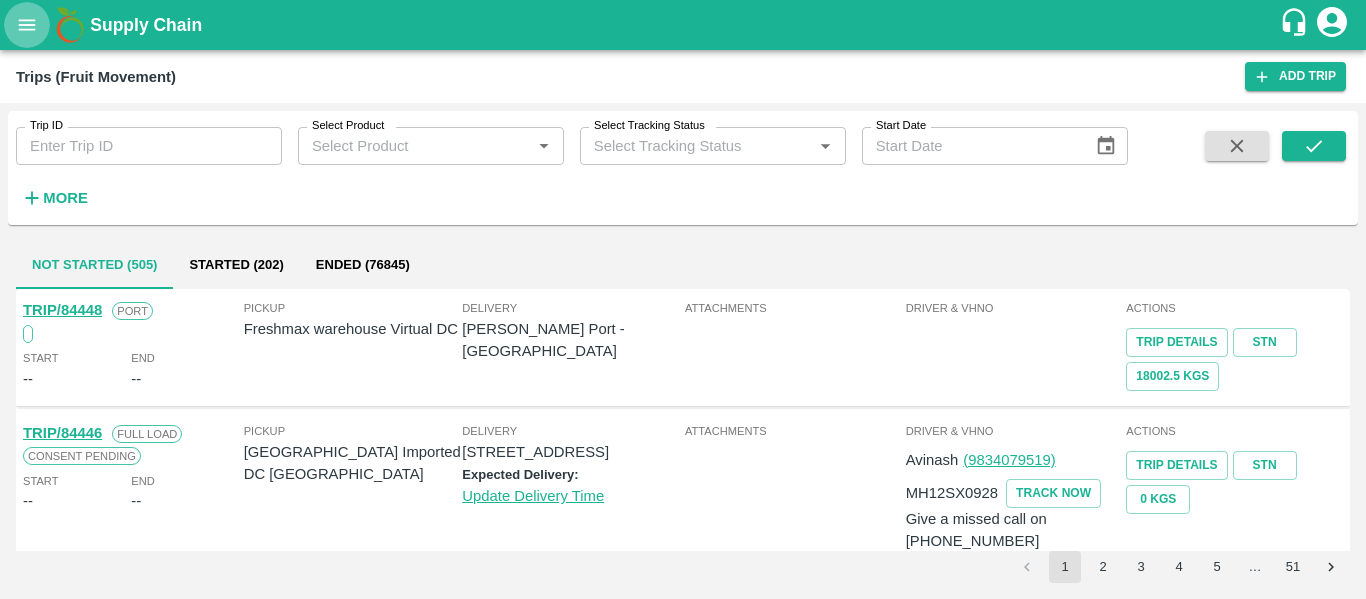 click 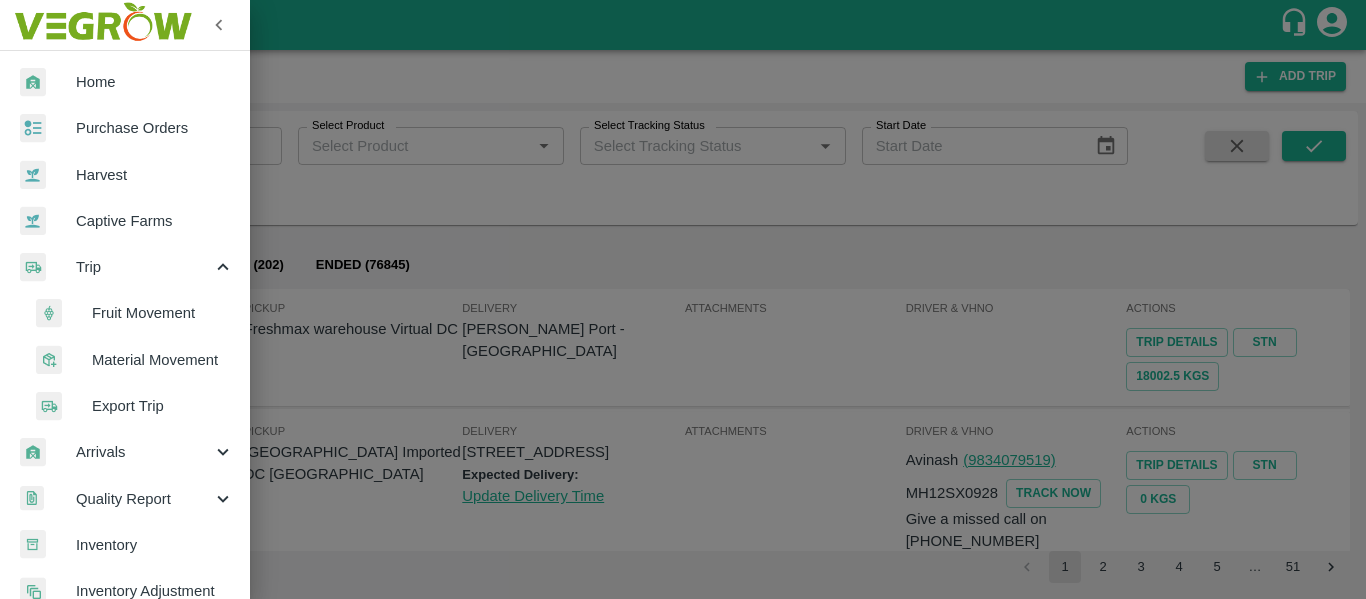scroll, scrollTop: 679, scrollLeft: 0, axis: vertical 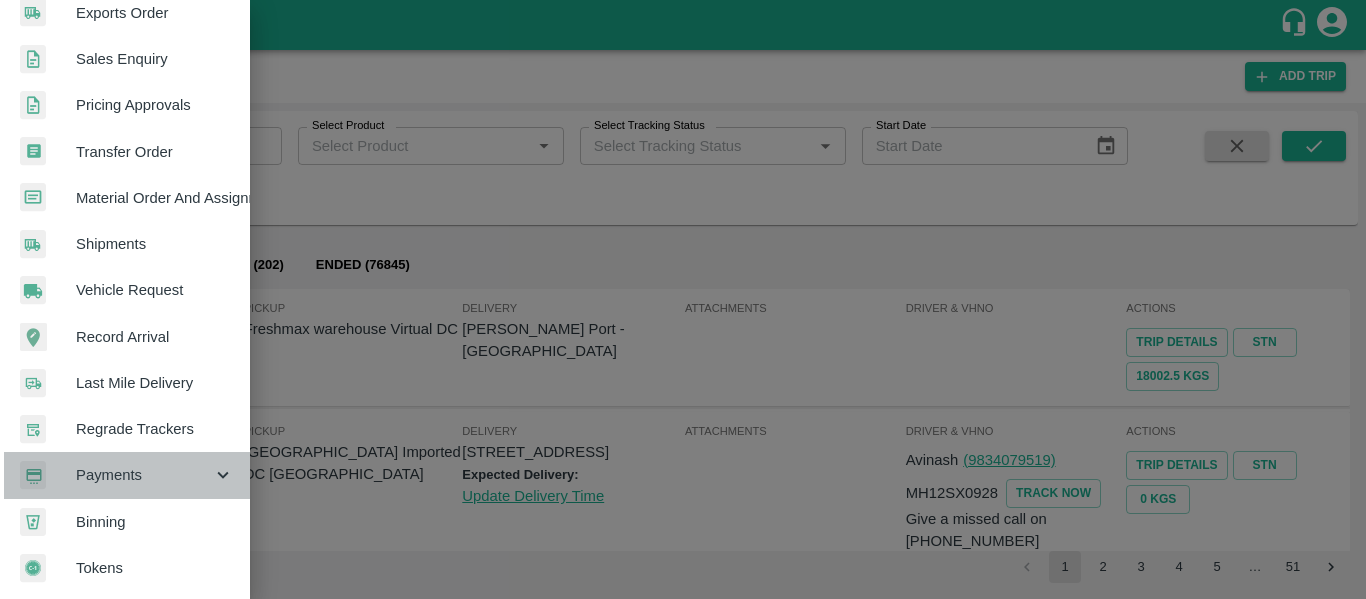 click on "Payments" at bounding box center [125, 475] 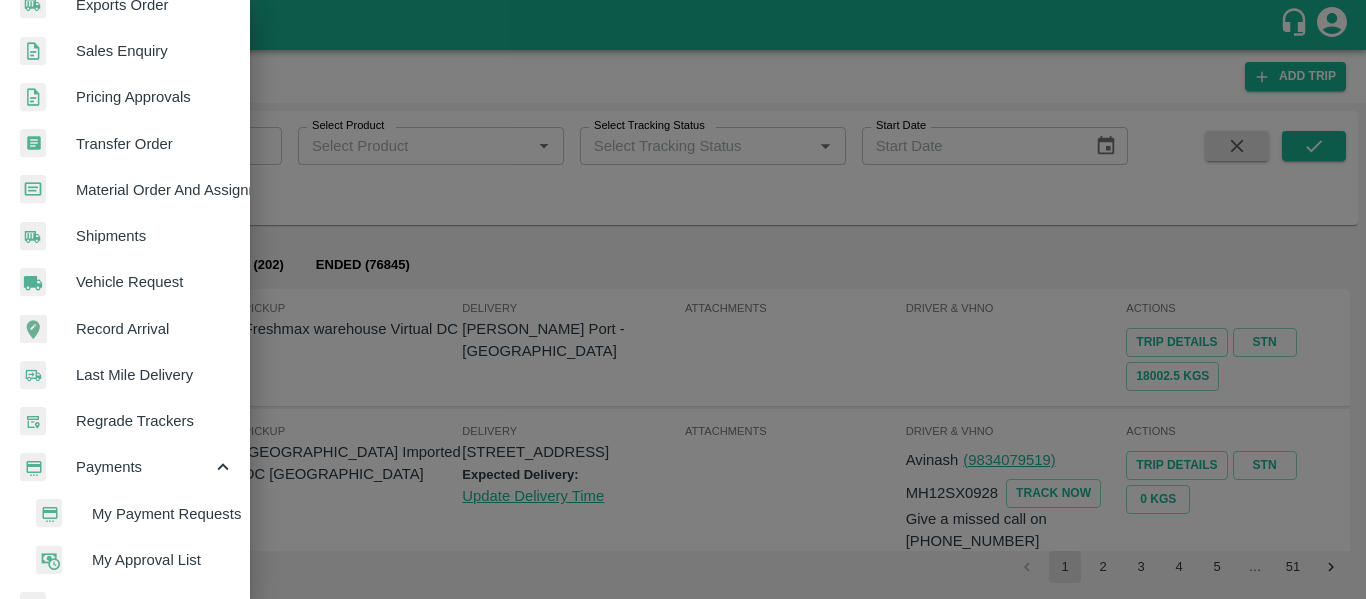 click on "My Payment Requests" at bounding box center (163, 514) 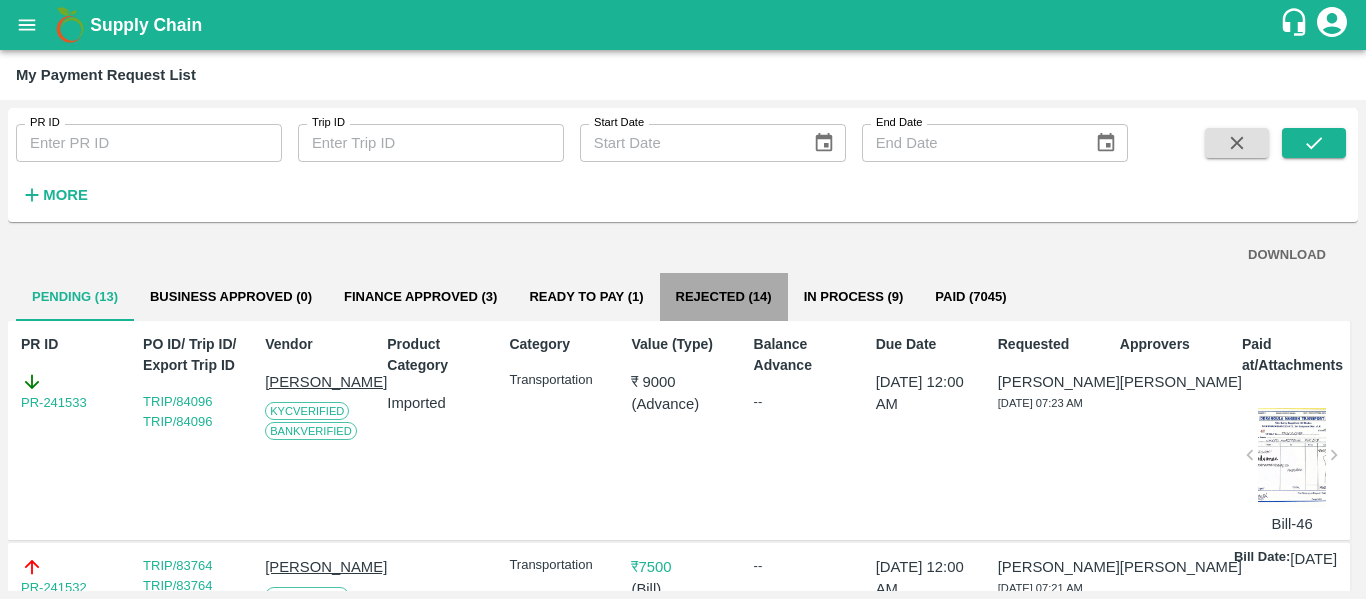 click on "Rejected (14)" at bounding box center [724, 297] 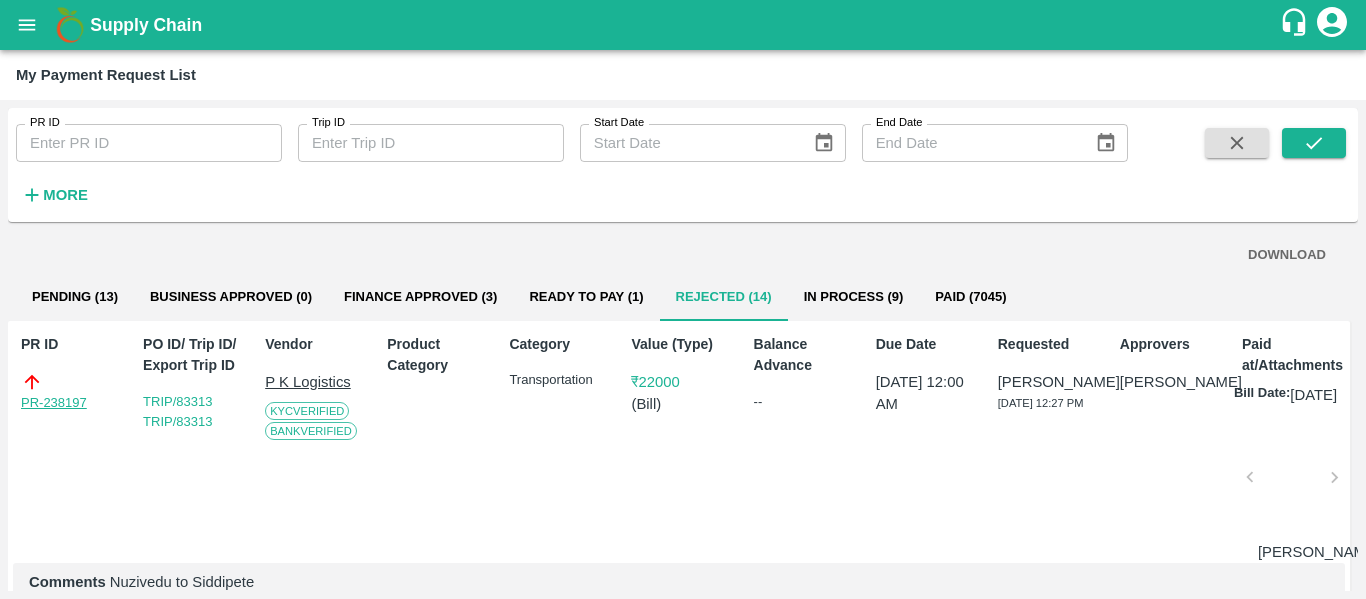 click on "PR-238197" at bounding box center (54, 403) 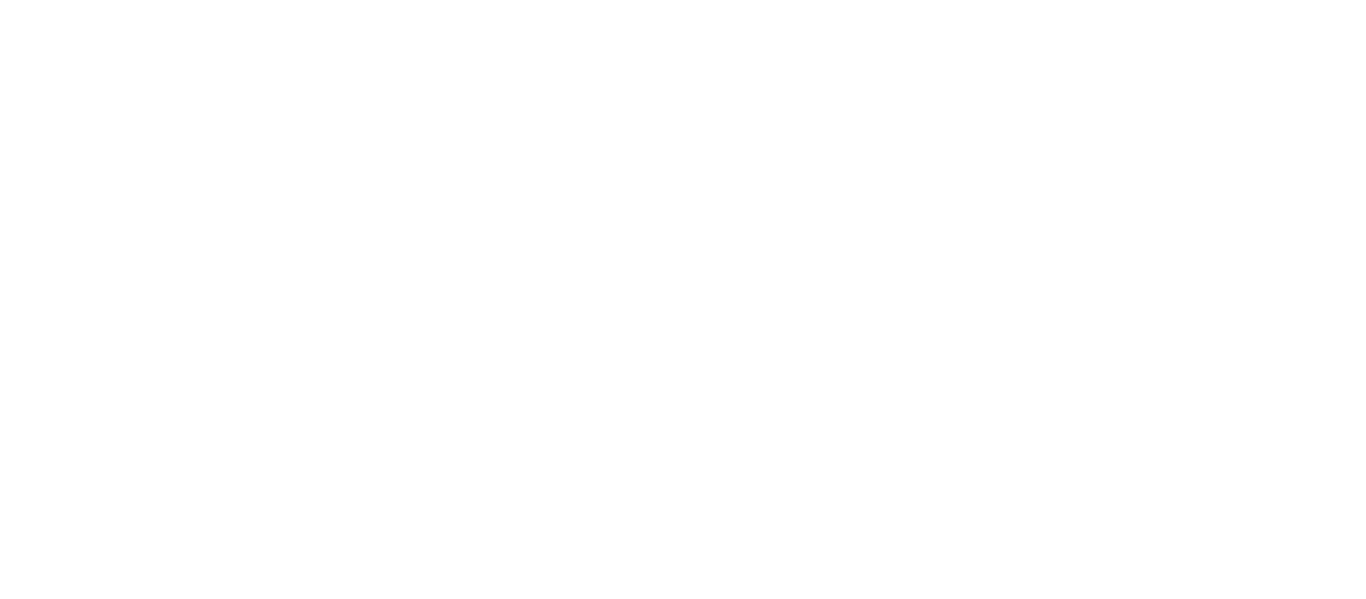 scroll, scrollTop: 0, scrollLeft: 0, axis: both 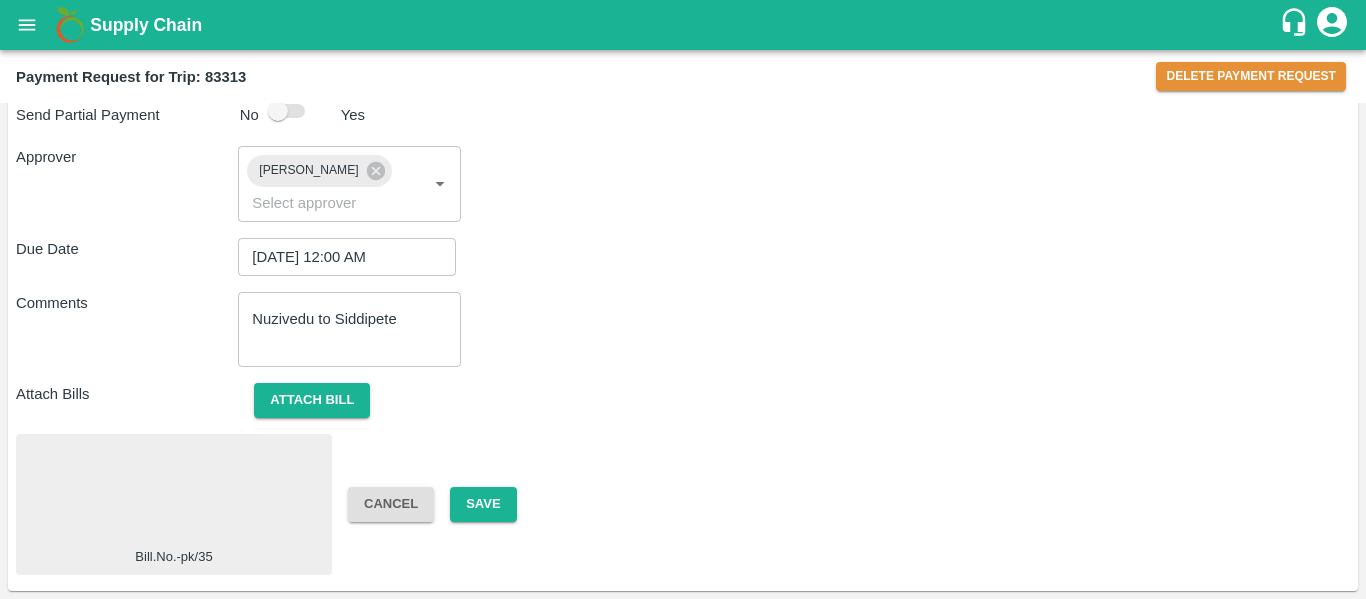 click at bounding box center [174, 495] 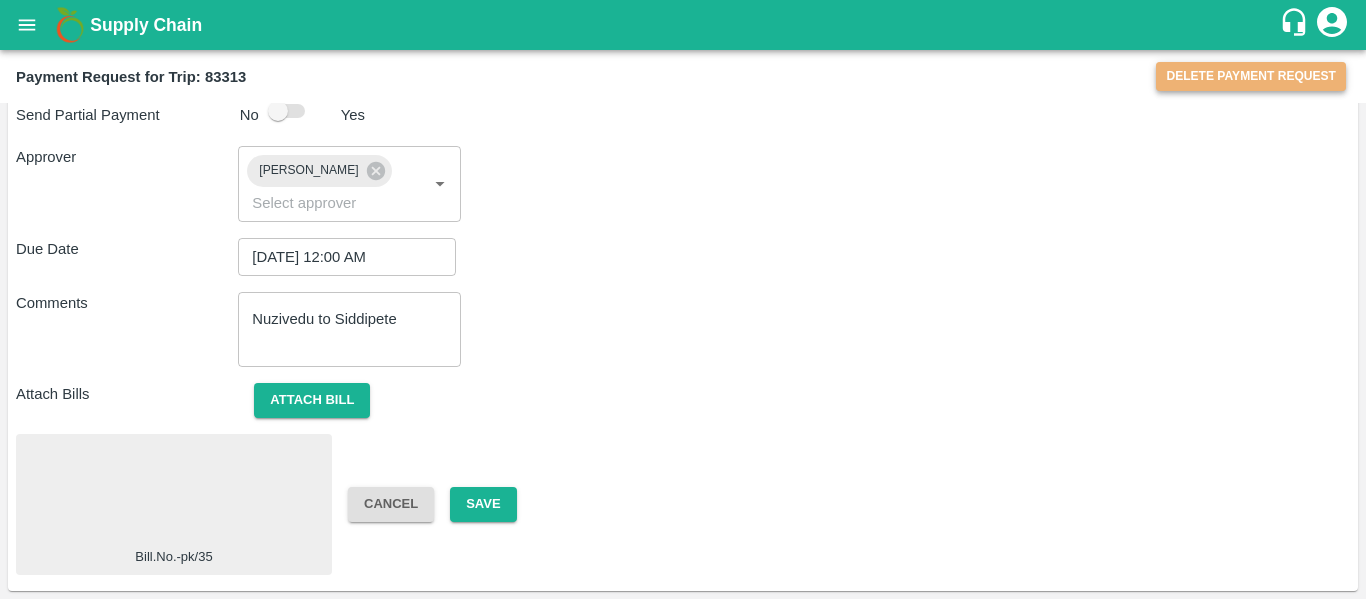 click on "Delete Payment Request" at bounding box center [1251, 76] 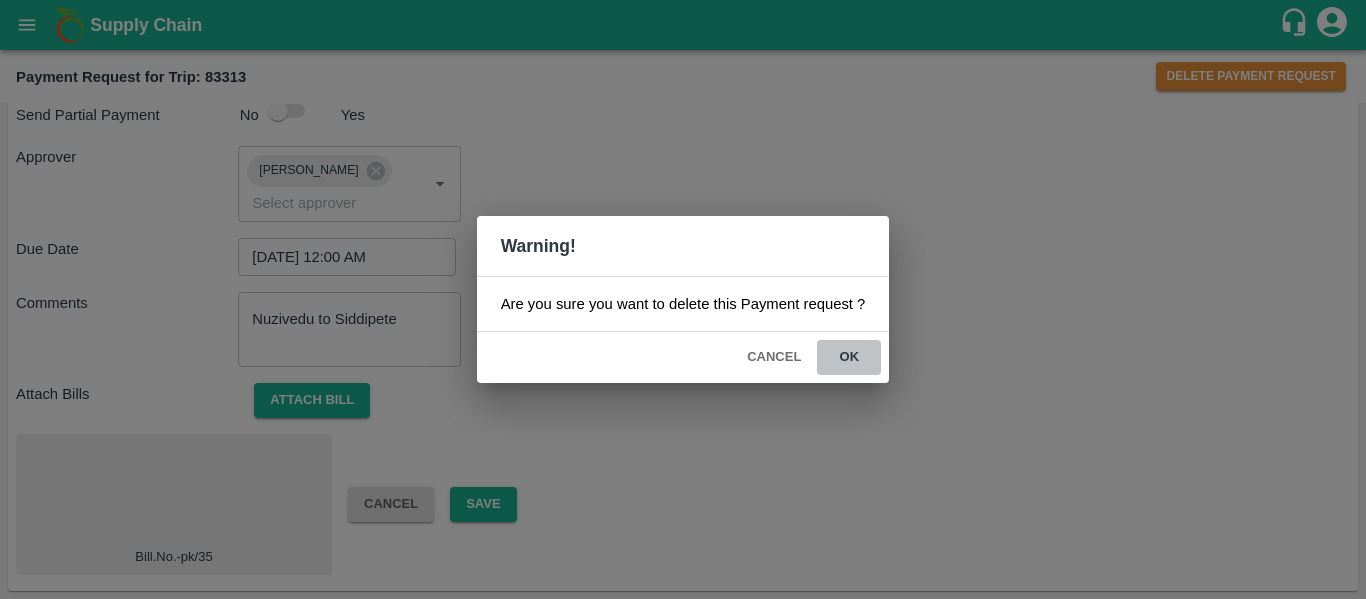 click on "ok" at bounding box center [849, 357] 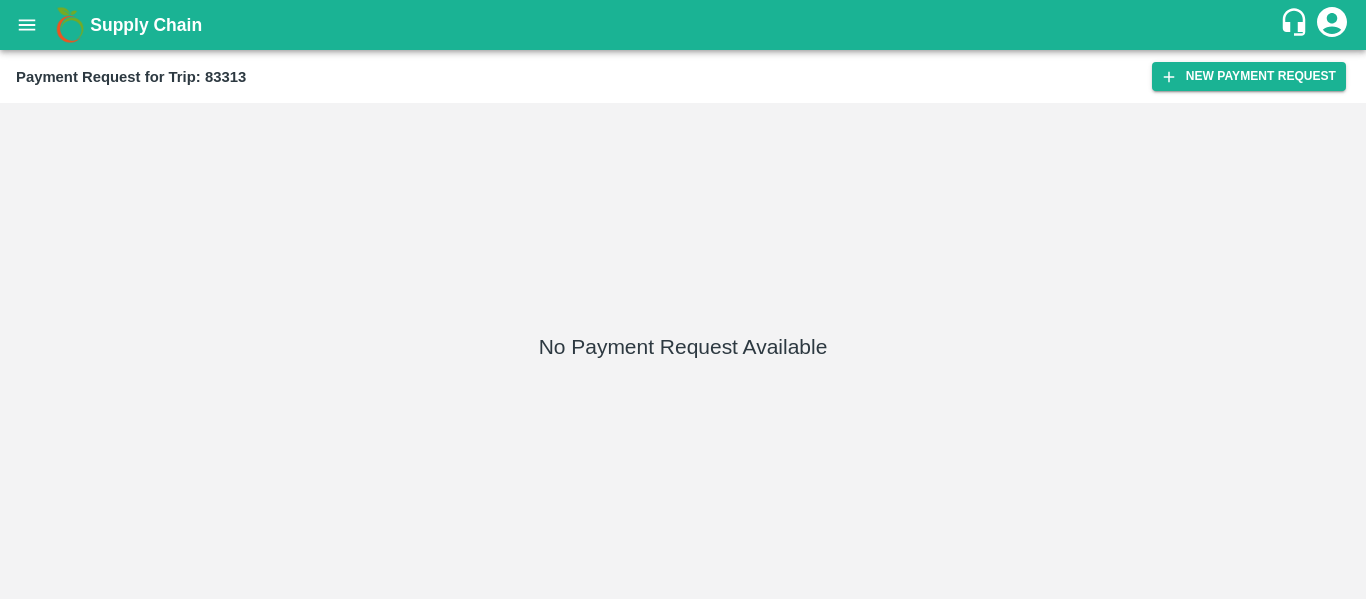 click on "Payment Request for Trip: 83313" at bounding box center (131, 77) 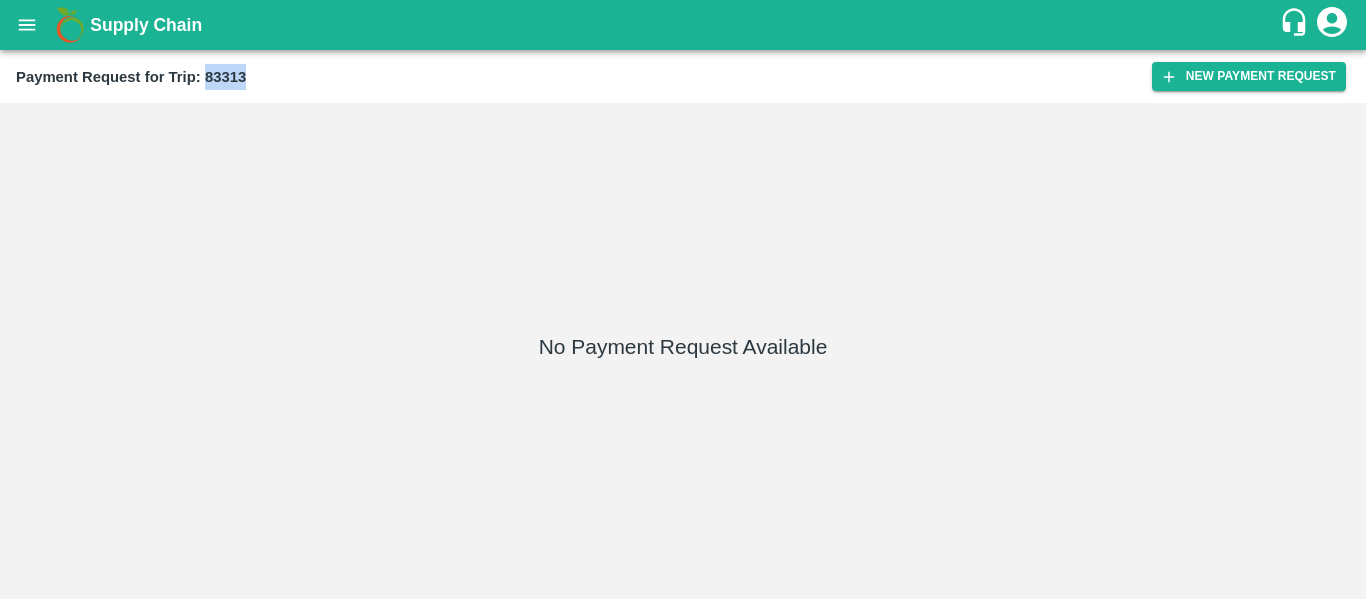 click on "Payment Request for Trip: 83313" at bounding box center (131, 77) 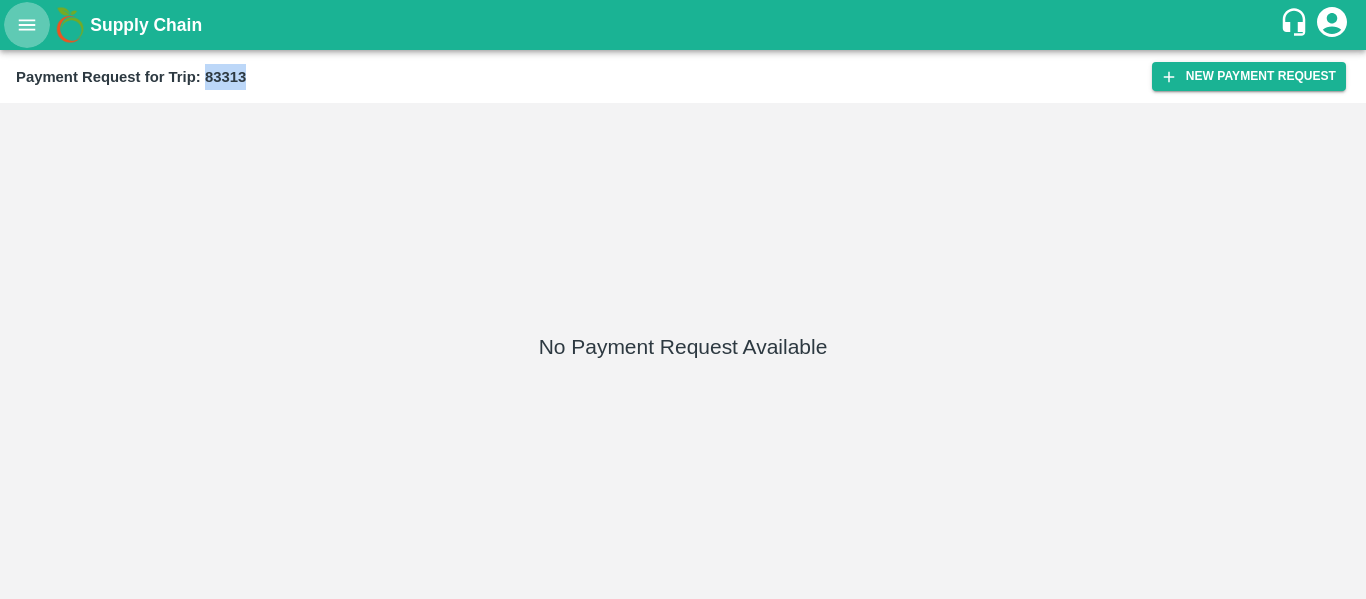 click 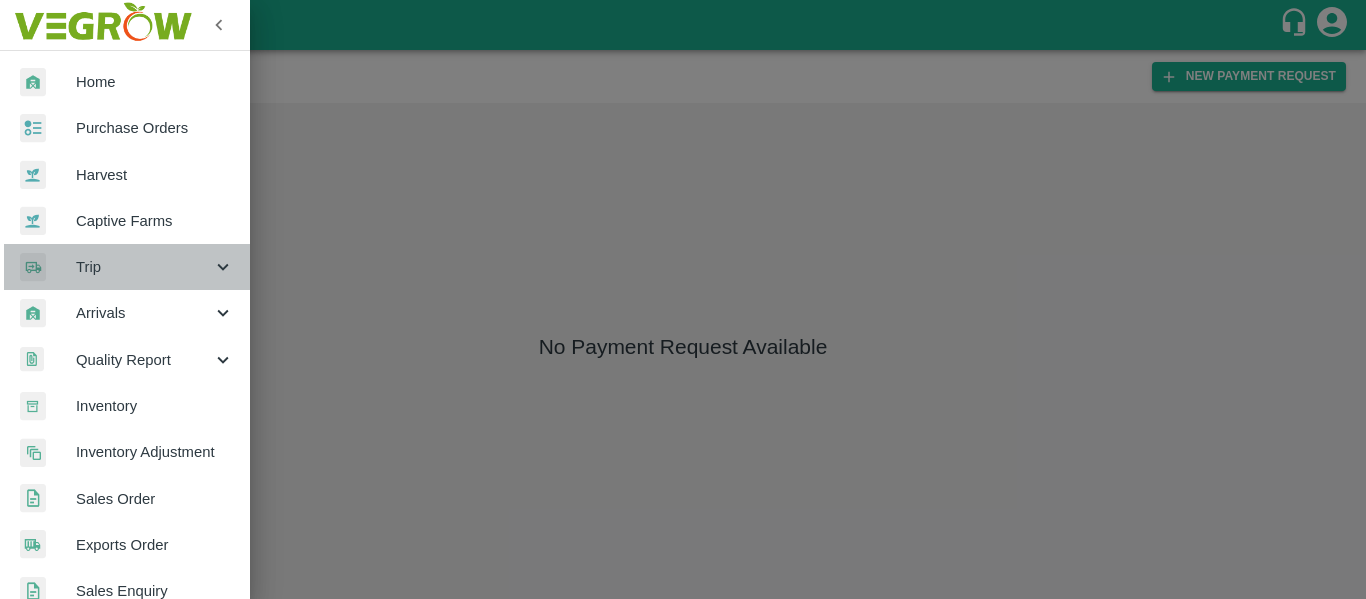 click 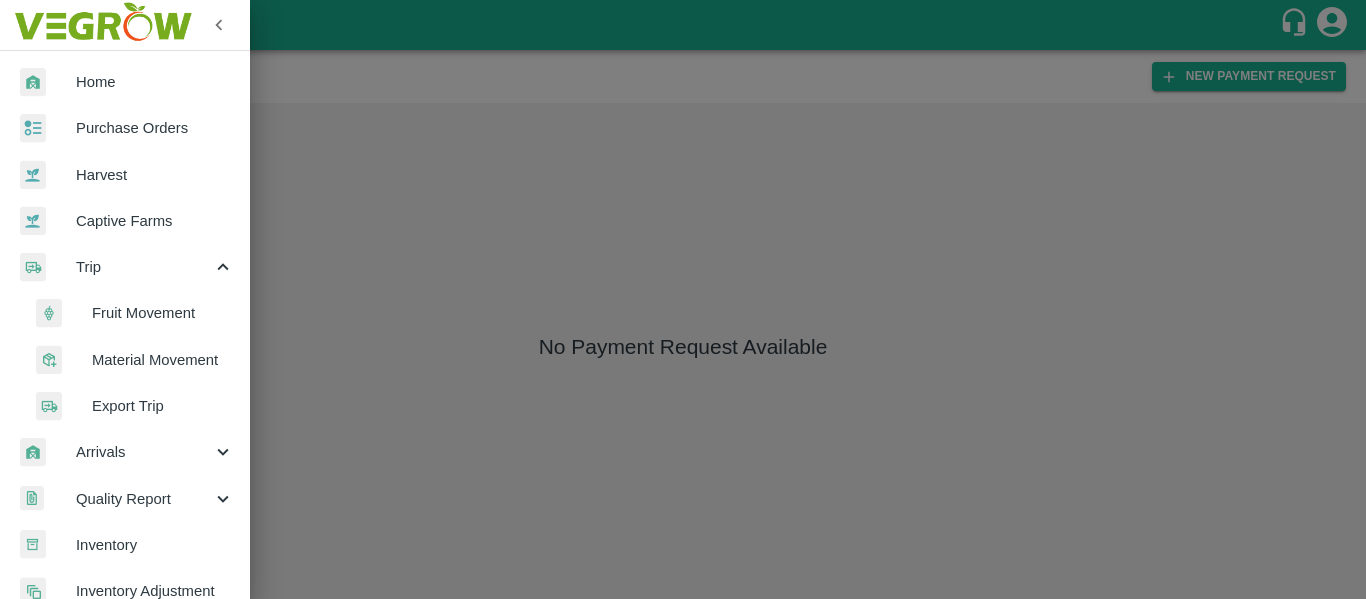 click on "Material Movement" at bounding box center [163, 360] 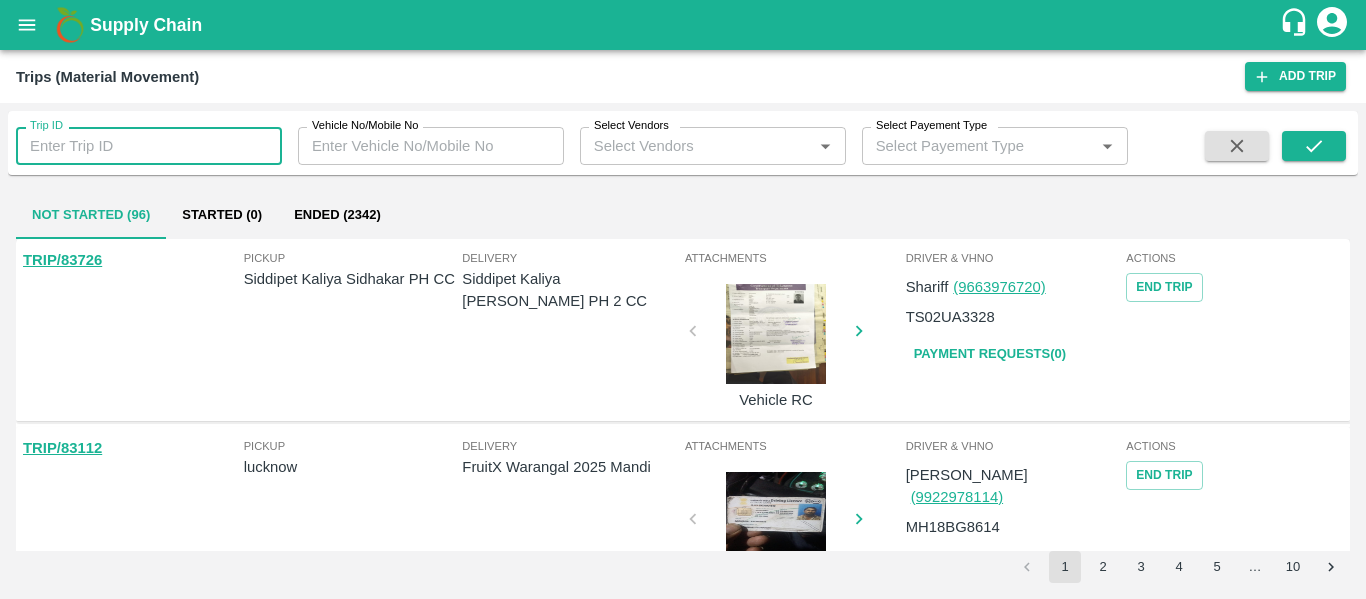 click on "Trip ID" at bounding box center [149, 146] 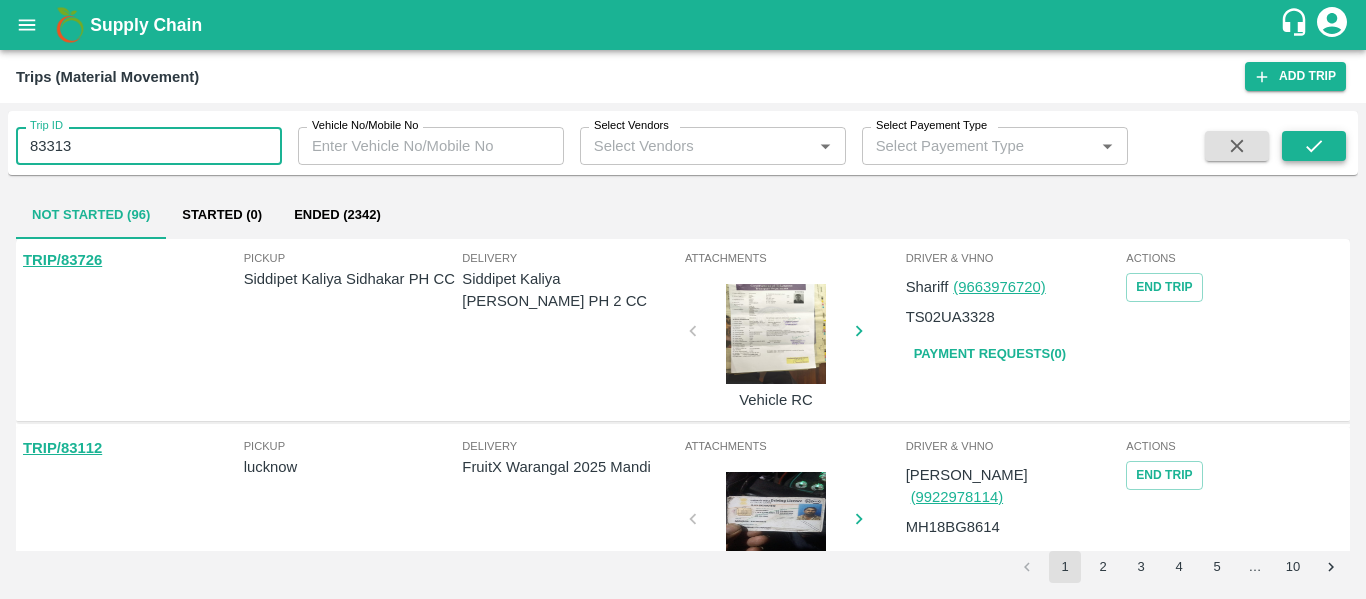 type on "83313" 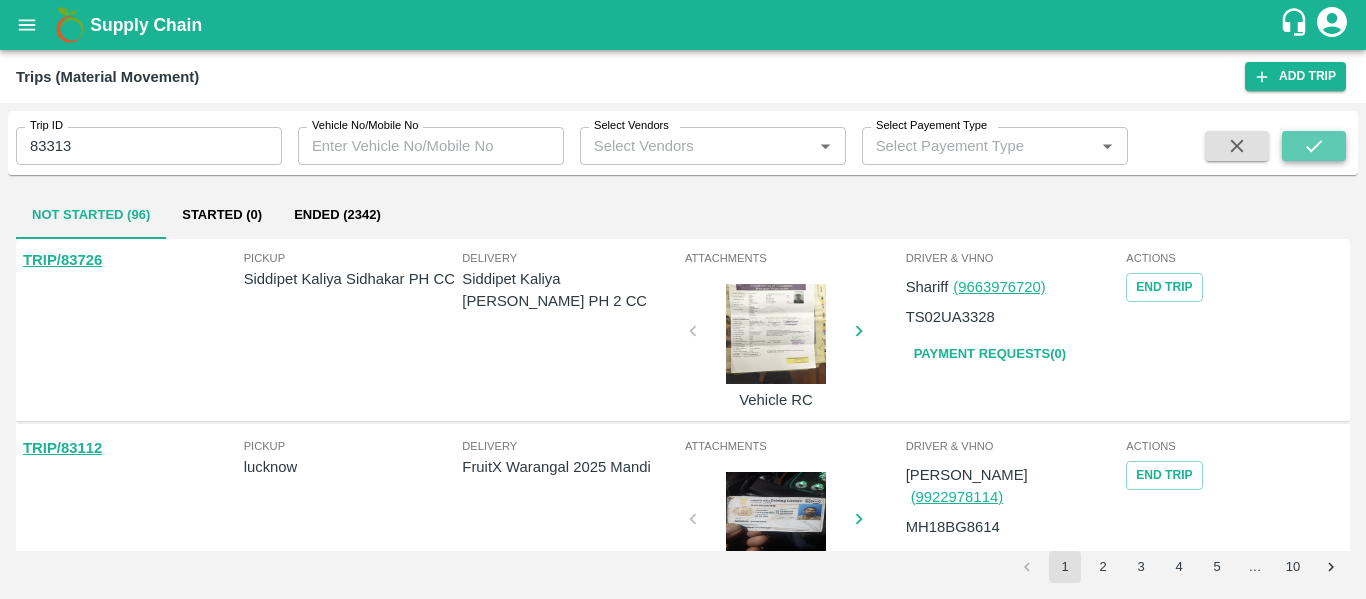 click 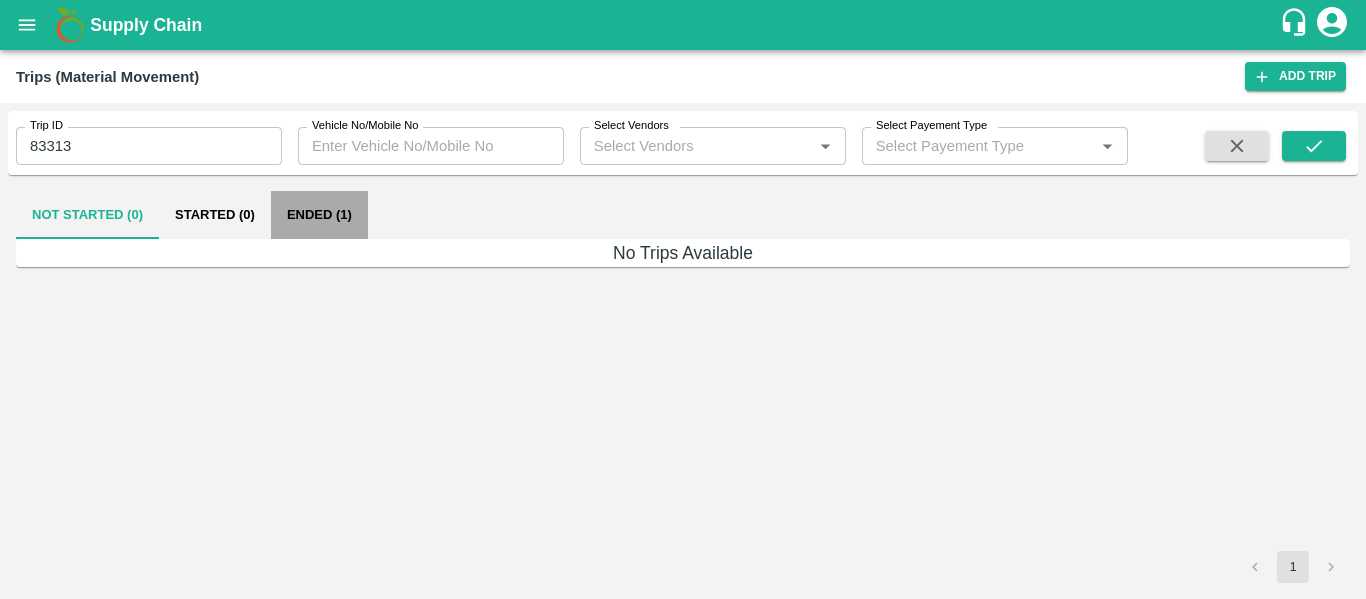 click on "Ended (1)" at bounding box center [319, 215] 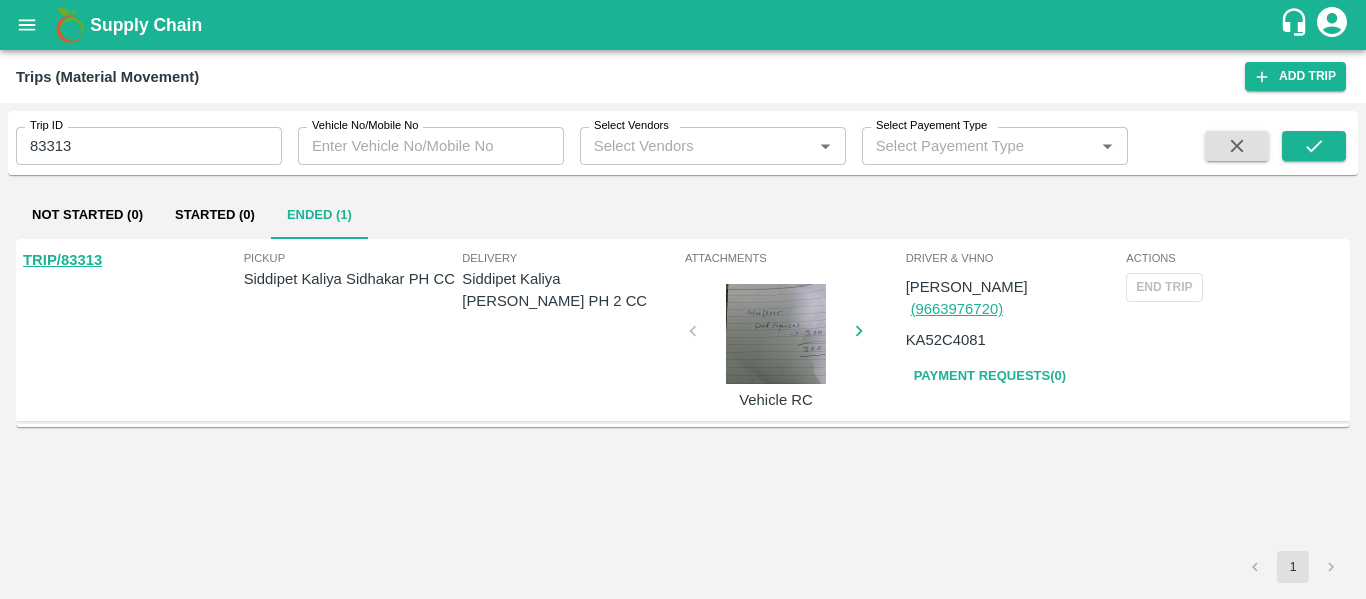 click on "TRIP/83313" at bounding box center (62, 260) 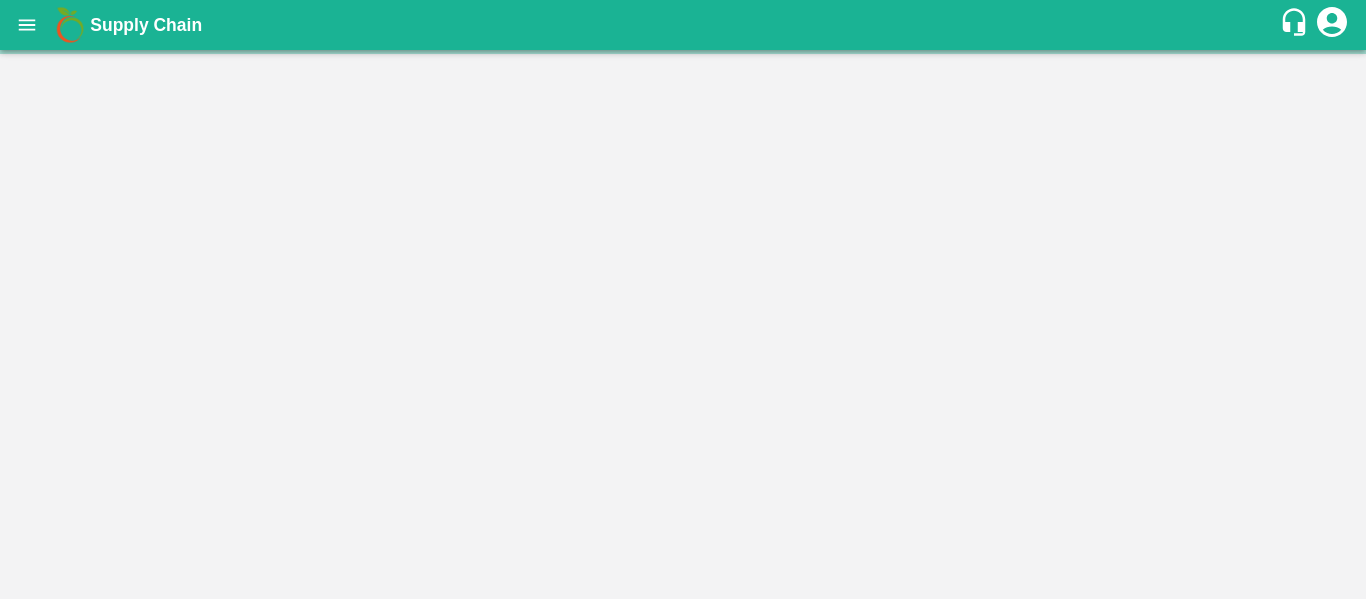 scroll, scrollTop: 0, scrollLeft: 0, axis: both 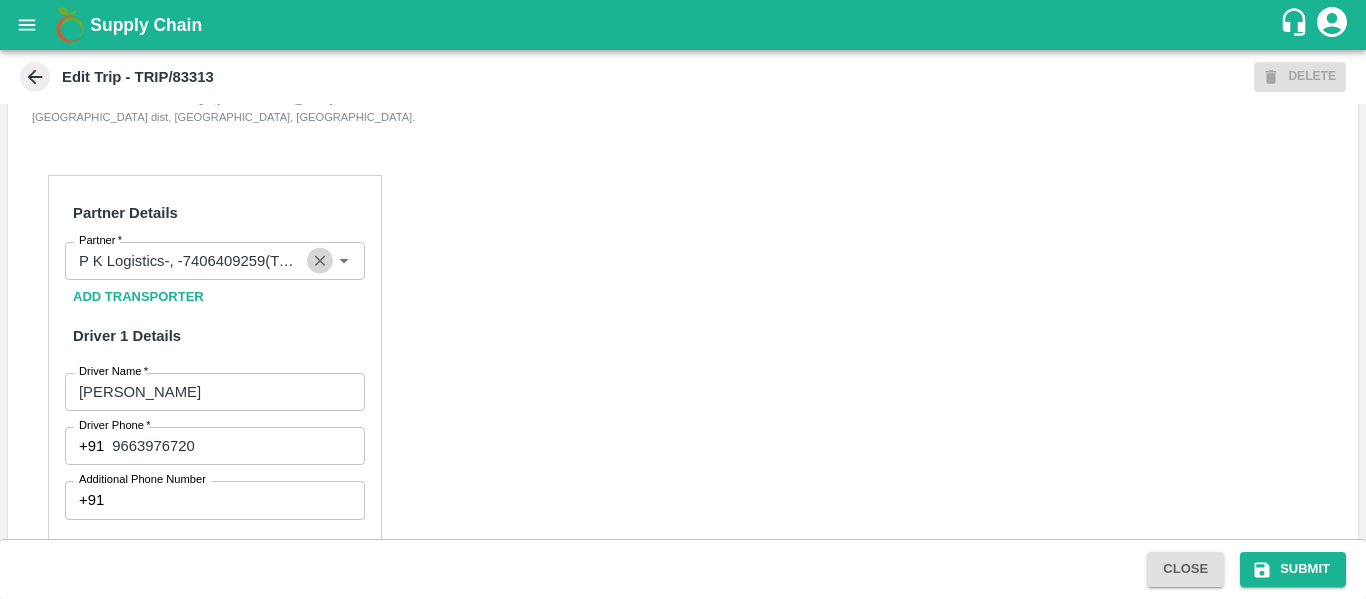 click 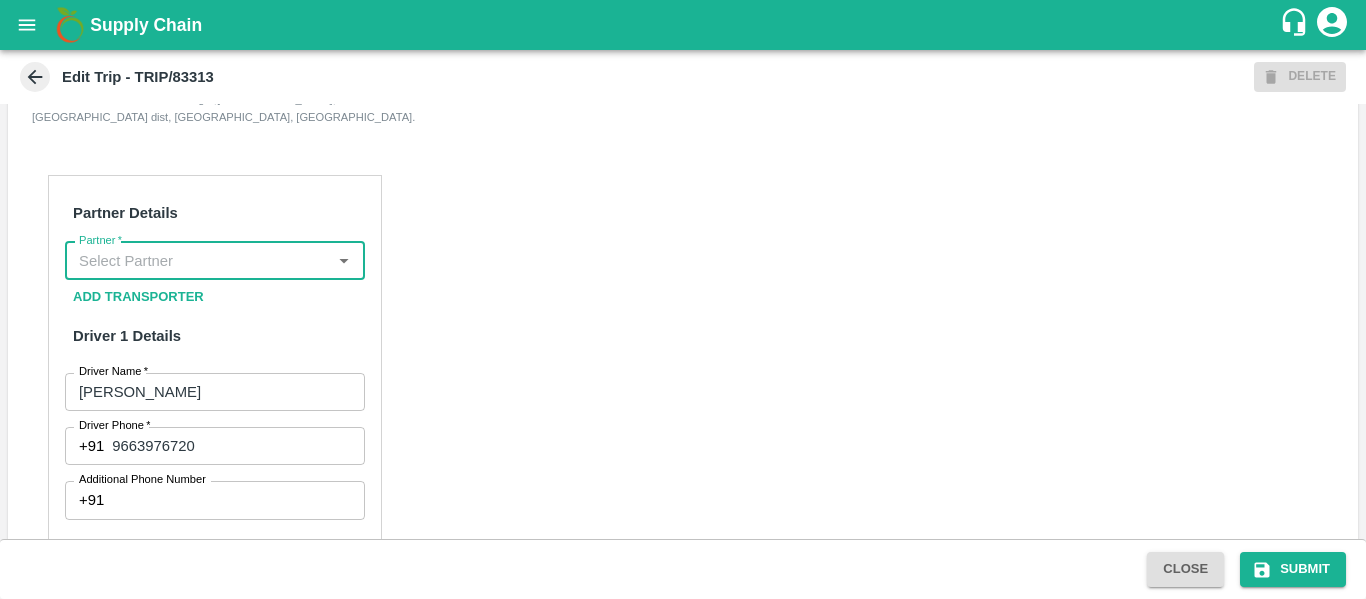 scroll, scrollTop: 0, scrollLeft: 0, axis: both 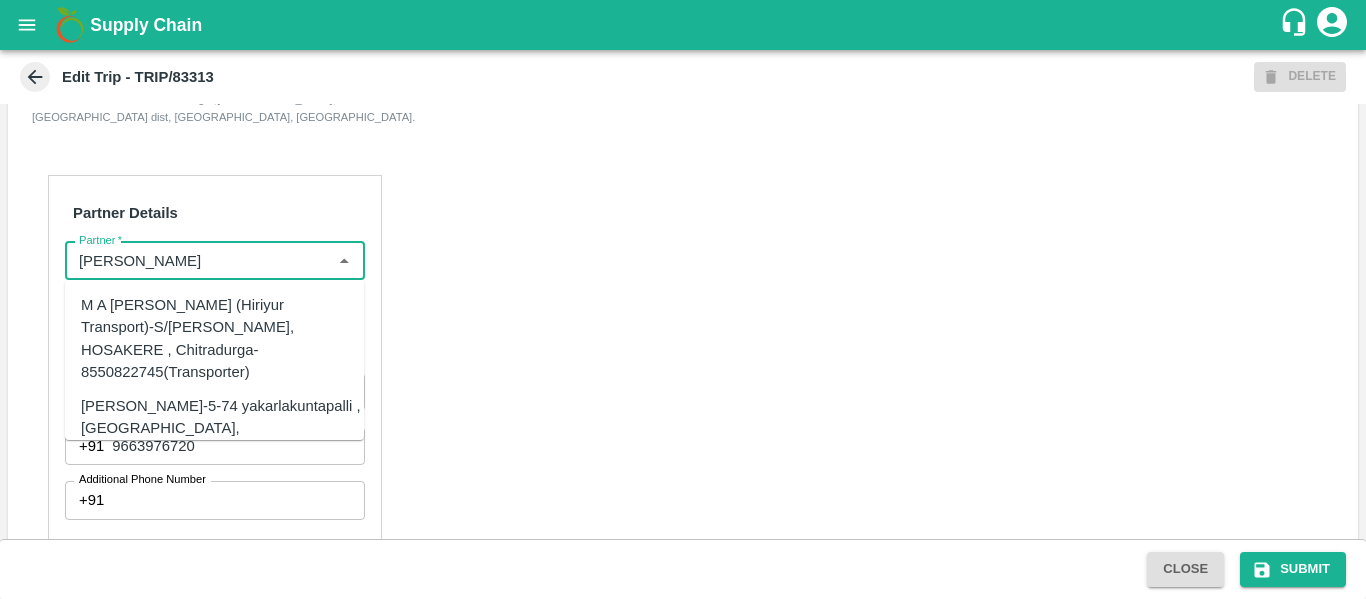 click on "[PERSON_NAME]-5-74 yakarlakuntapalli ,[GEOGRAPHIC_DATA], [GEOGRAPHIC_DATA]-9908657936(Transporter)" at bounding box center [245, 428] 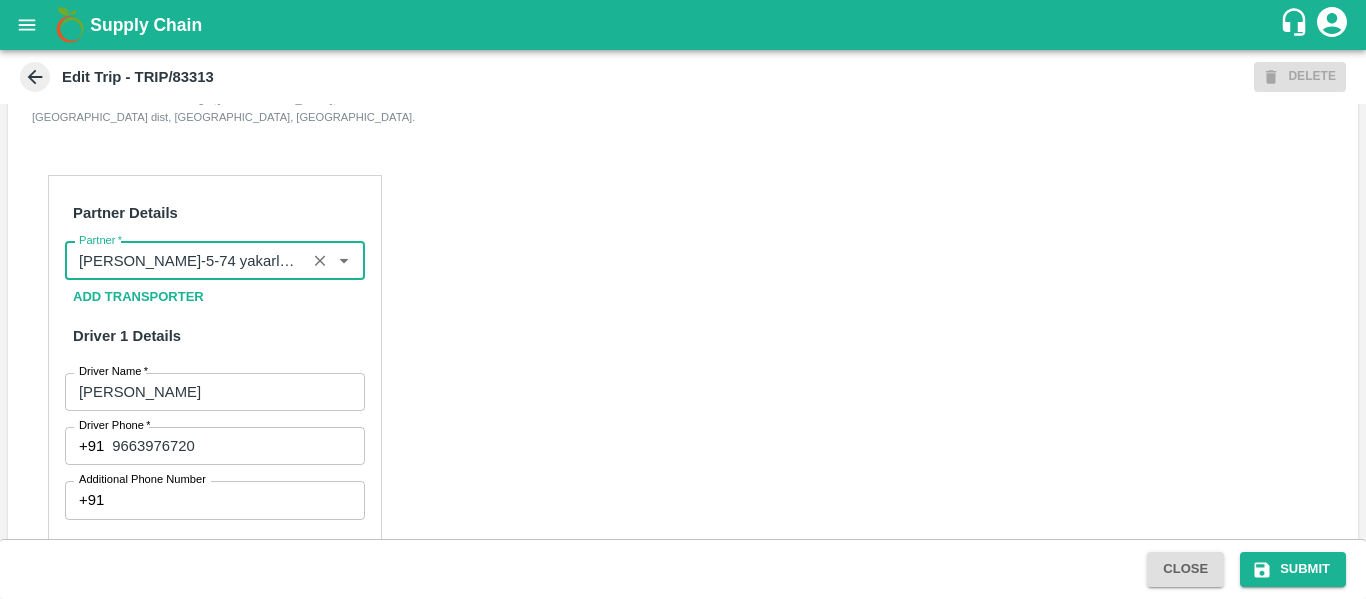 type on "[PERSON_NAME]-5-74 yakarlakuntapalli ,[GEOGRAPHIC_DATA], [GEOGRAPHIC_DATA]-9908657936(Transporter)" 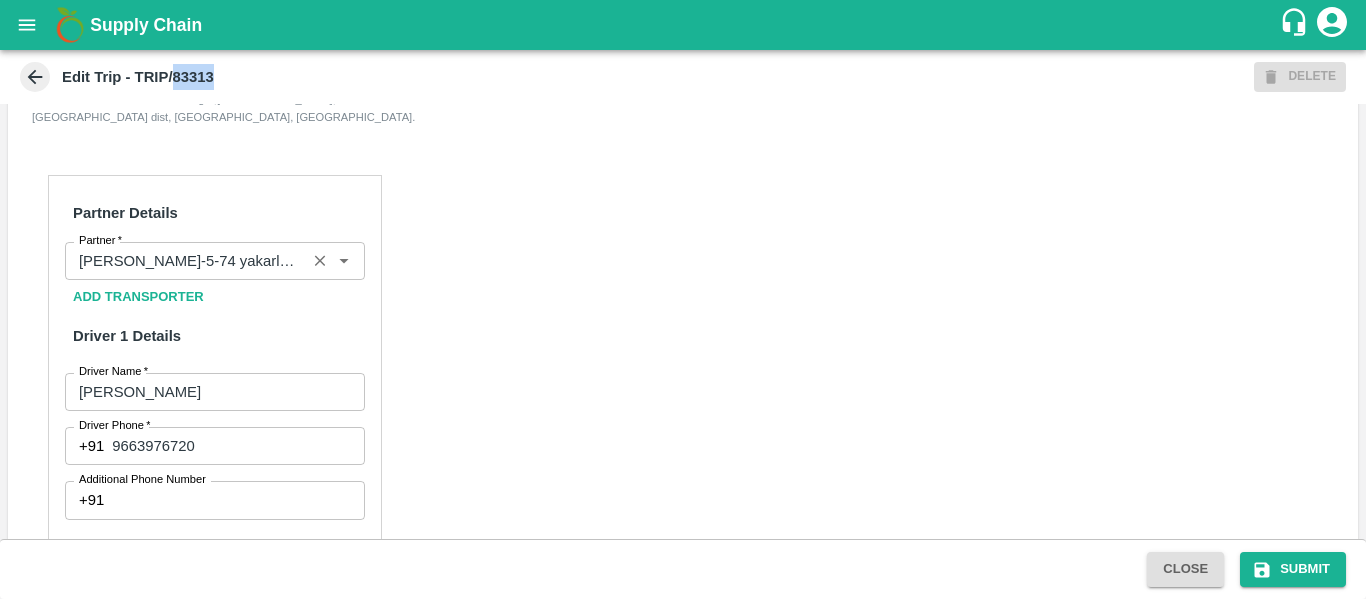 click on "Edit Trip - TRIP/83313" at bounding box center [138, 77] 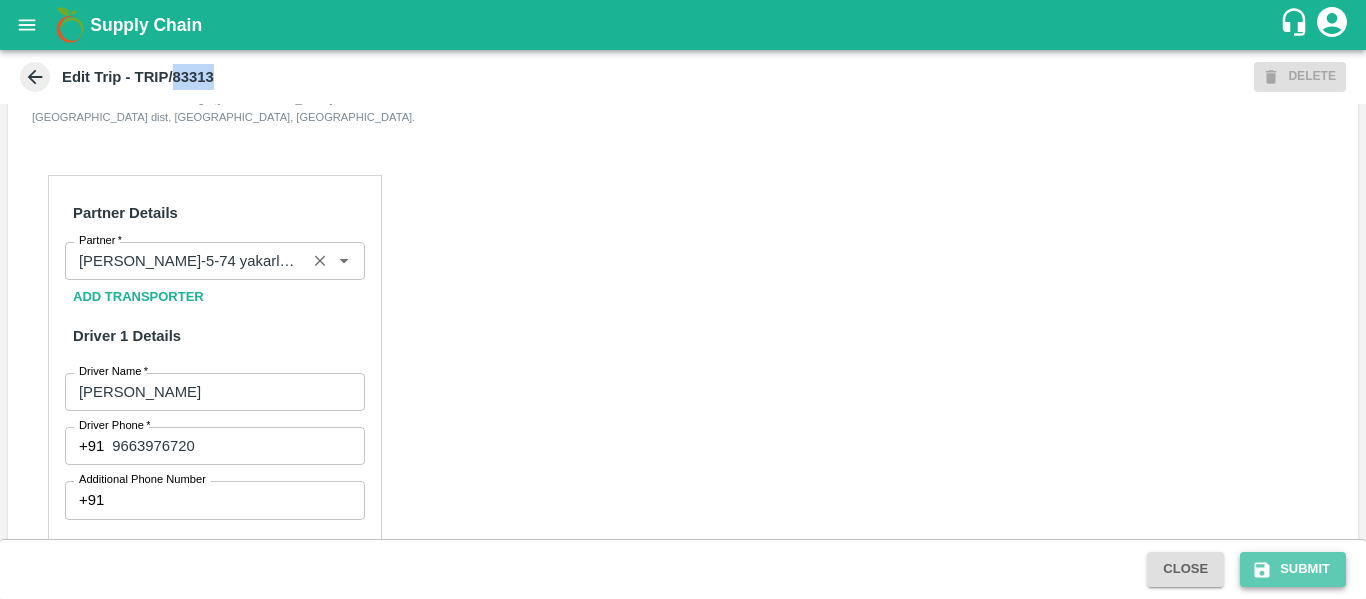 click on "Submit" at bounding box center [1293, 569] 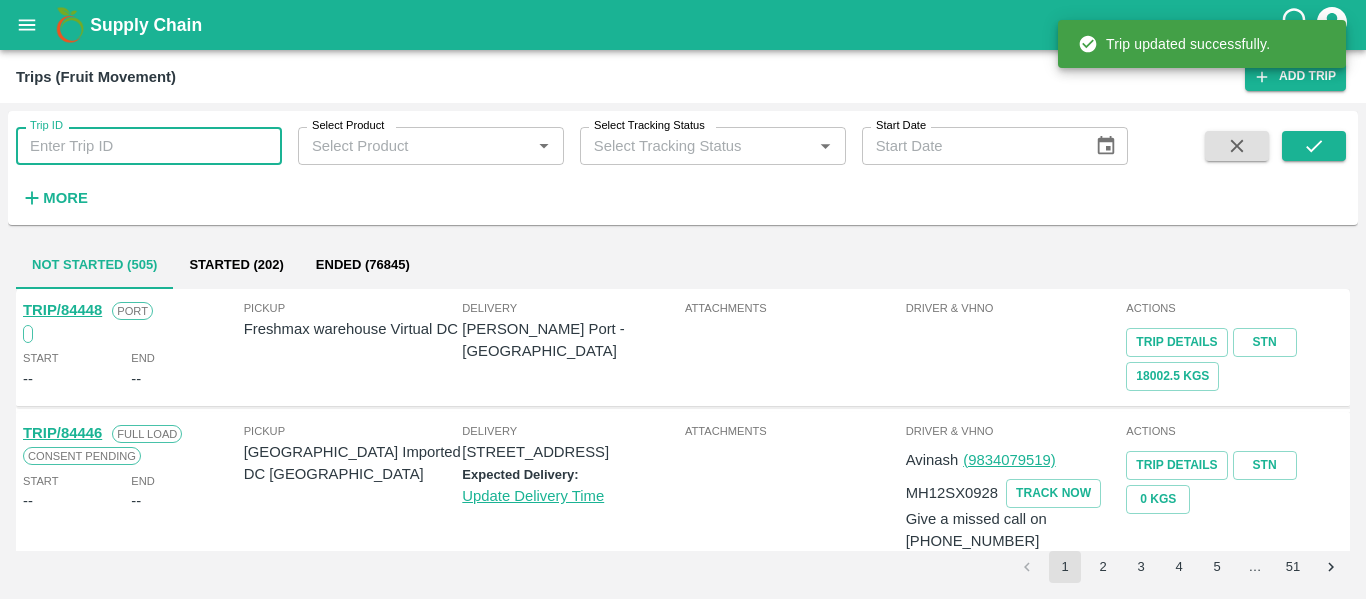 click on "Trip ID" at bounding box center (149, 146) 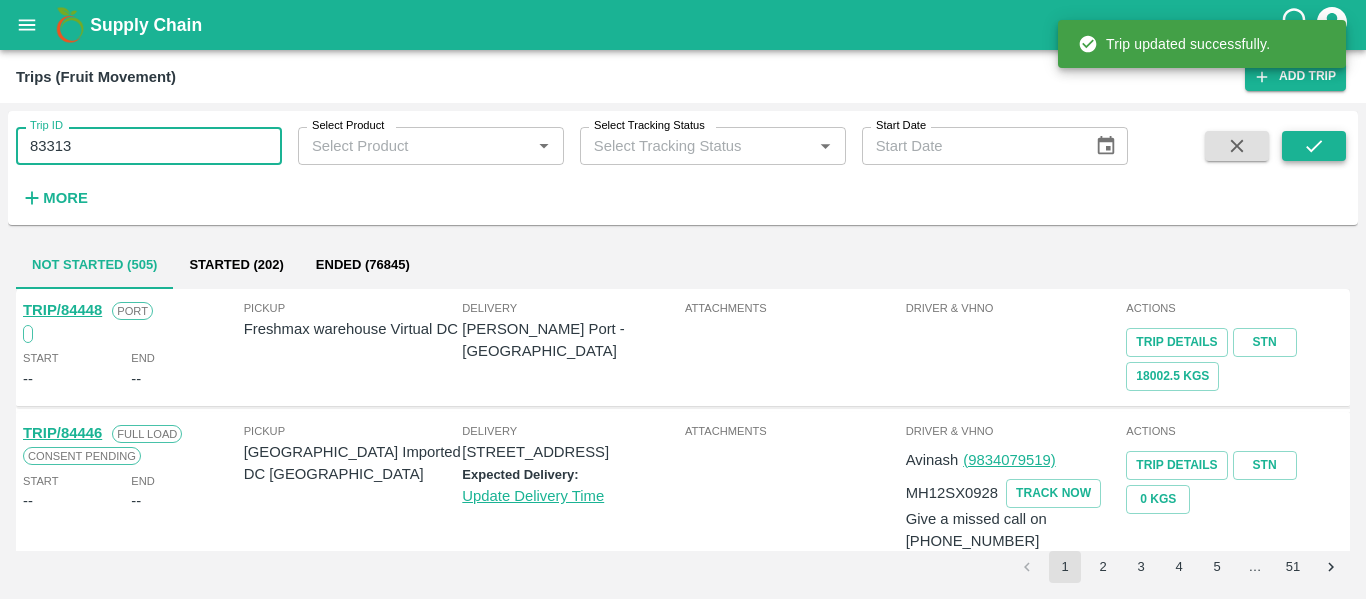 type on "83313" 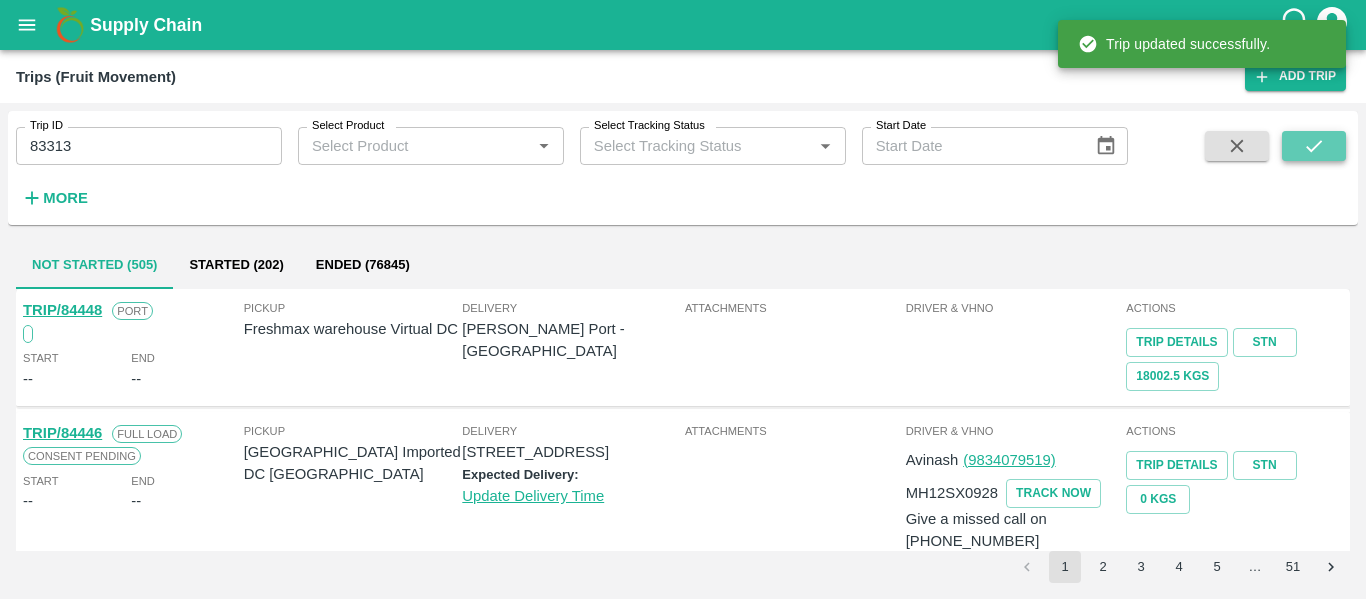 click at bounding box center (1314, 146) 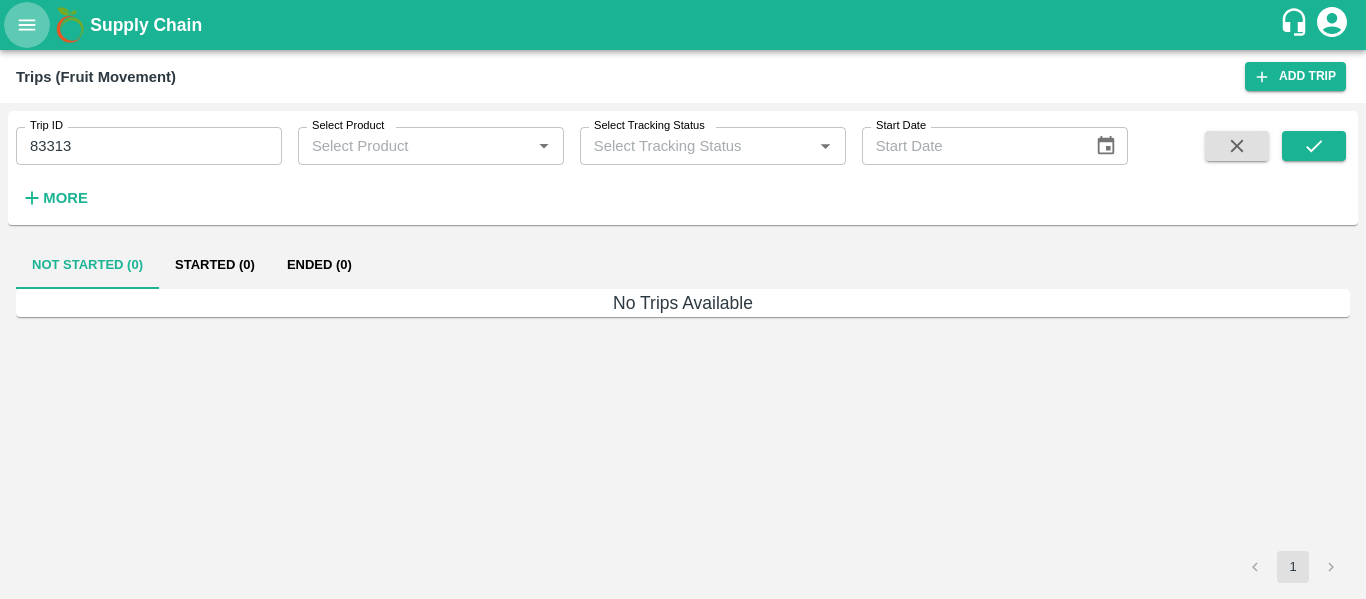 click at bounding box center [27, 25] 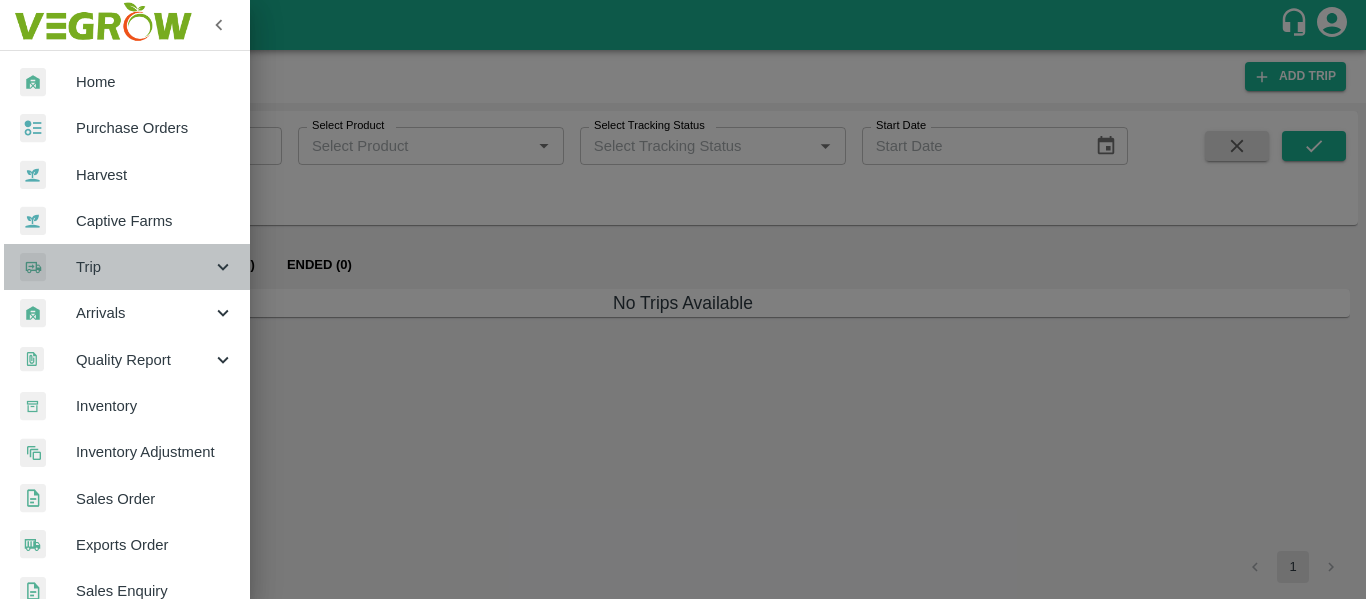 click on "Trip" at bounding box center [125, 267] 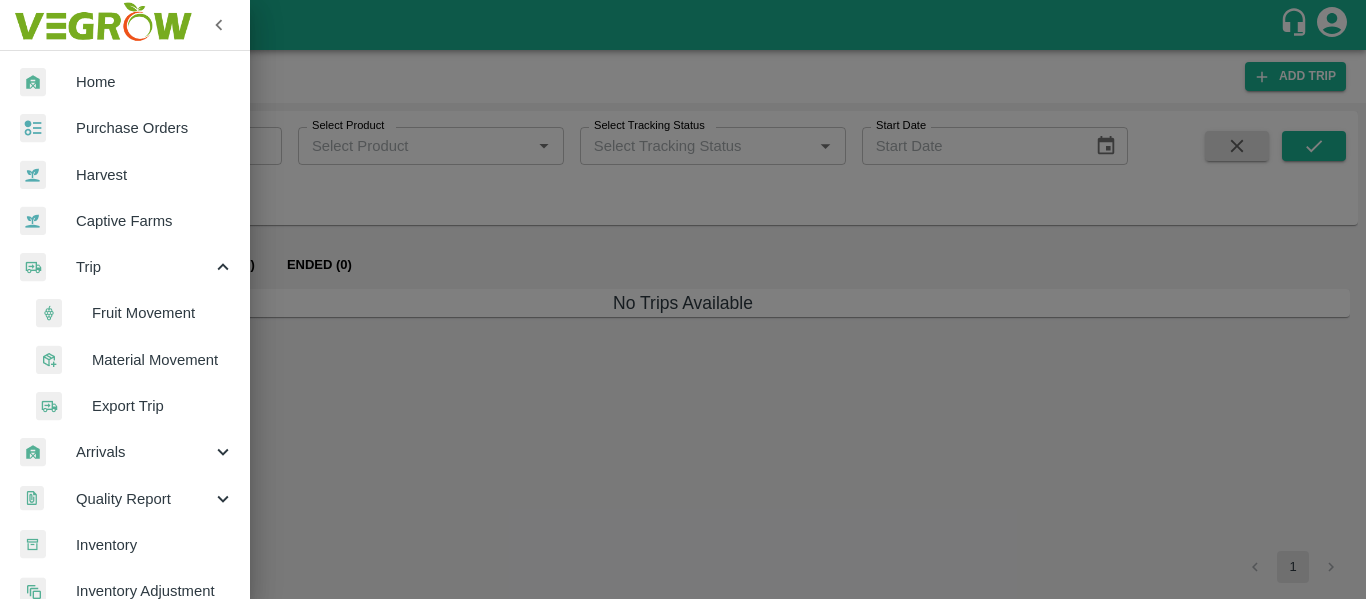 click on "Material Movement" at bounding box center [133, 360] 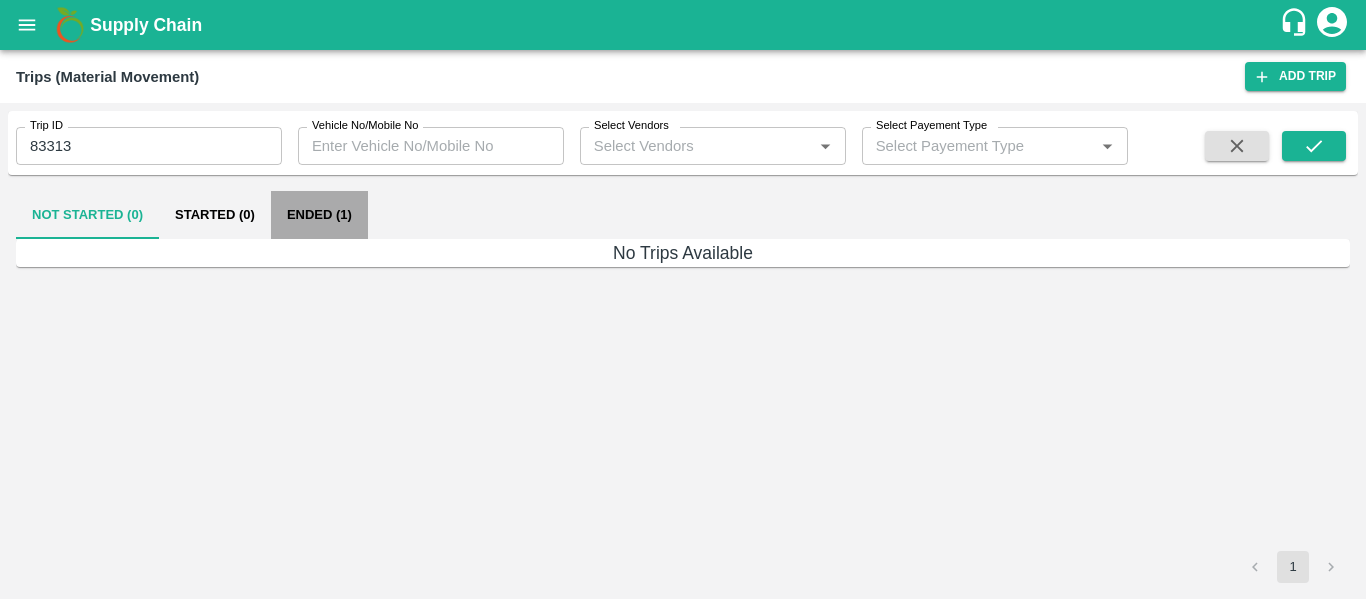 click on "Ended (1)" at bounding box center (319, 215) 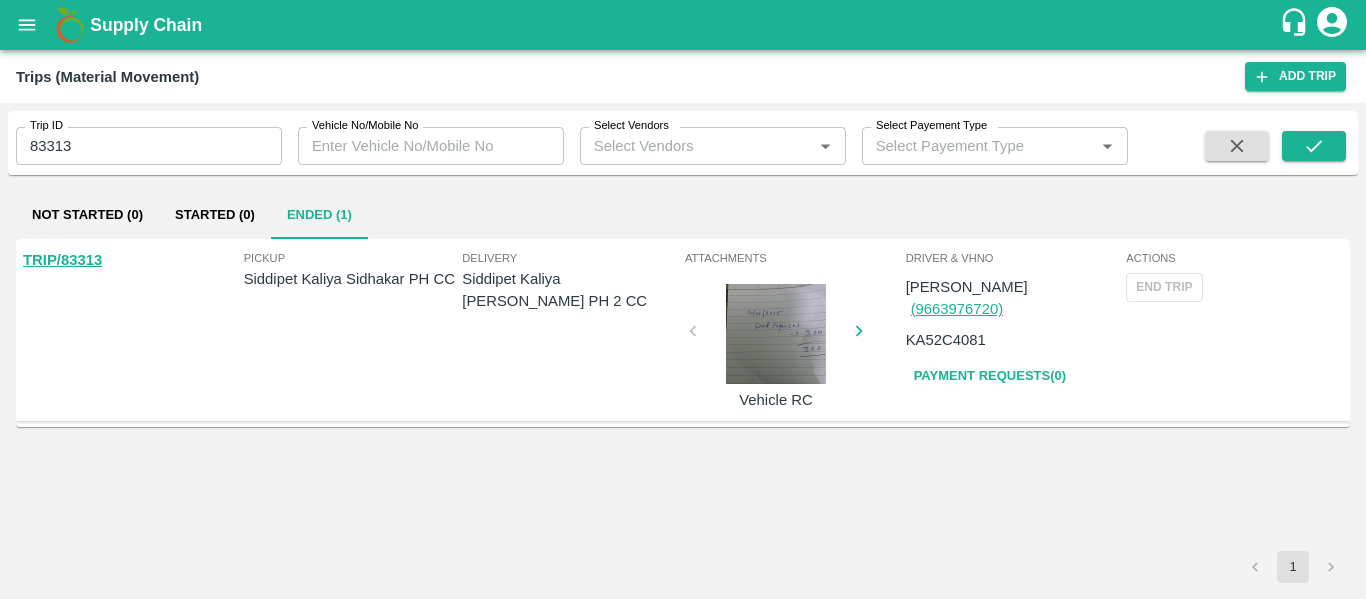 click on "Payment Requests( 0 )" at bounding box center (990, 376) 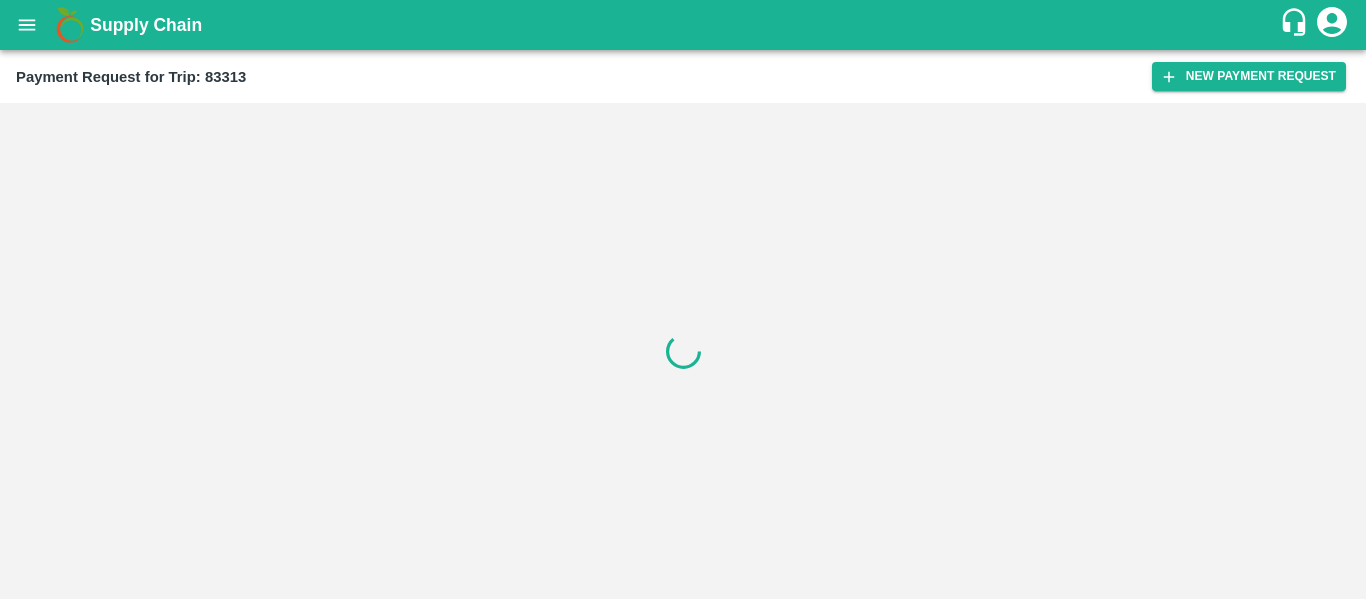 scroll, scrollTop: 0, scrollLeft: 0, axis: both 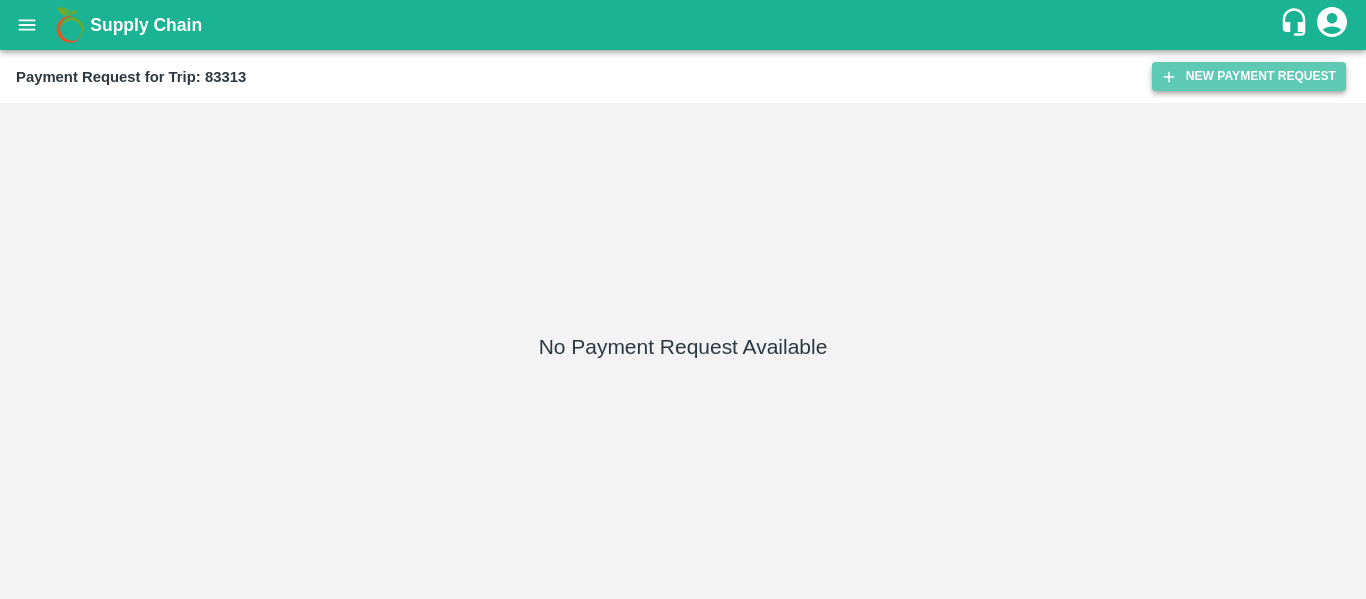click on "New Payment Request" at bounding box center (1249, 76) 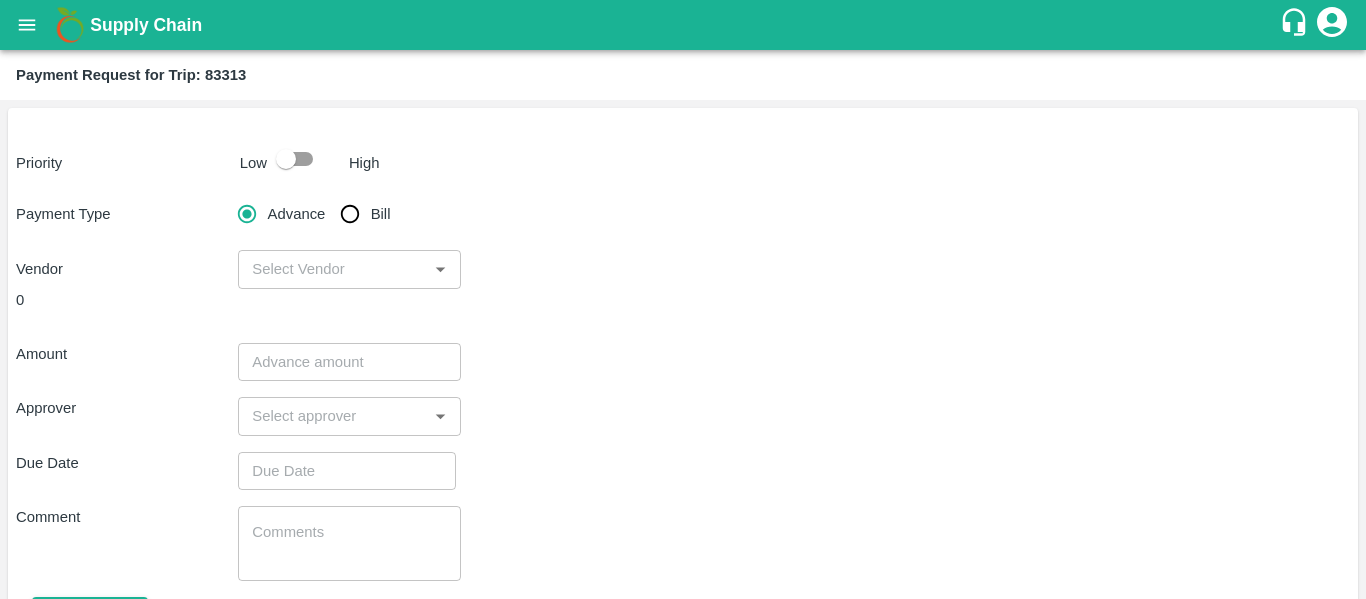 click on "Priority  Low  High Payment Type Advance Bill Vendor ​ 0 Amount ​ Approver ​ Due Date ​ Comment x ​ Attach bill Cancel Save" at bounding box center [683, 403] 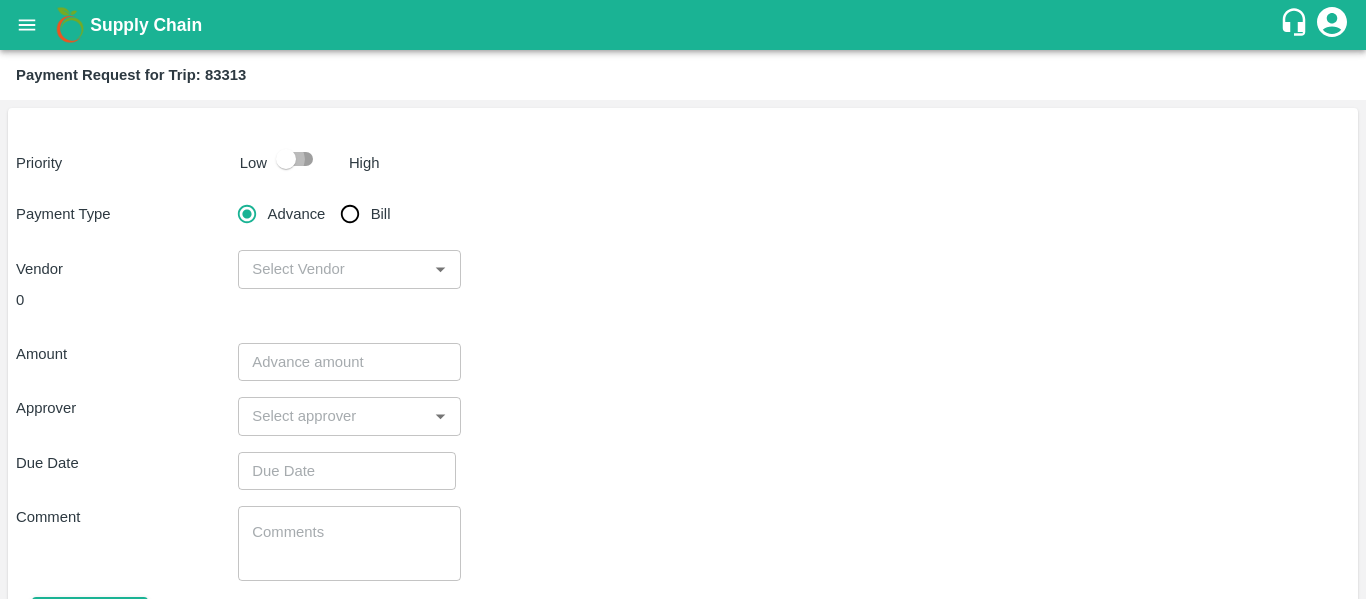 click at bounding box center (286, 159) 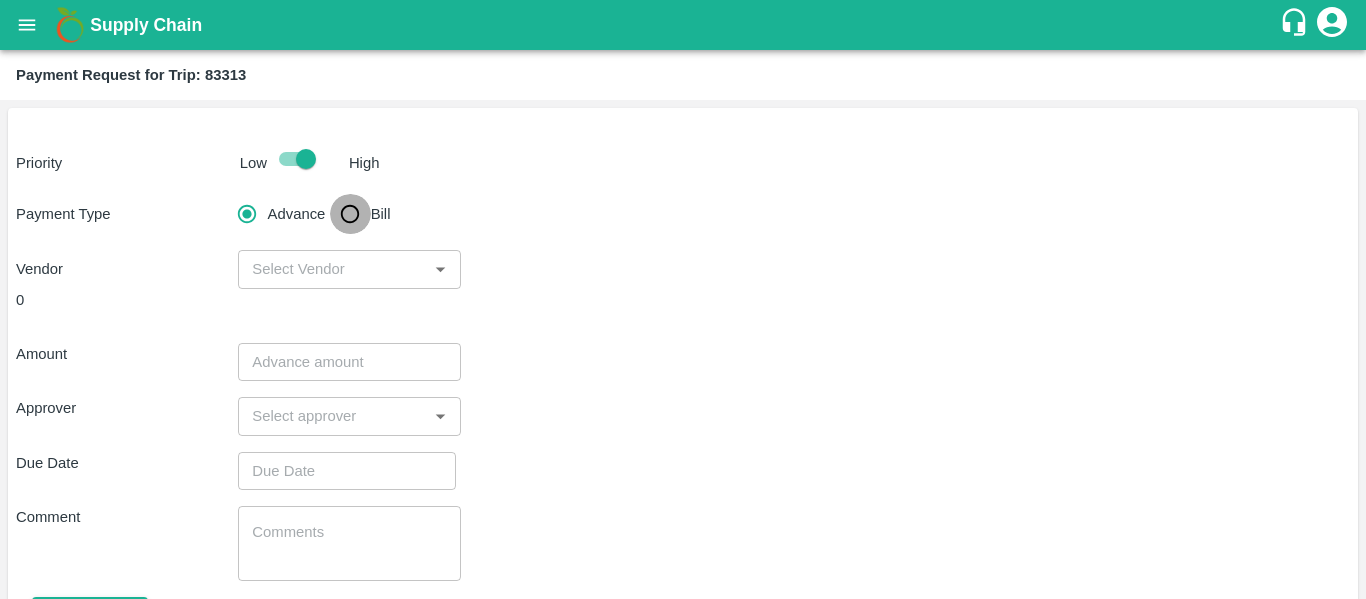 click on "Bill" at bounding box center (350, 214) 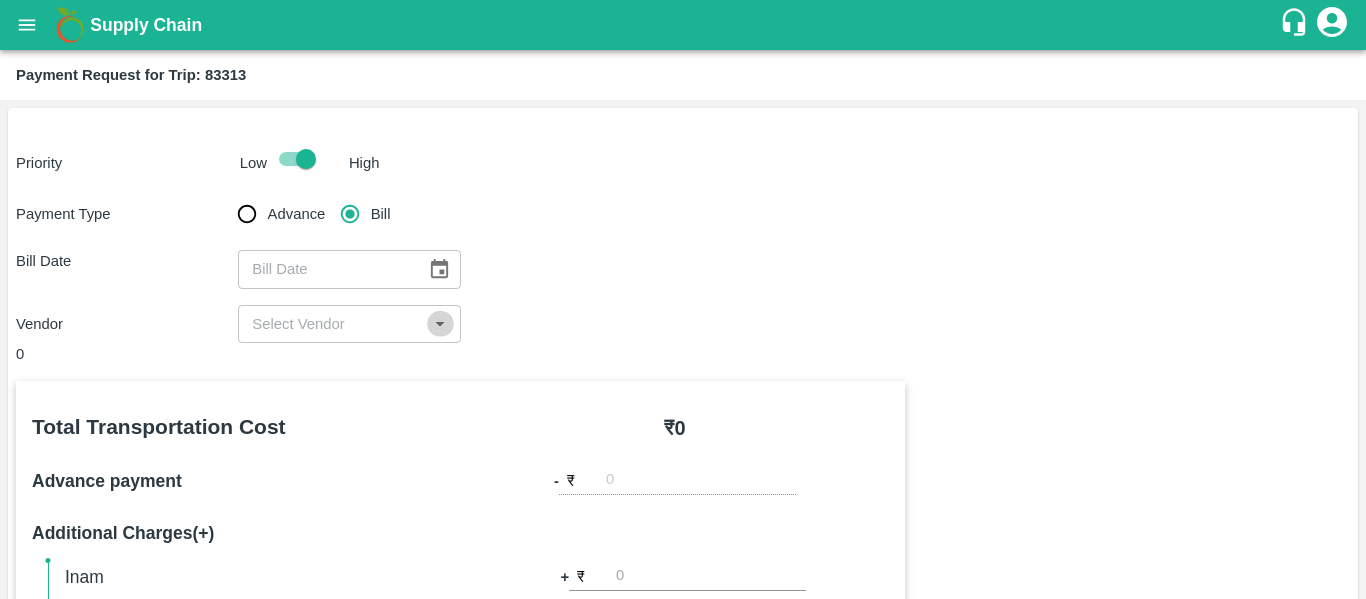 click 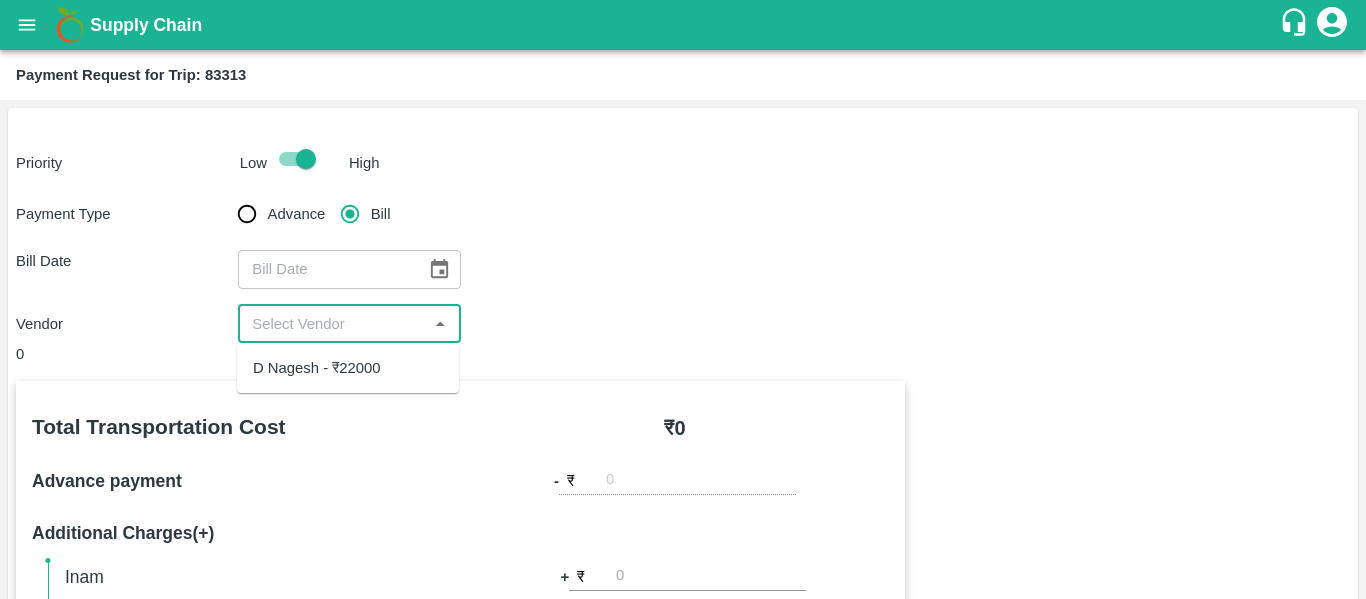 click on "D Nagesh - ₹22000" at bounding box center (316, 368) 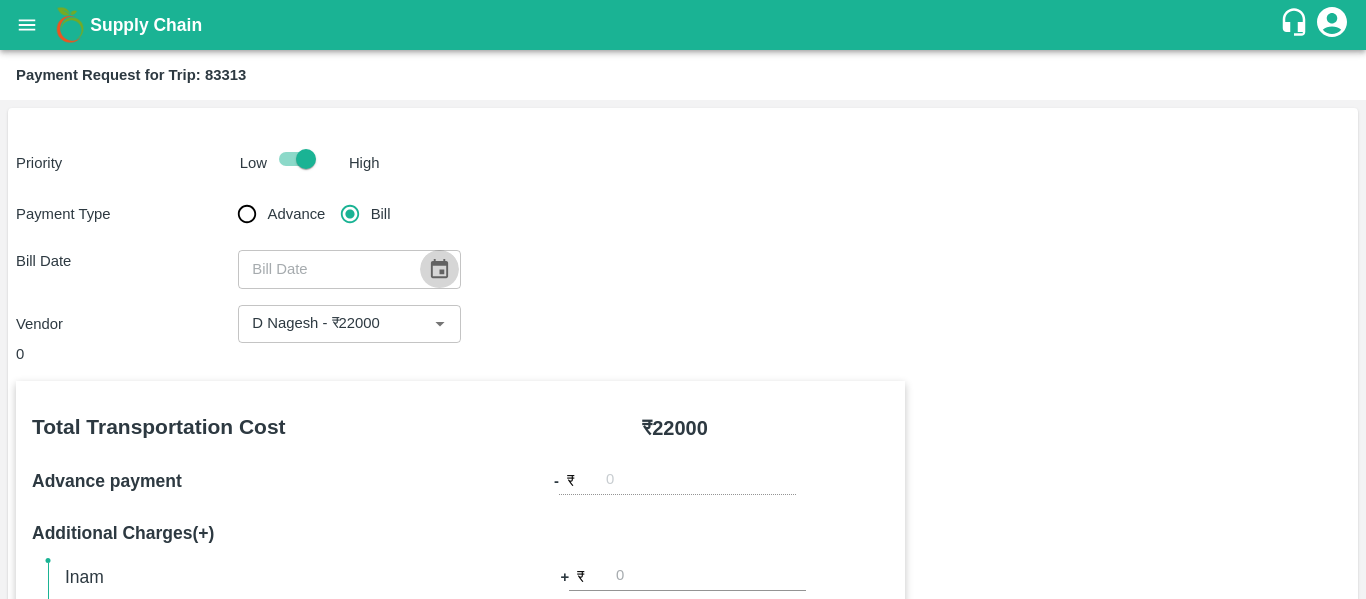 click 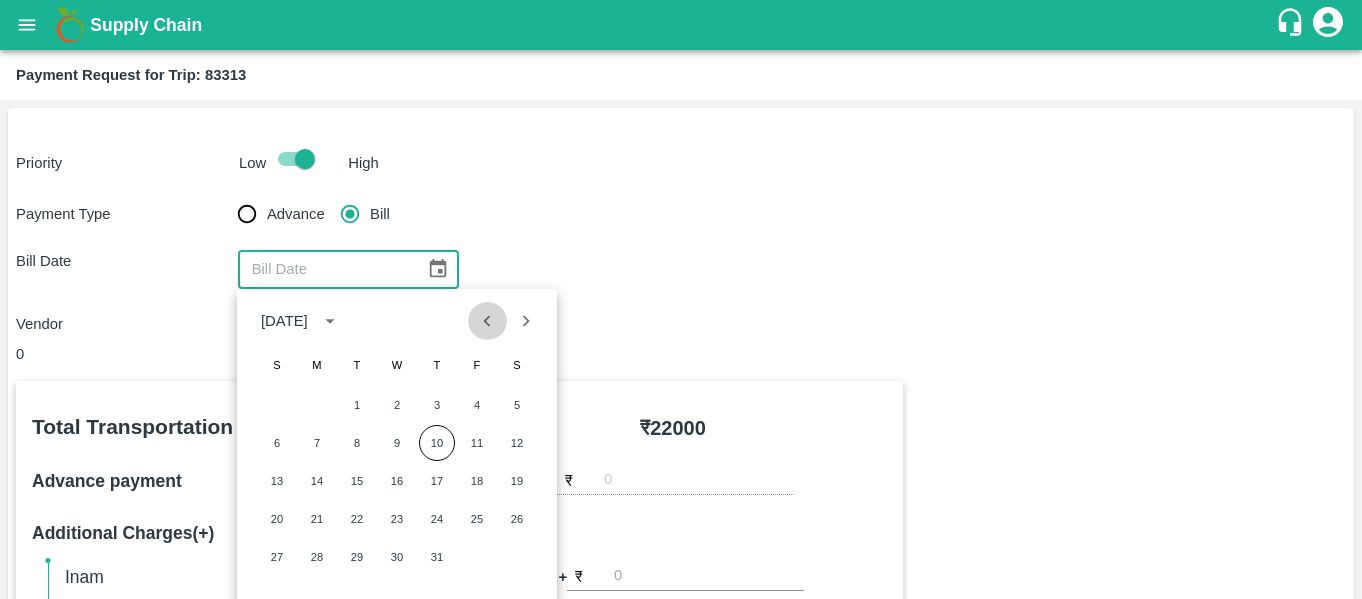 click 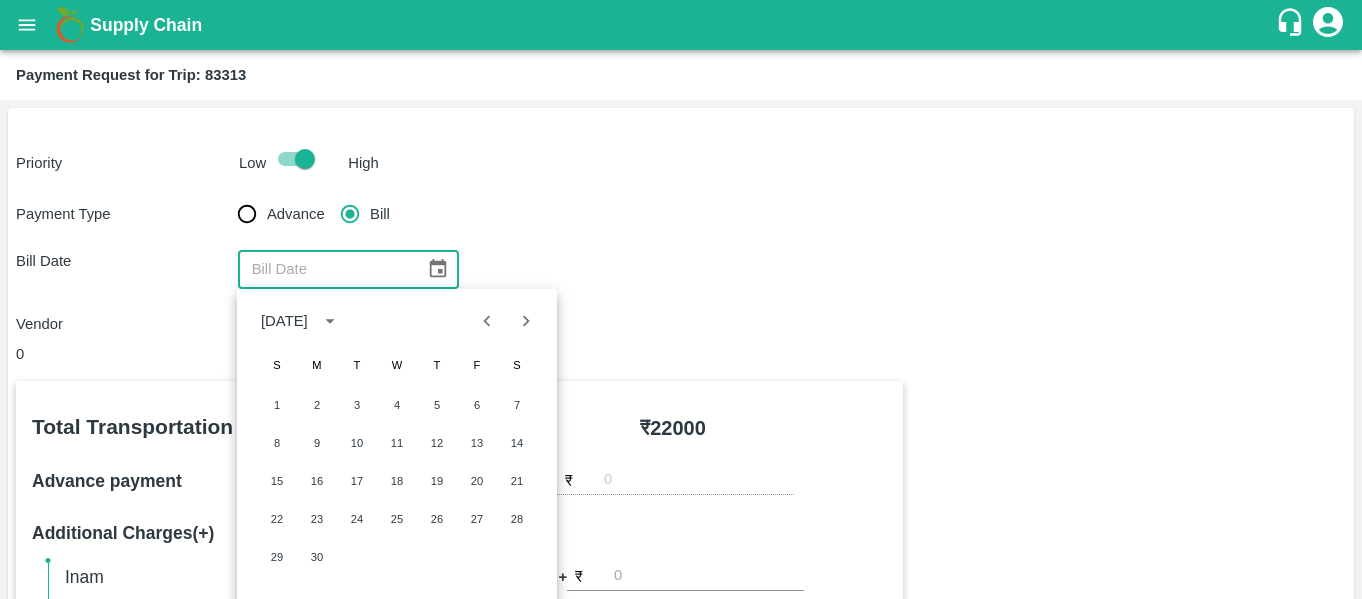 type 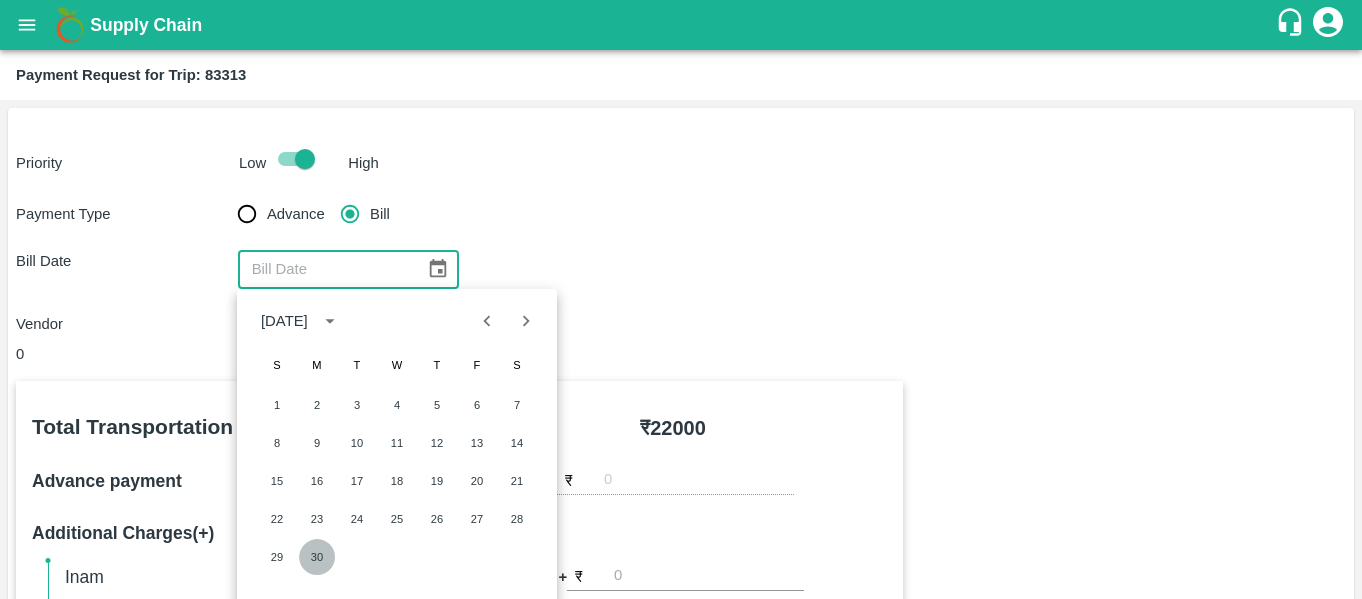click on "30" at bounding box center (317, 557) 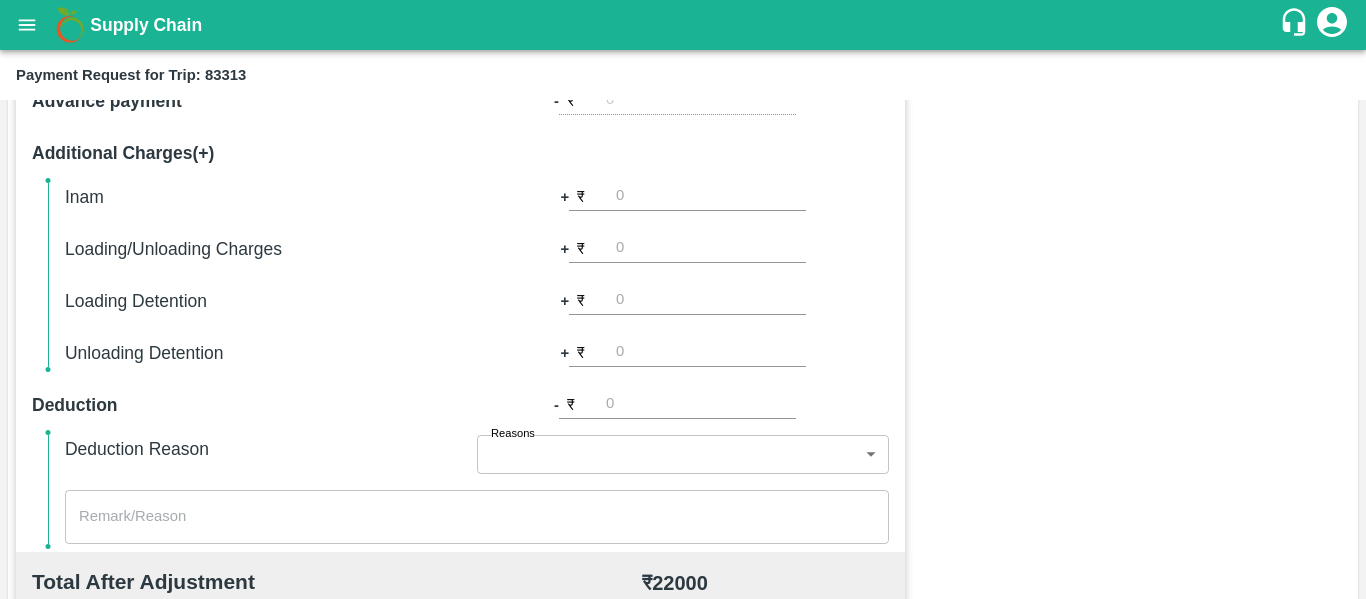 scroll, scrollTop: 774, scrollLeft: 0, axis: vertical 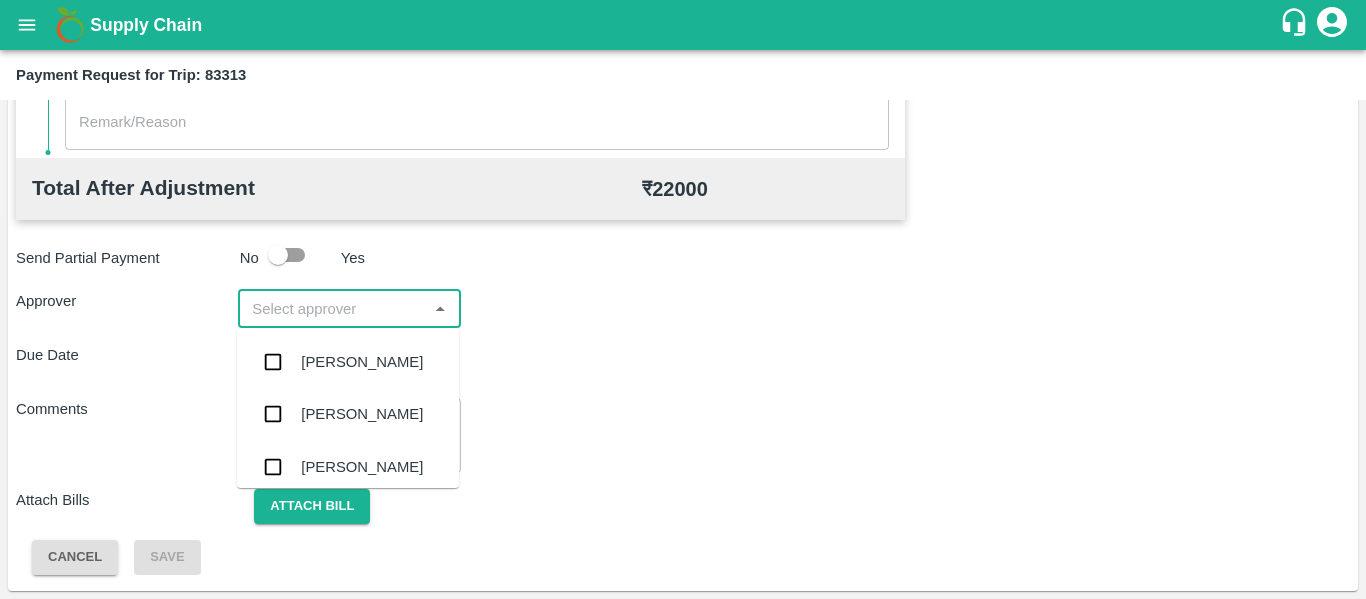 click at bounding box center [332, 309] 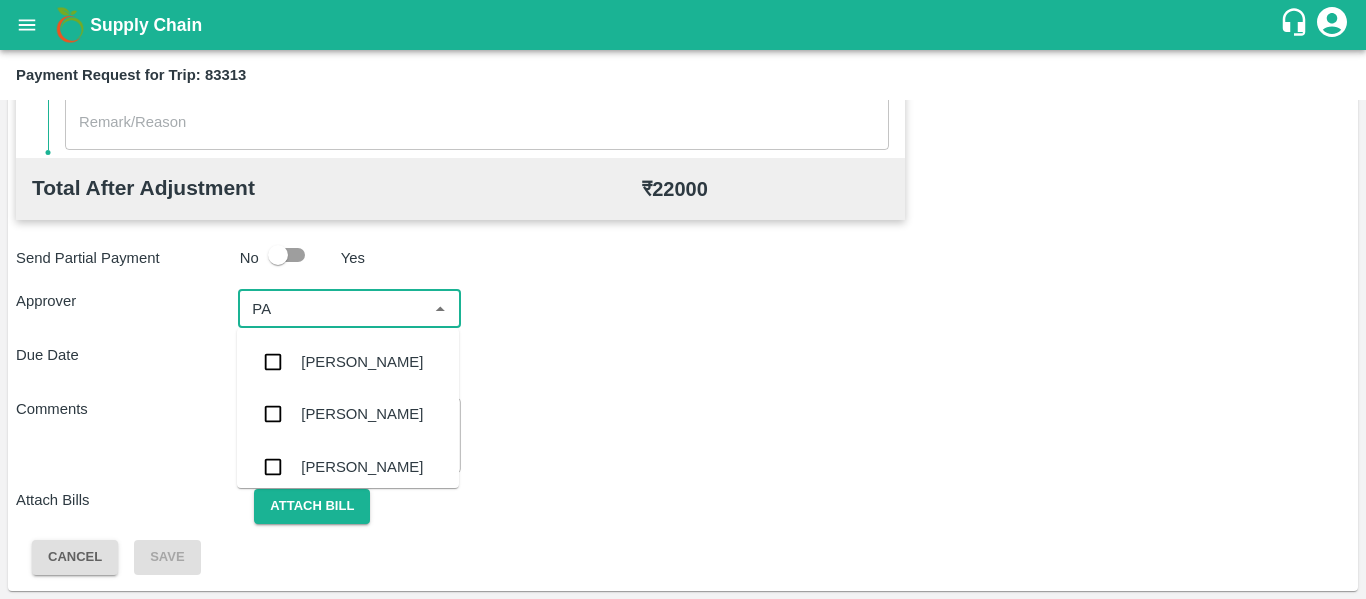 type on "PAL" 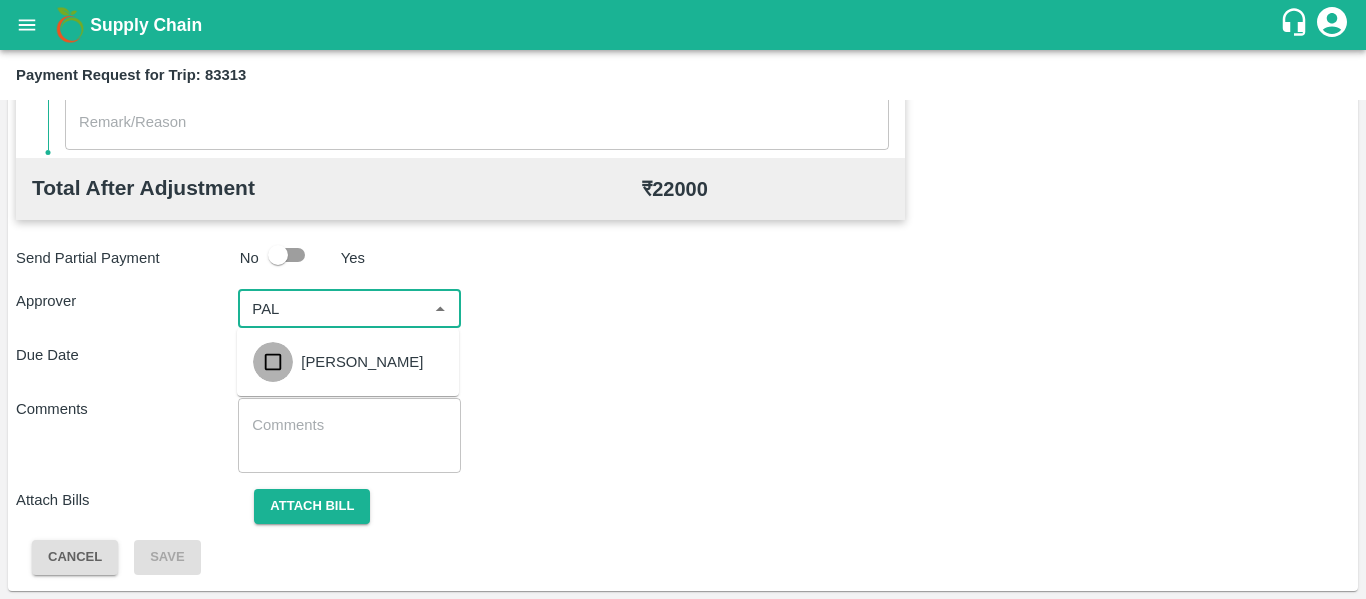 click at bounding box center (273, 362) 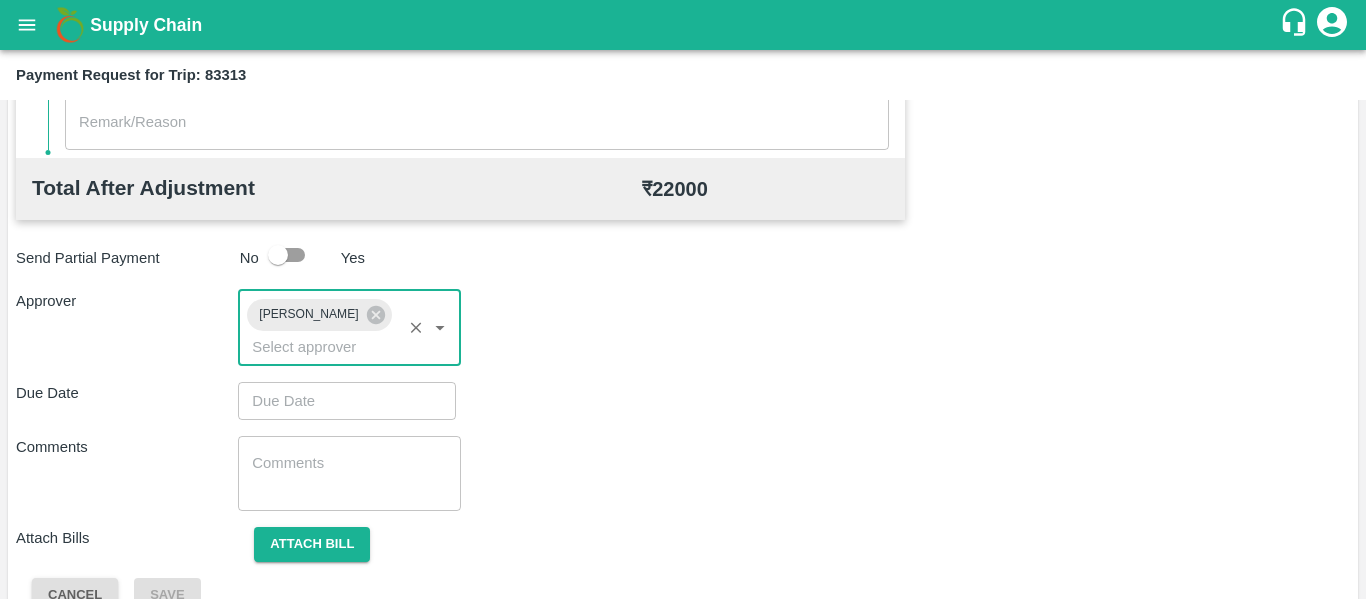 type on "DD/MM/YYYY hh:mm aa" 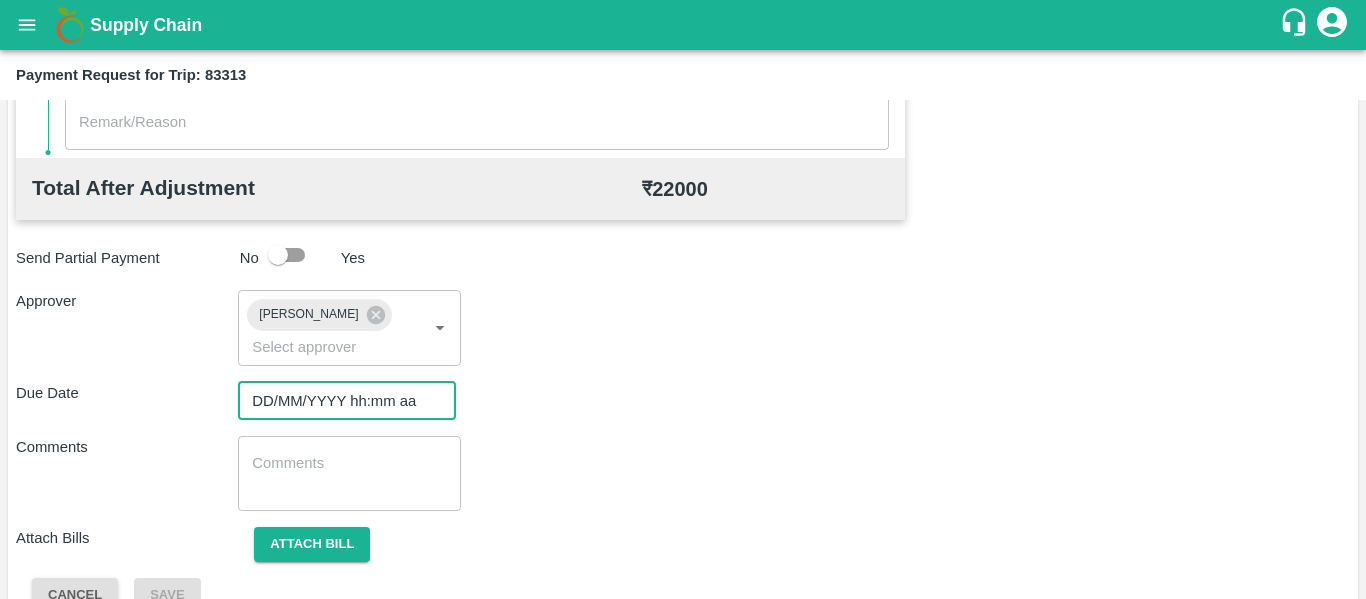 click on "DD/MM/YYYY hh:mm aa" at bounding box center (340, 401) 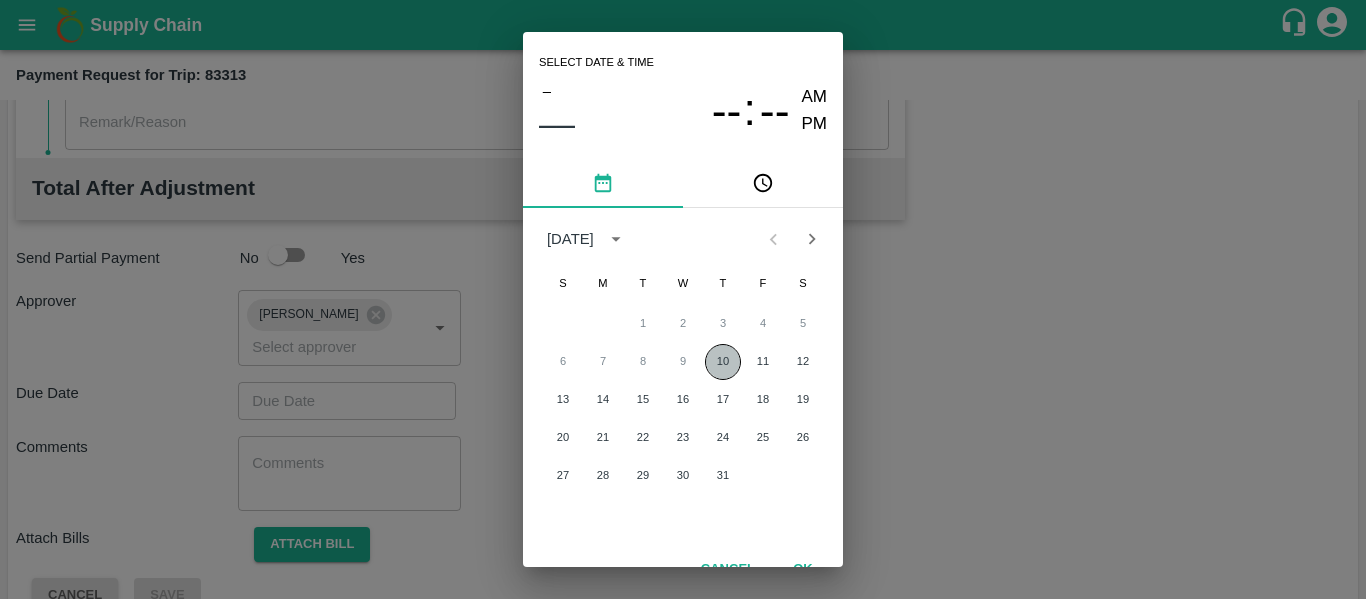 click on "10" at bounding box center (723, 362) 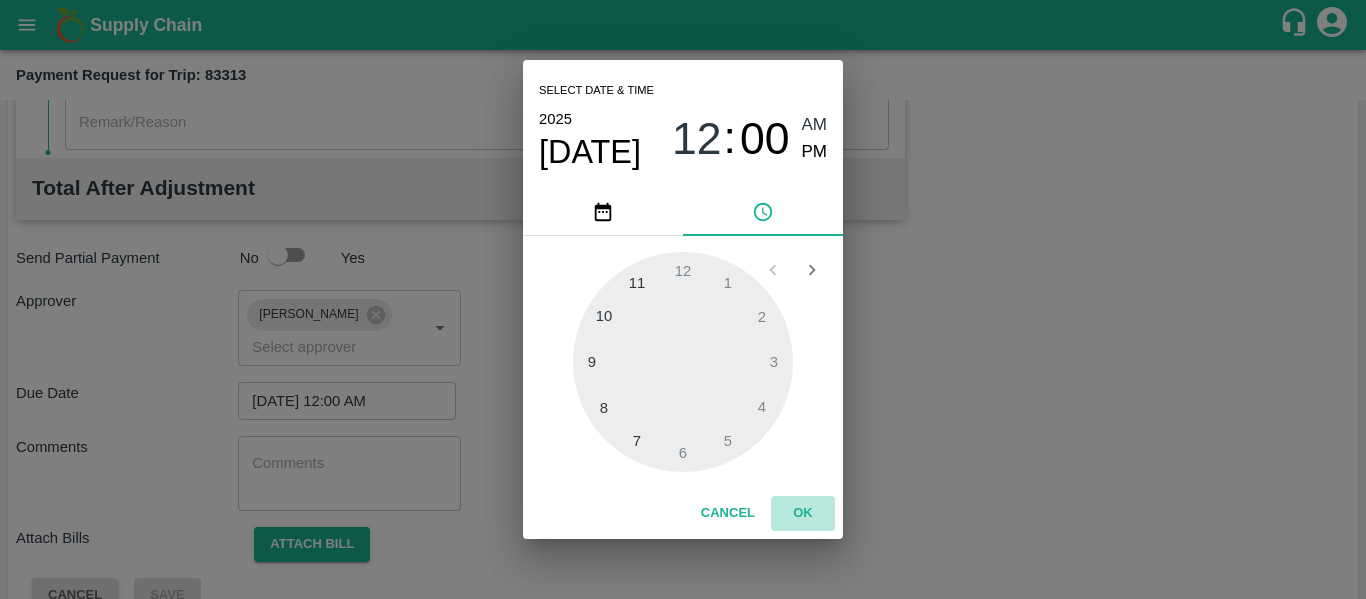 click on "OK" at bounding box center (803, 513) 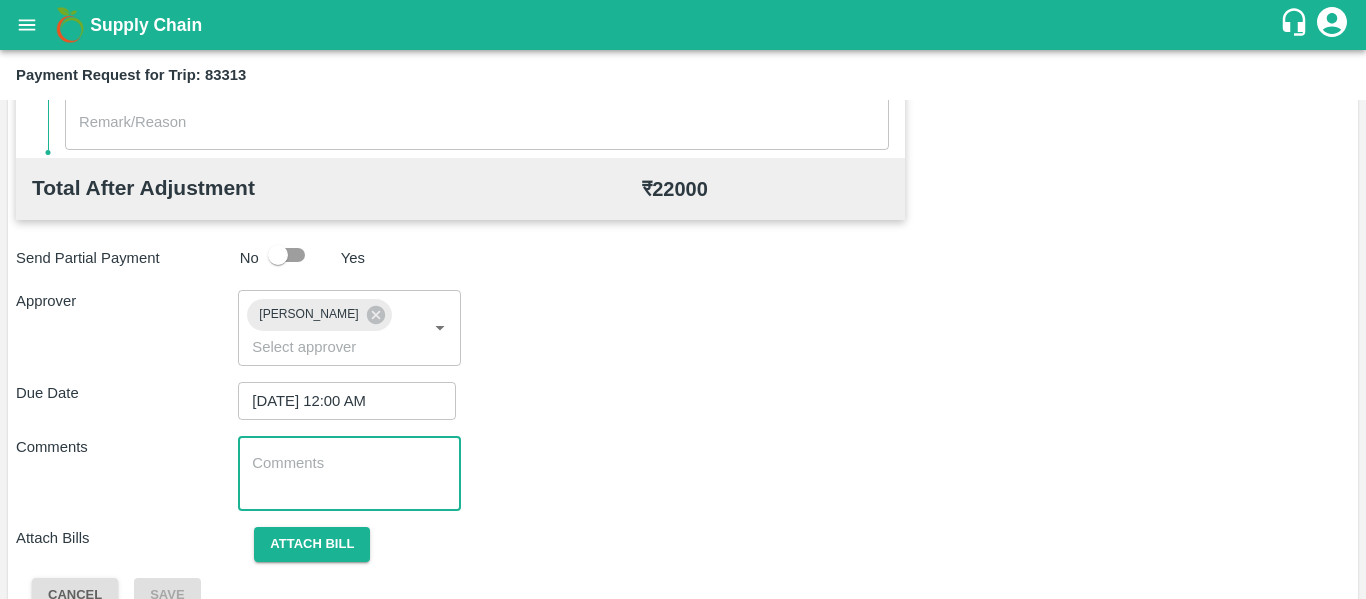 click at bounding box center (349, 474) 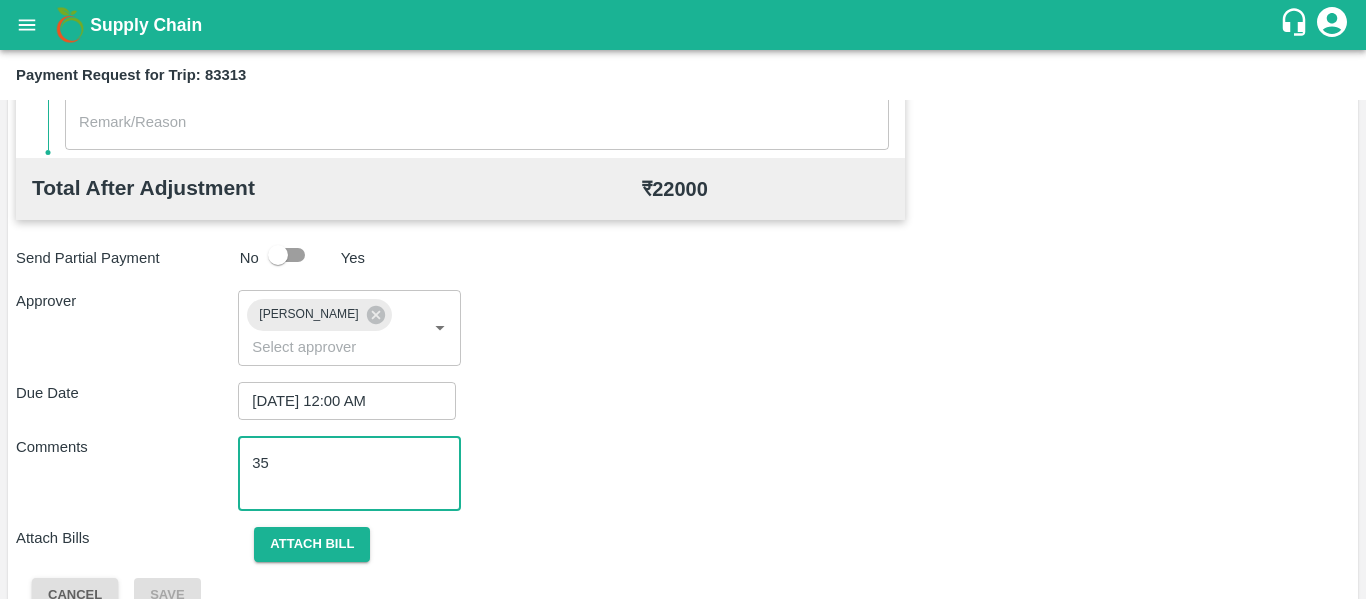 scroll, scrollTop: 812, scrollLeft: 0, axis: vertical 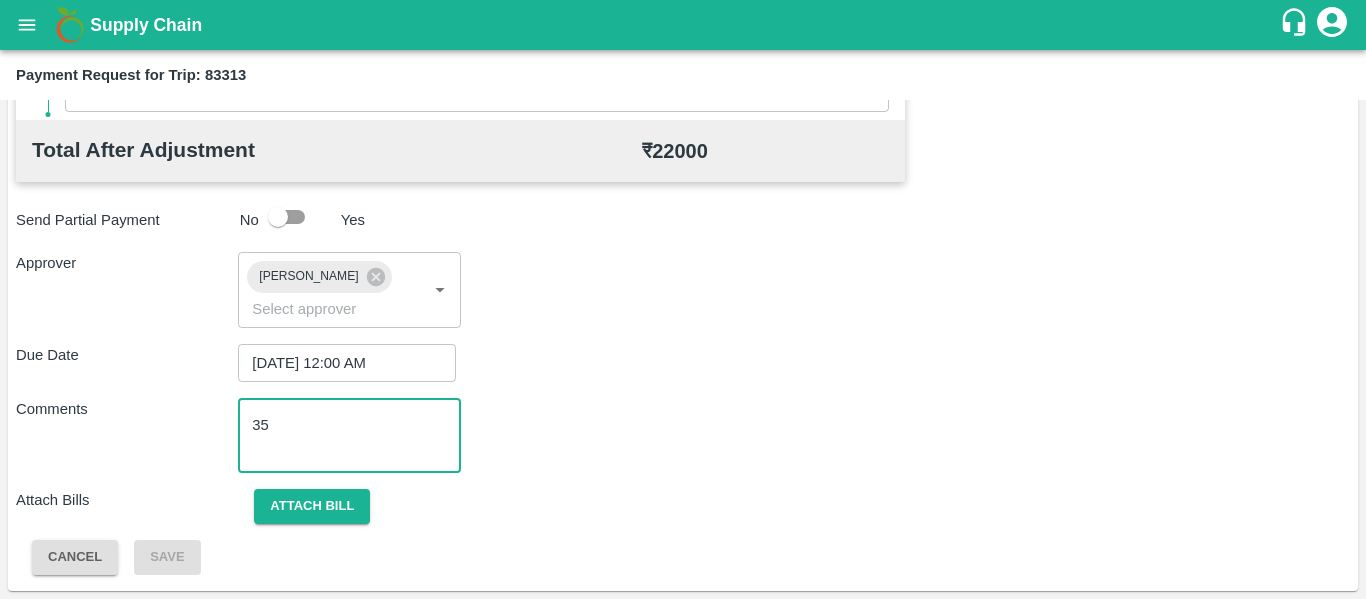 type on "35" 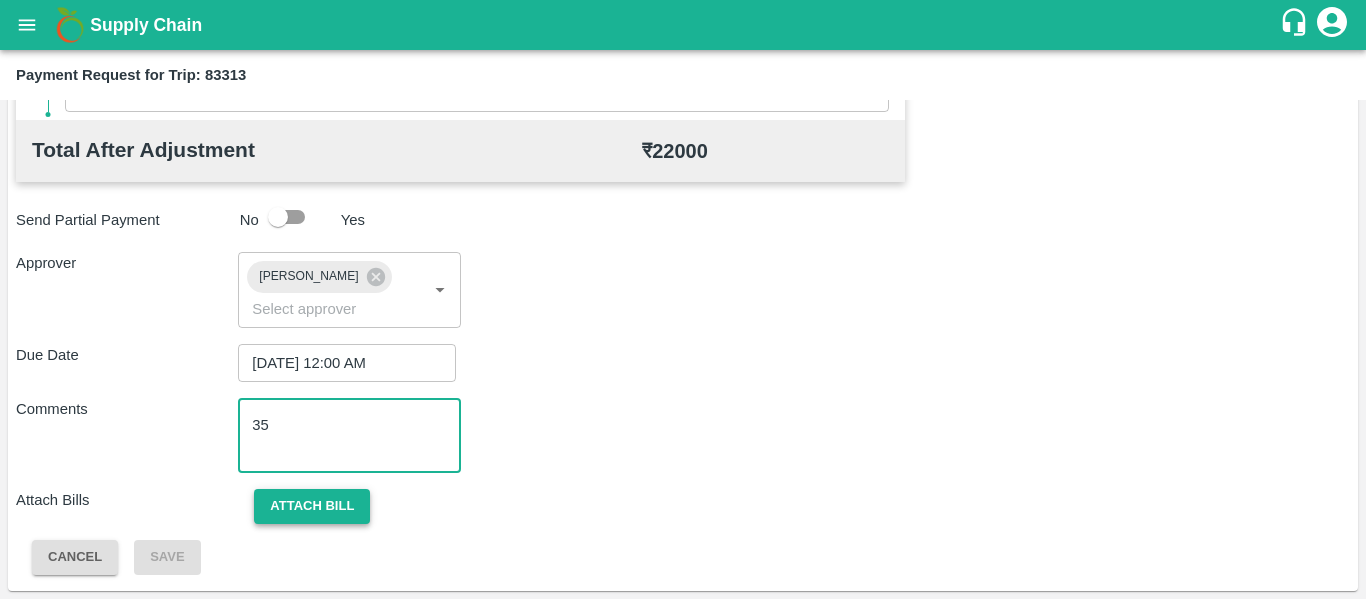 click on "Attach bill" at bounding box center (312, 506) 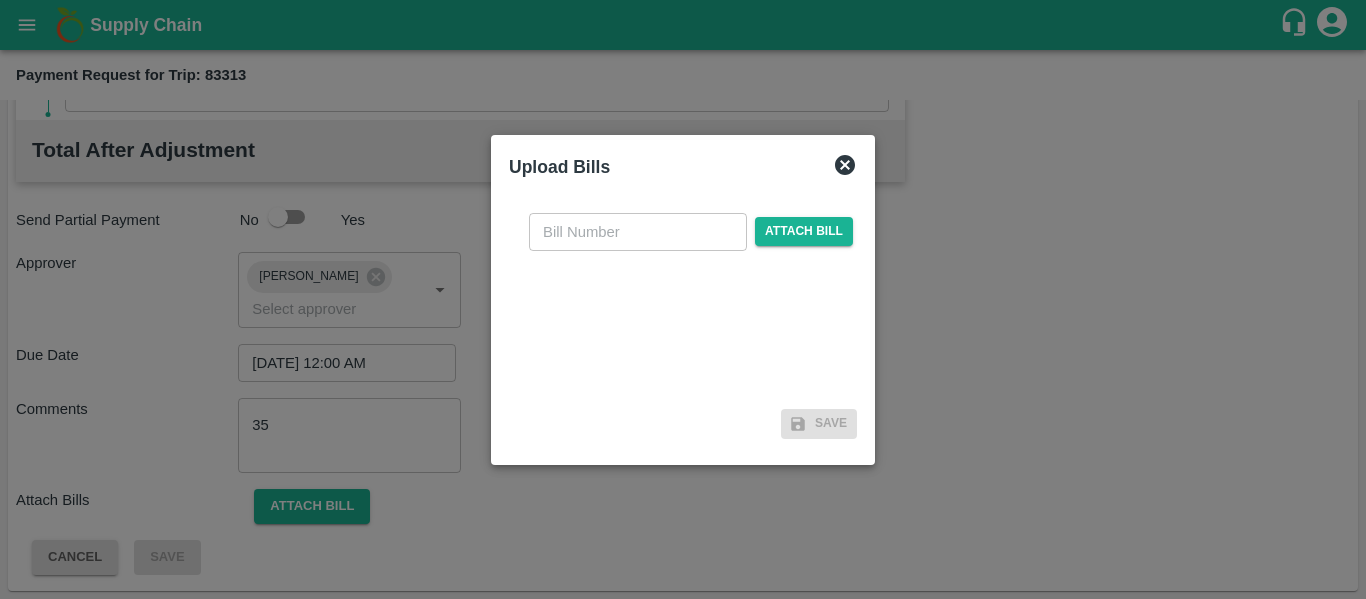 click on "​ Attach bill" at bounding box center [683, 299] 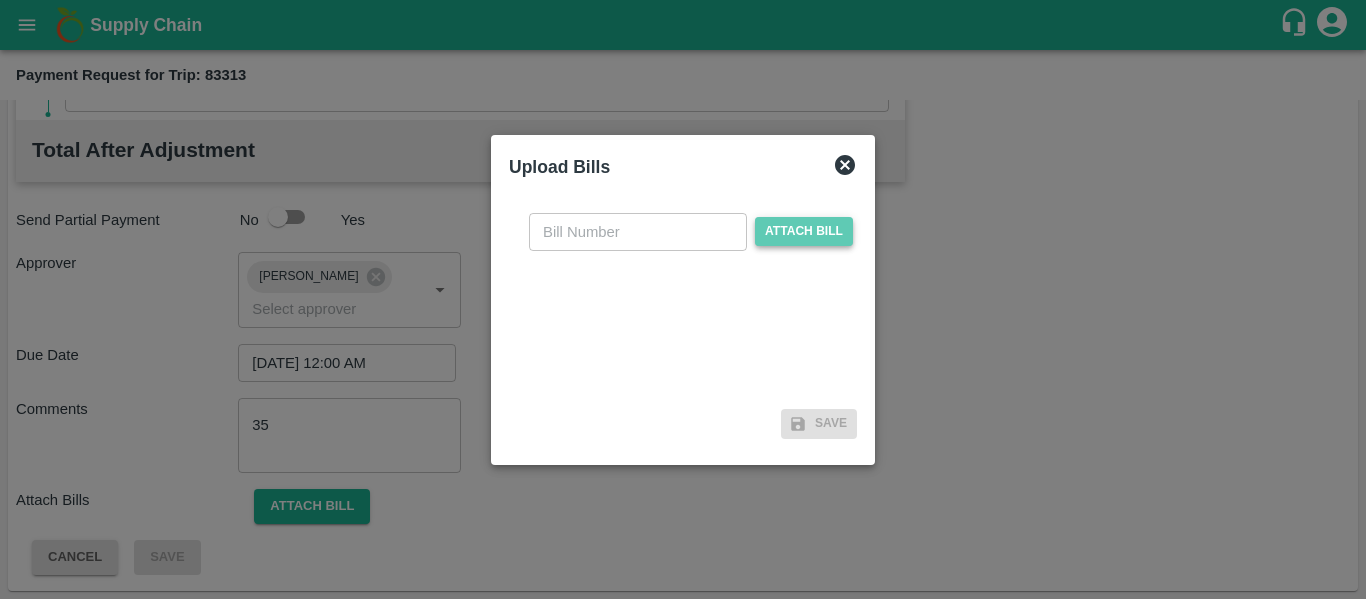 click on "Attach bill" at bounding box center [804, 231] 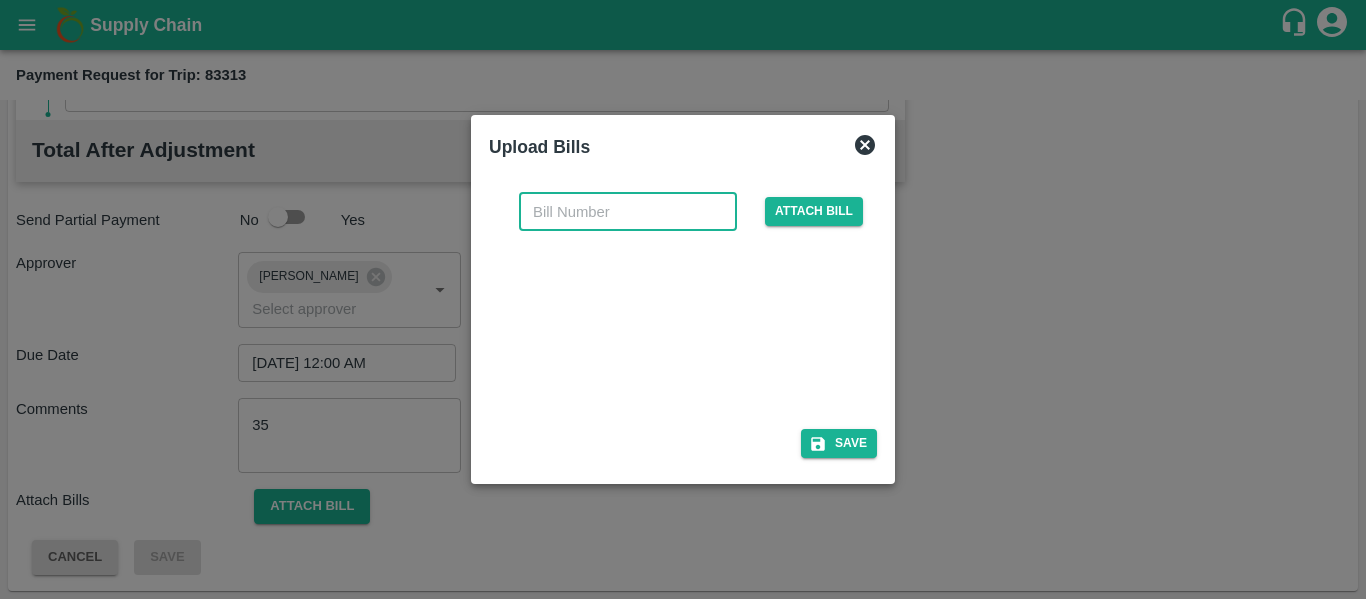click at bounding box center (628, 212) 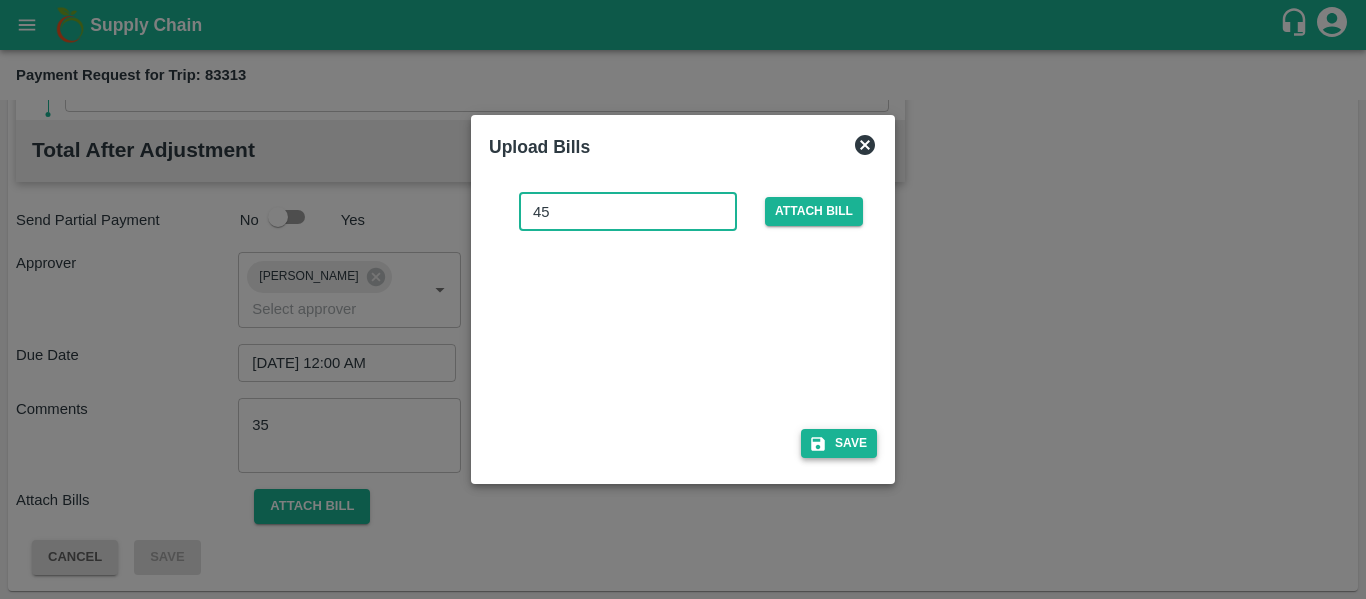 type on "45" 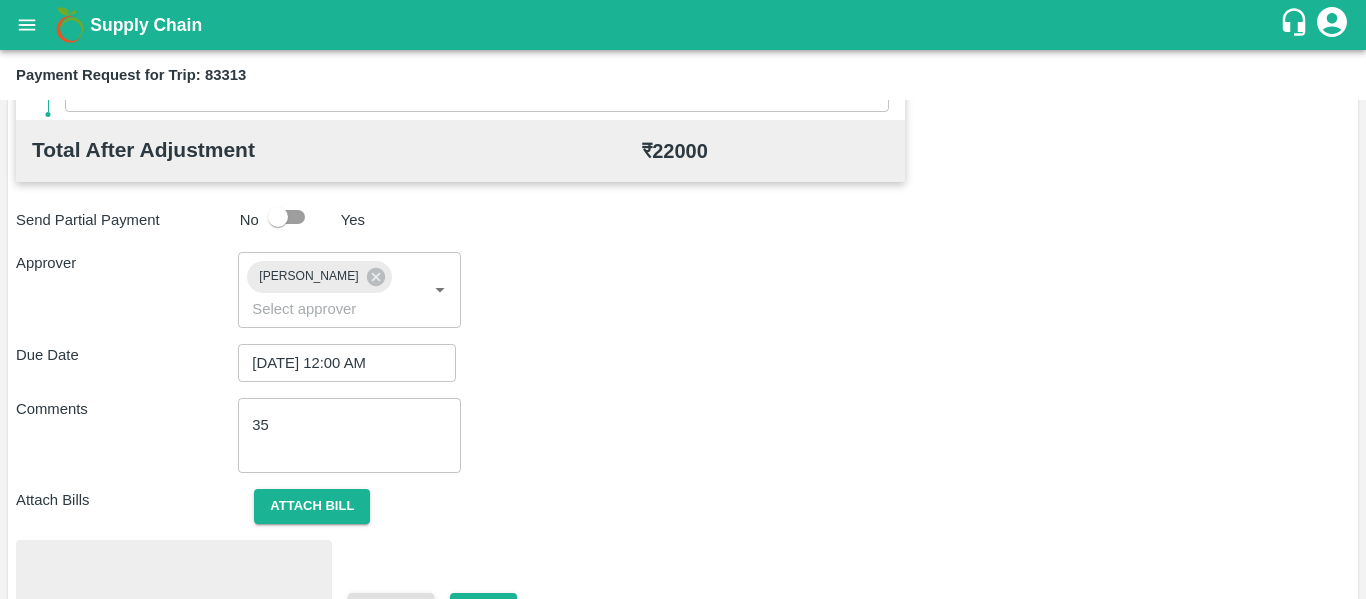 scroll, scrollTop: 918, scrollLeft: 0, axis: vertical 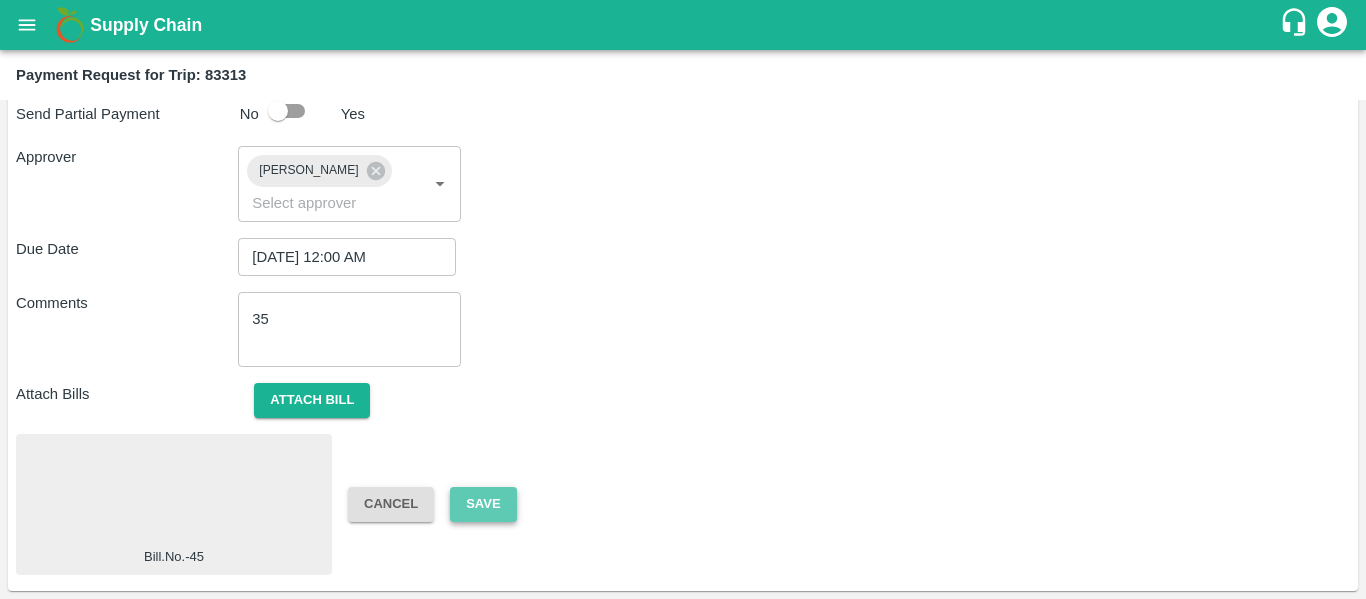 click on "Save" at bounding box center [483, 504] 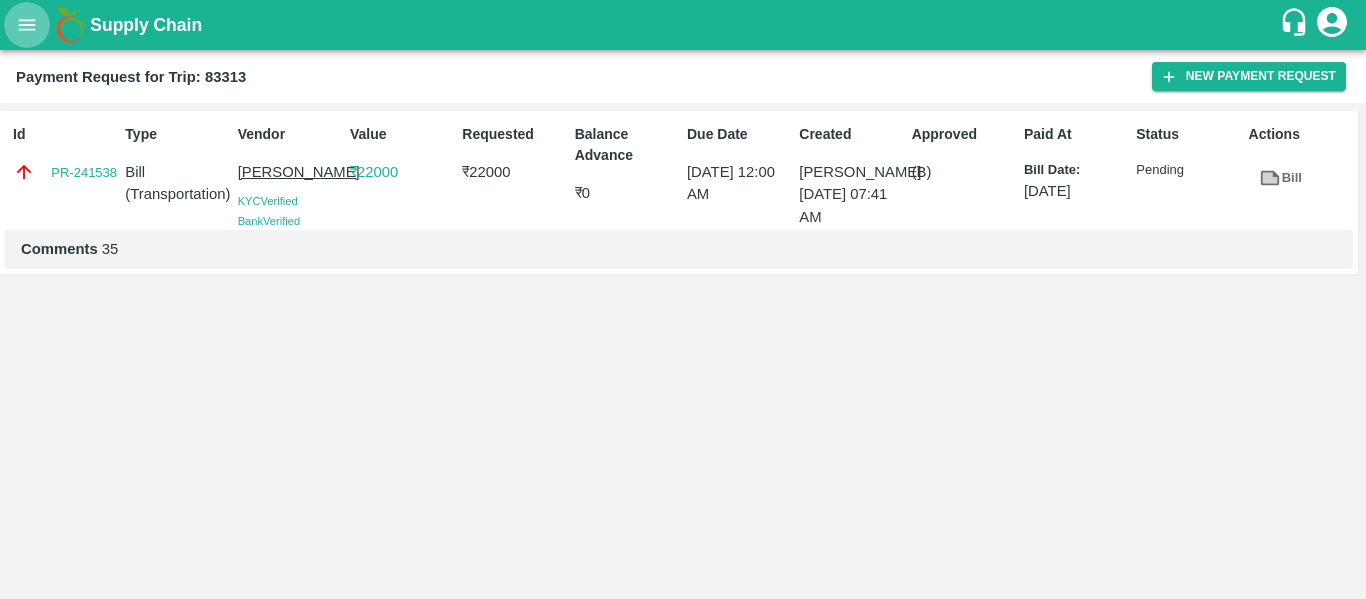 click 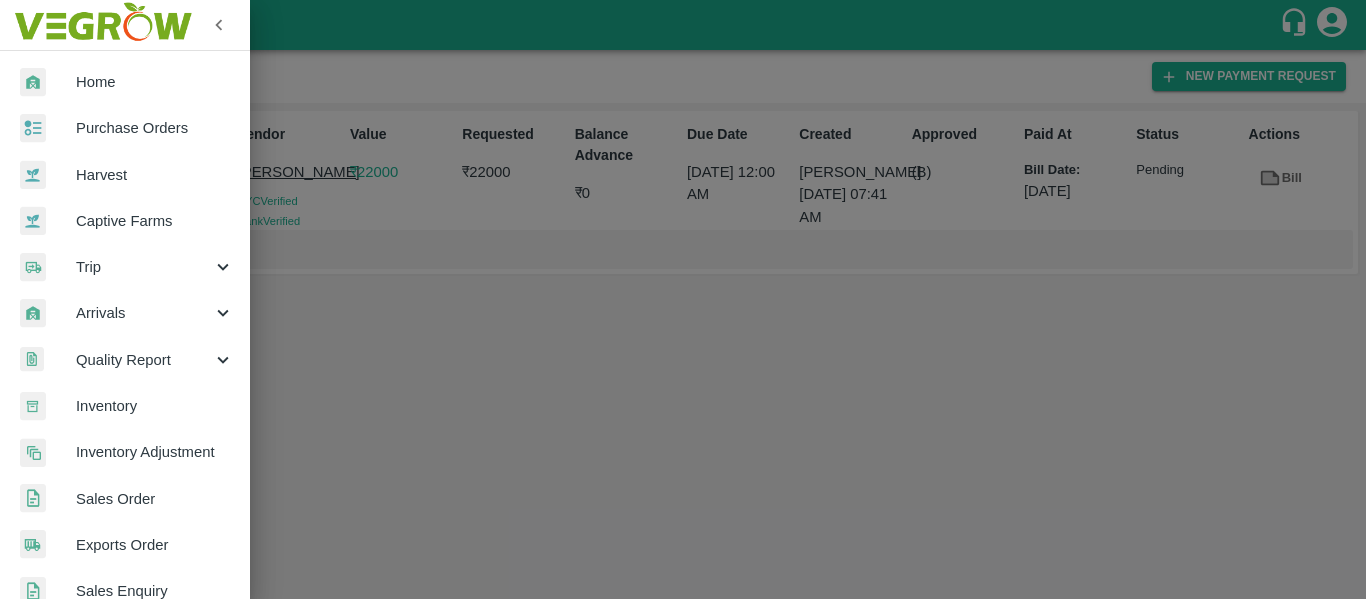 scroll, scrollTop: 540, scrollLeft: 0, axis: vertical 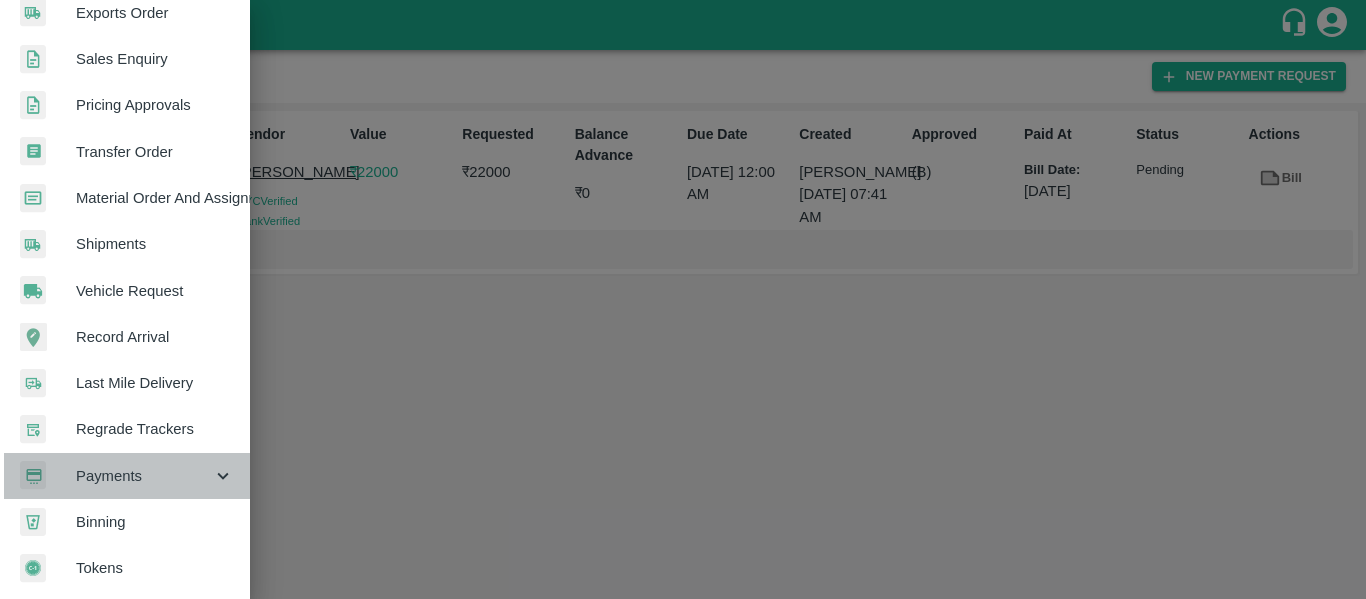 drag, startPoint x: 216, startPoint y: 461, endPoint x: 171, endPoint y: 527, distance: 79.881165 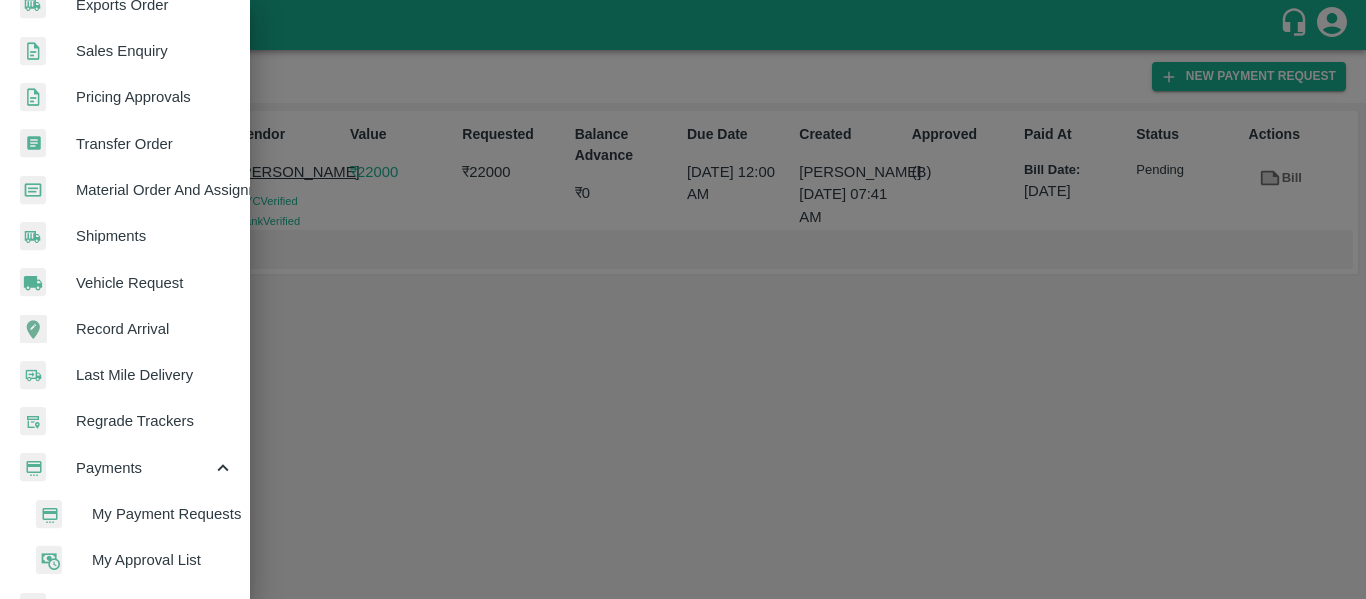 click on "My Payment Requests" at bounding box center (163, 514) 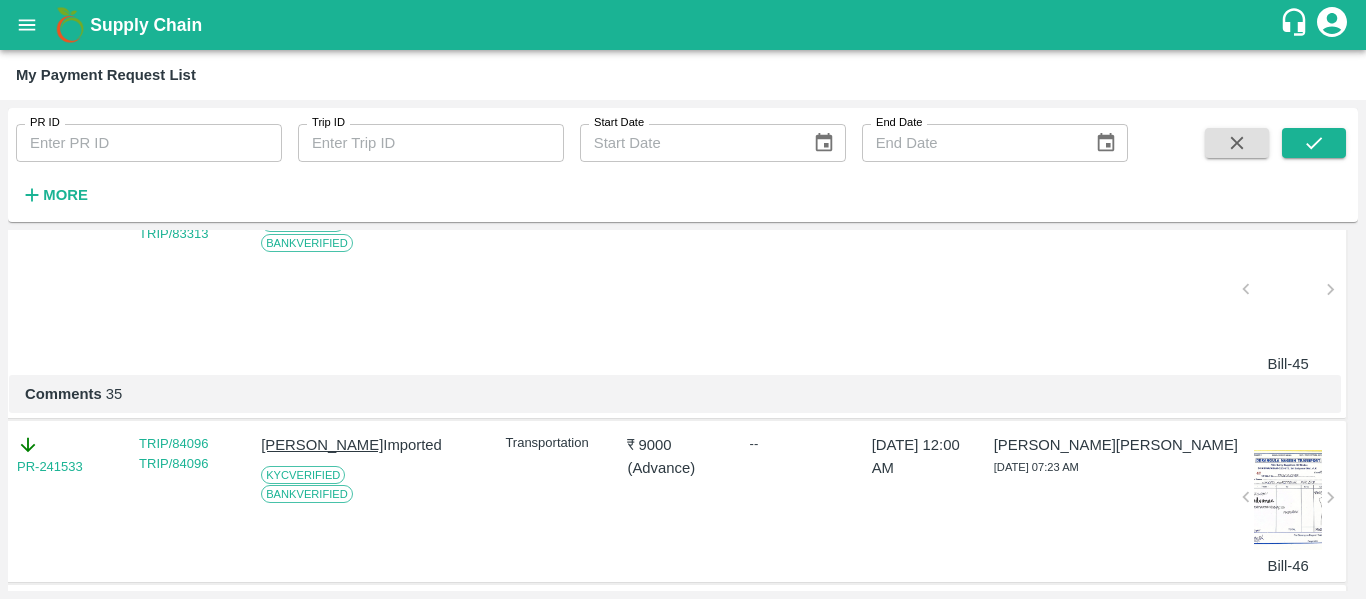 scroll, scrollTop: 0, scrollLeft: 4, axis: horizontal 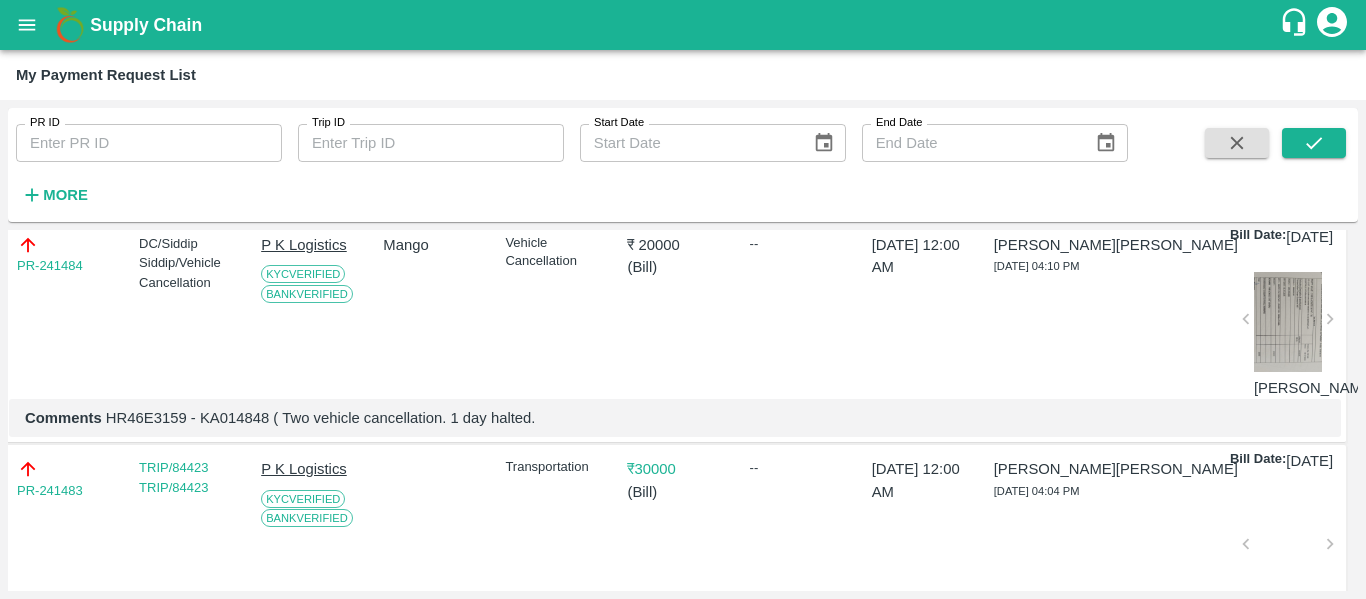 type 